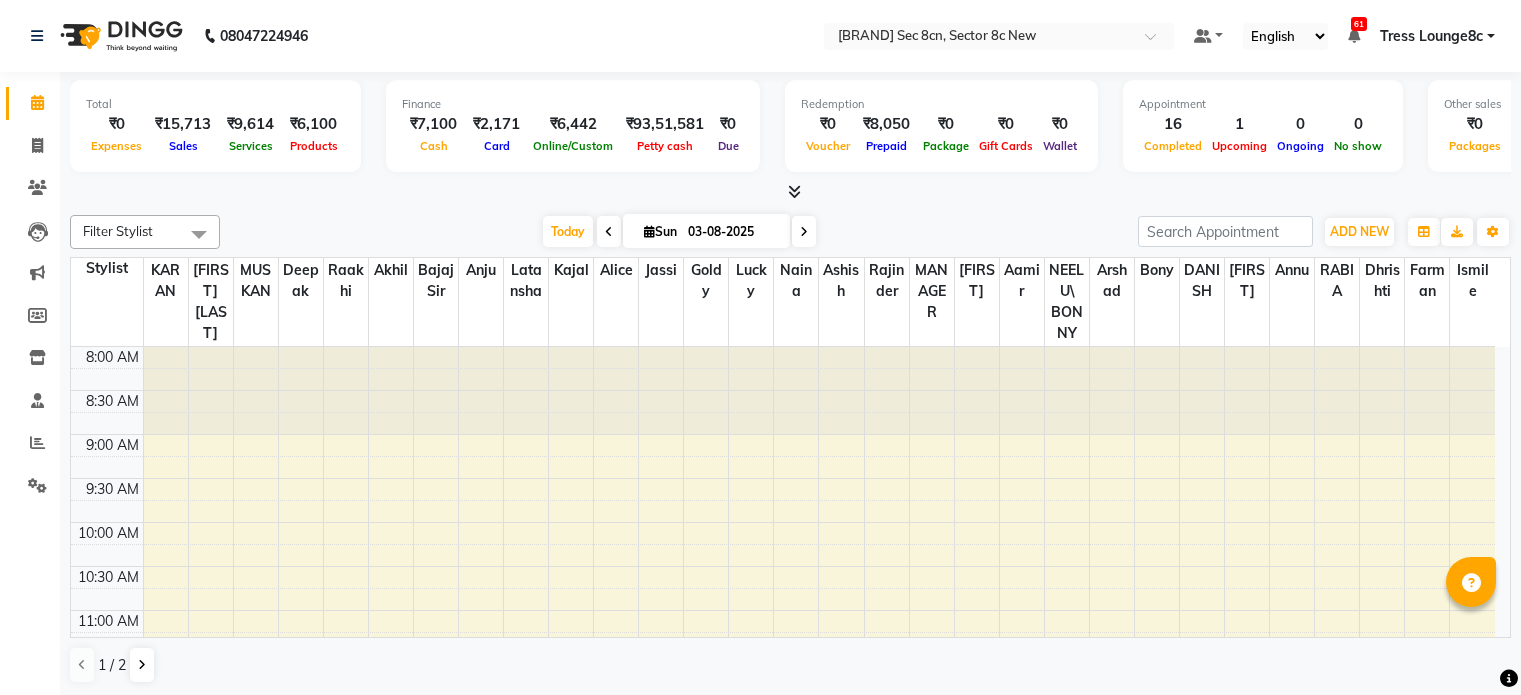 scroll, scrollTop: 0, scrollLeft: 0, axis: both 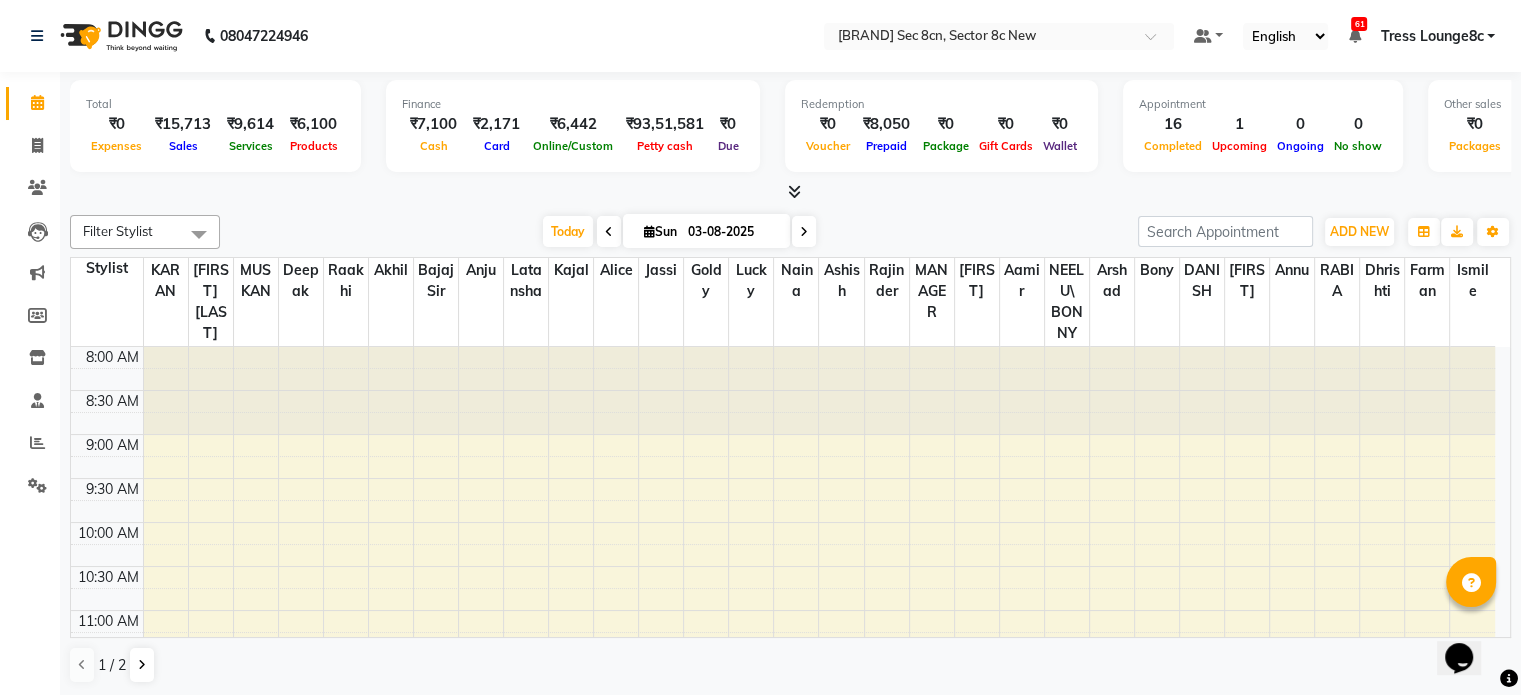 click at bounding box center (794, 191) 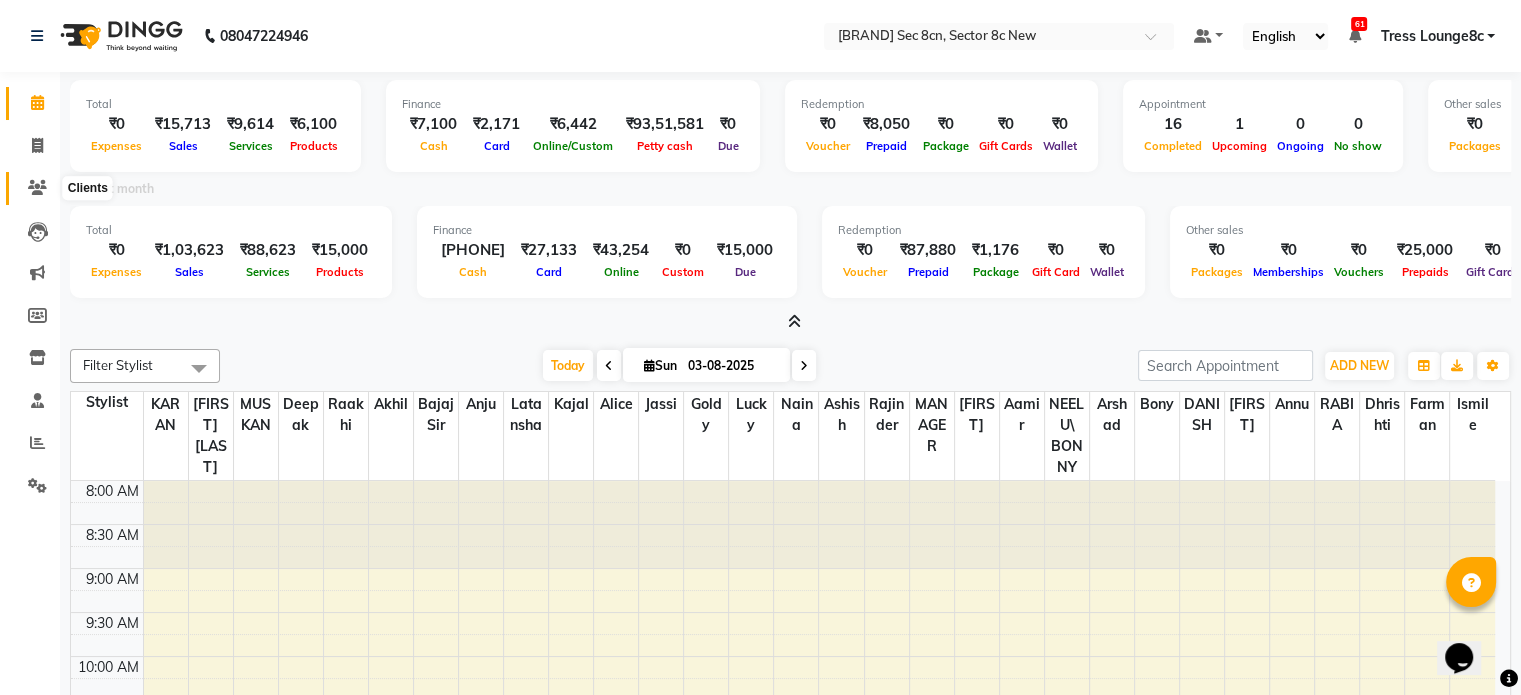 click 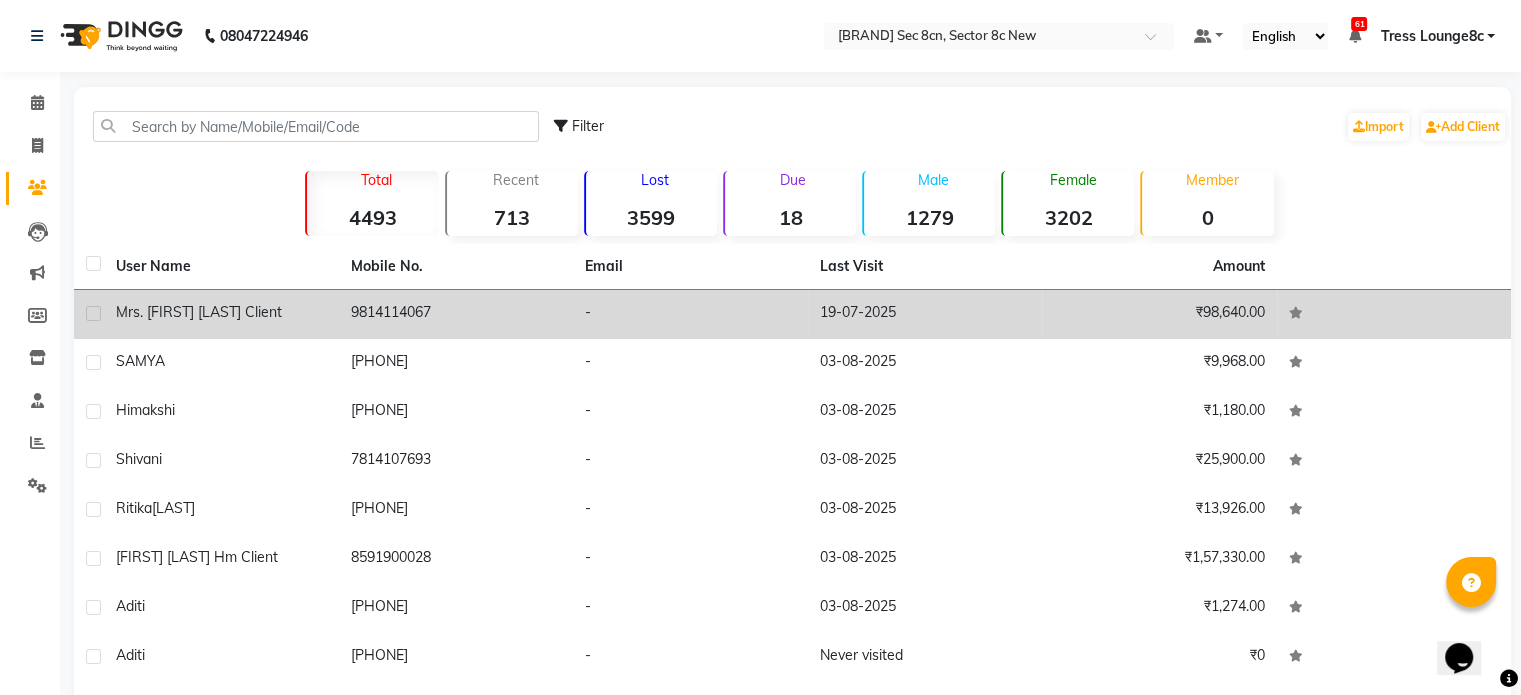click on "9814114067" 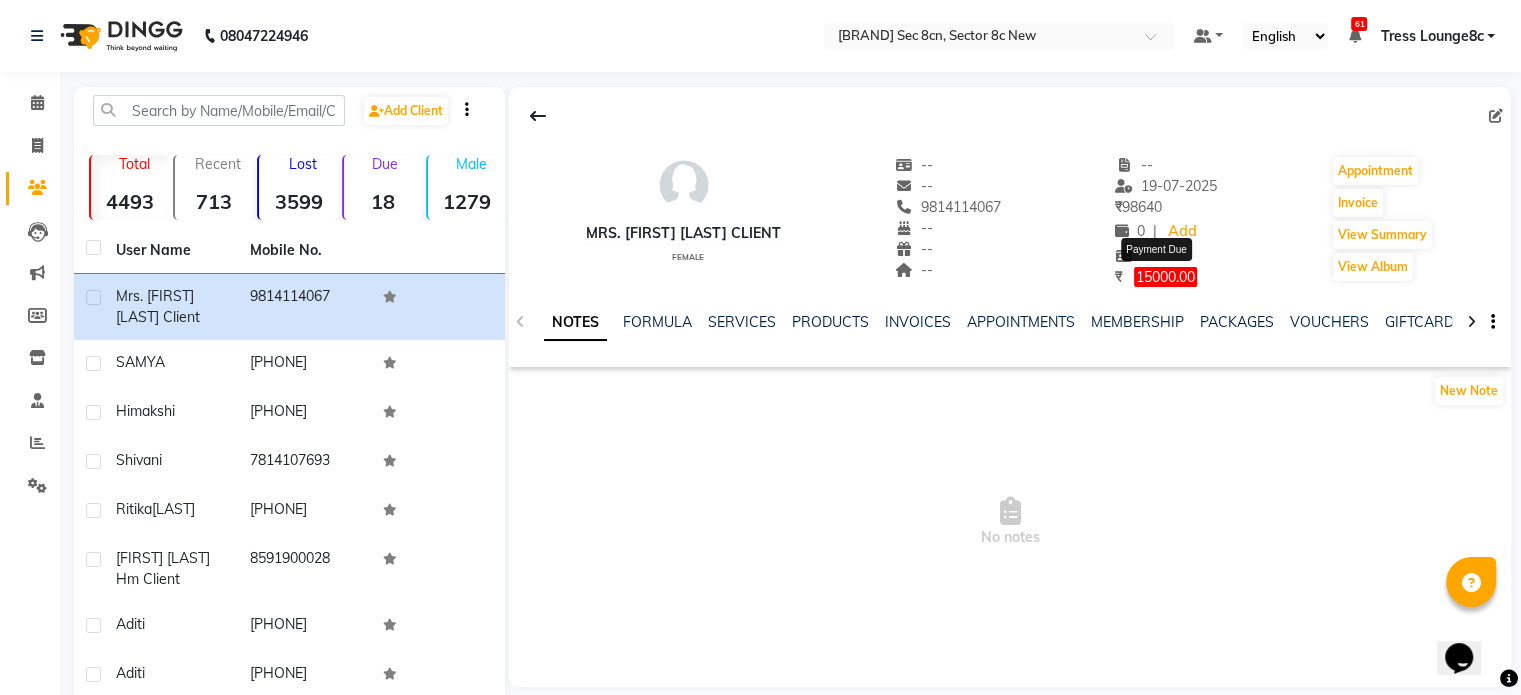 click on "15000.00" 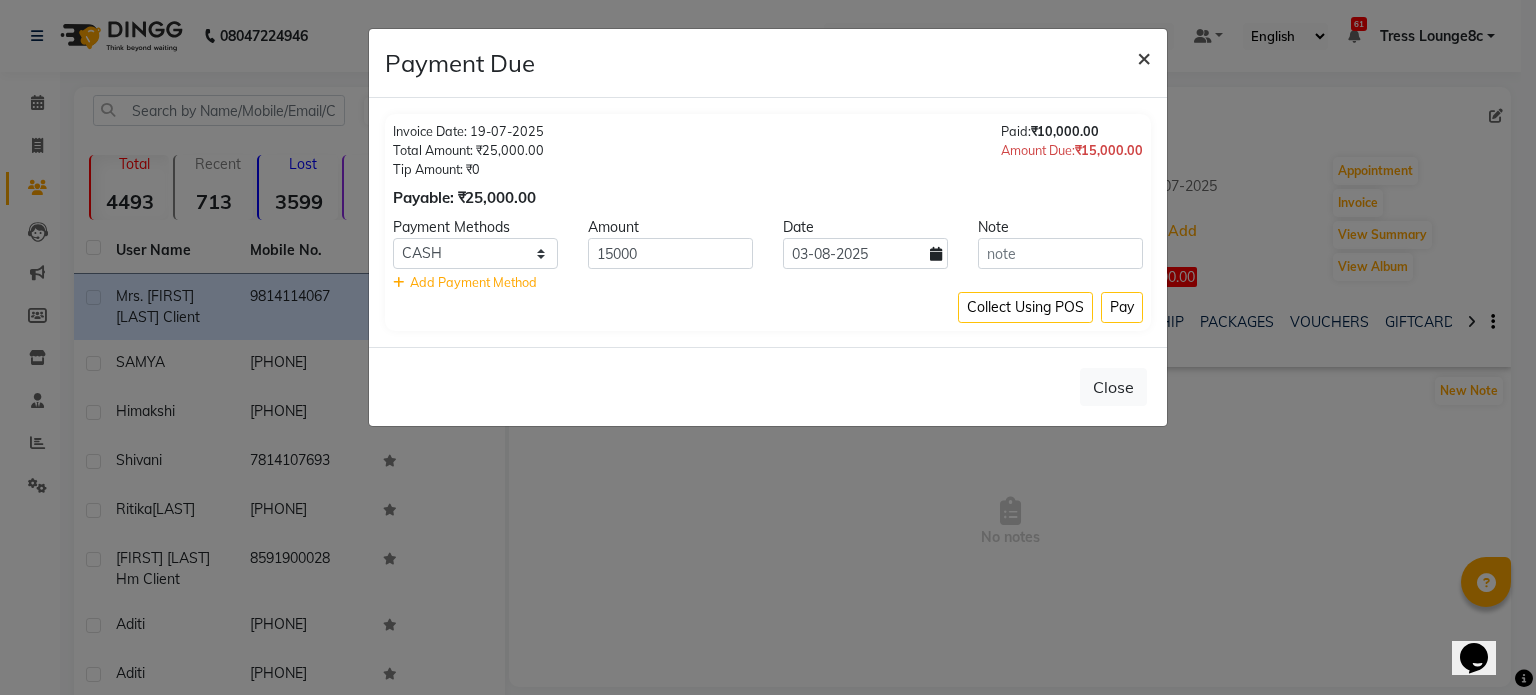click on "×" 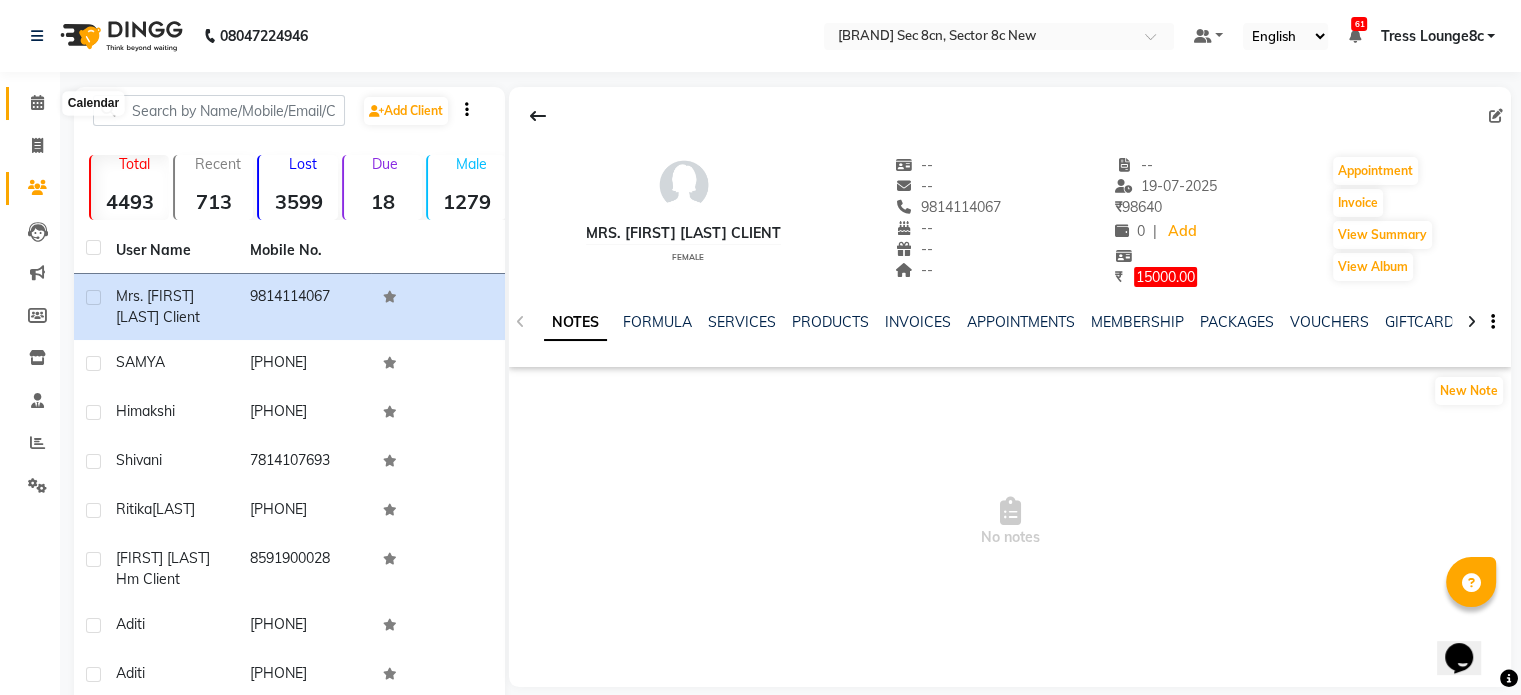 click 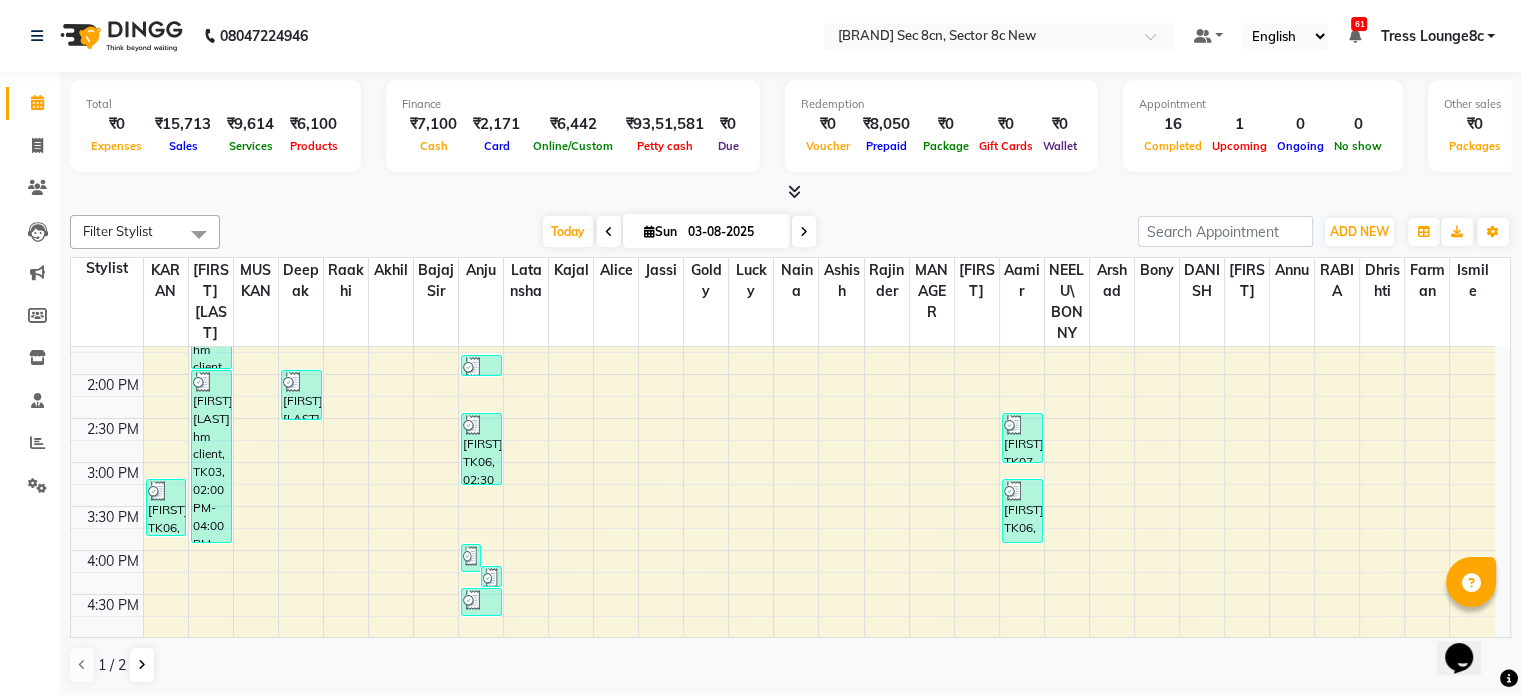scroll, scrollTop: 700, scrollLeft: 0, axis: vertical 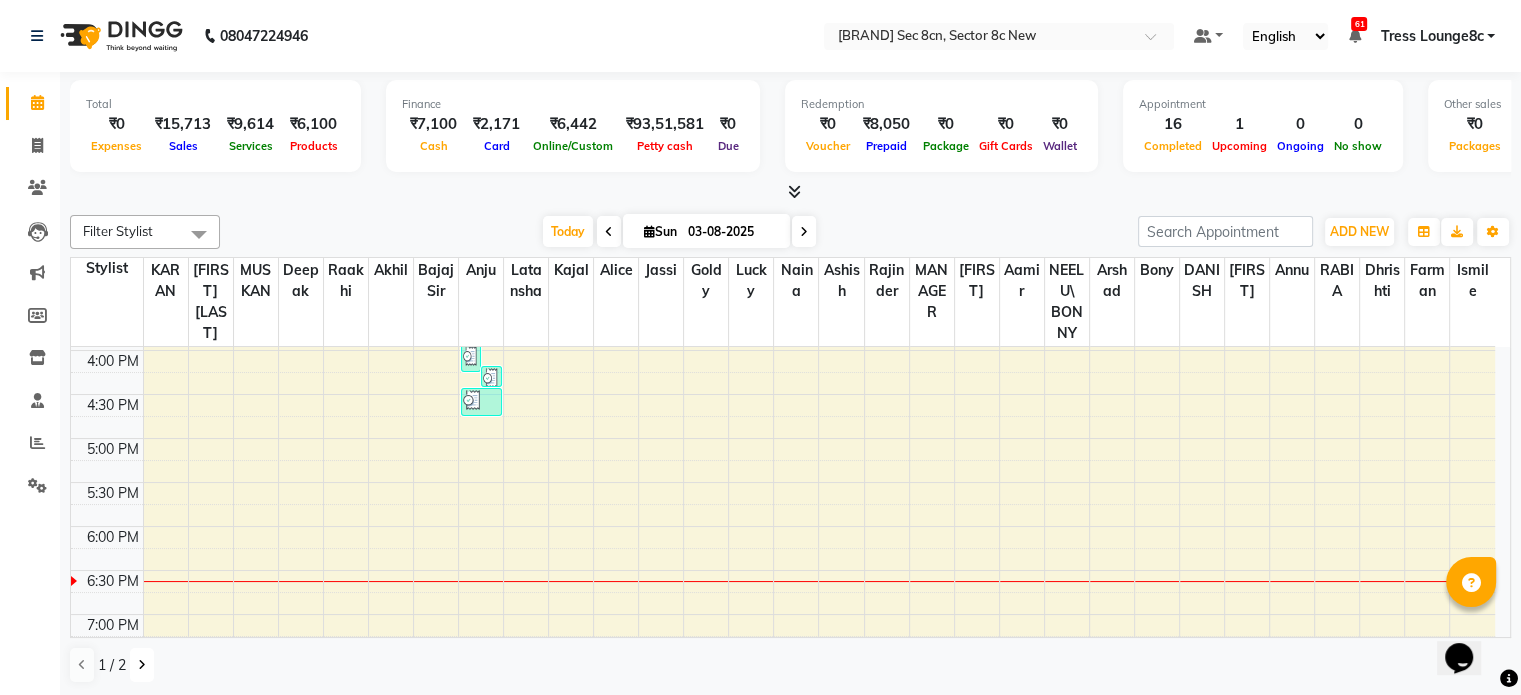 click at bounding box center [142, 665] 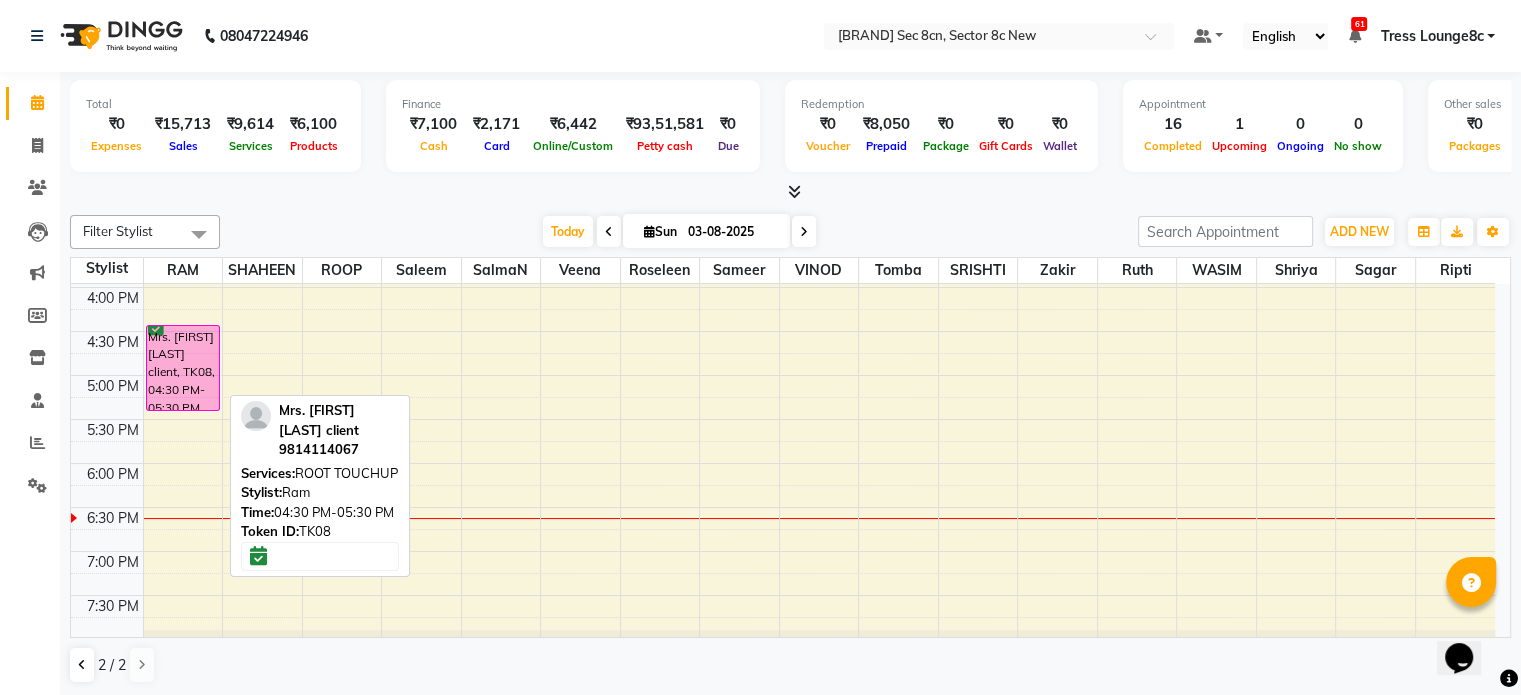 click on "Mrs. [FIRST] [LAST] client, TK08, 04:30 PM-05:30 PM, ROOT TOUCHUP" at bounding box center (183, 368) 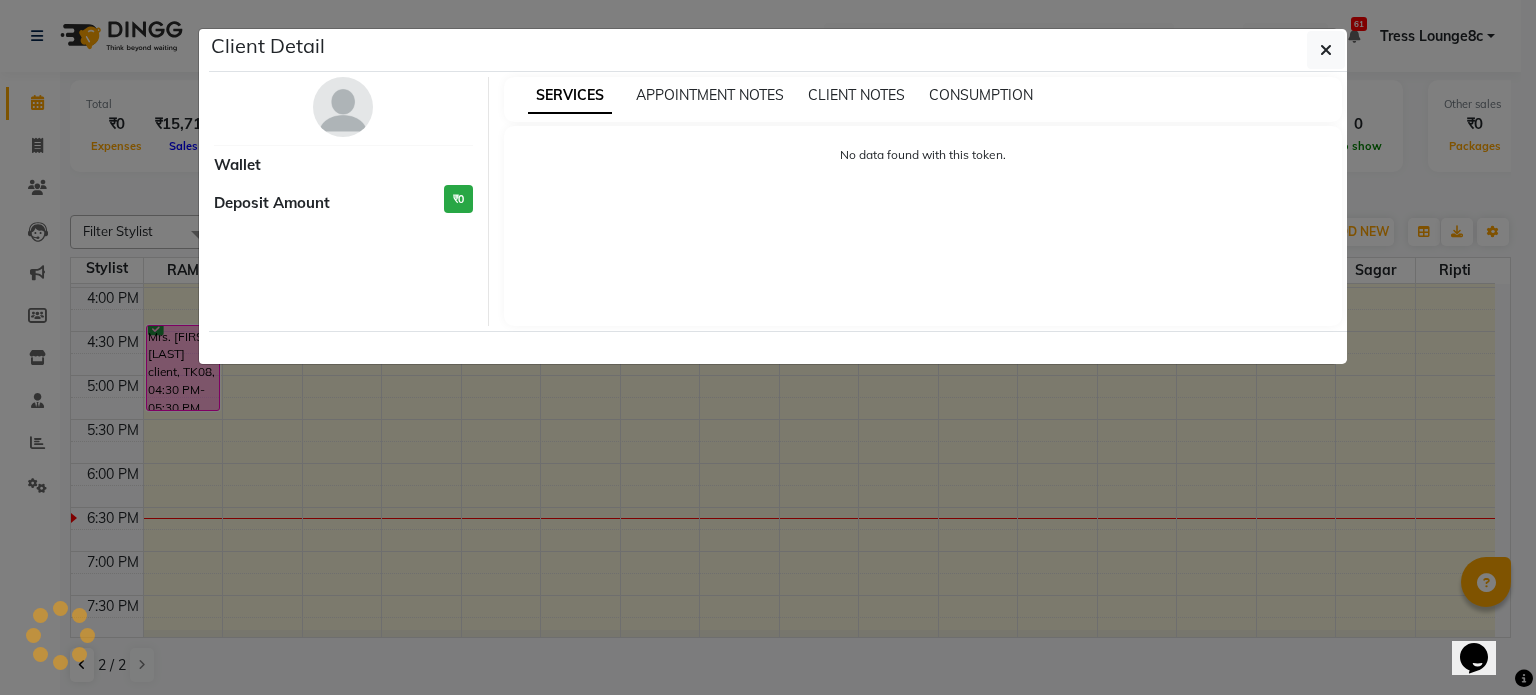 select on "6" 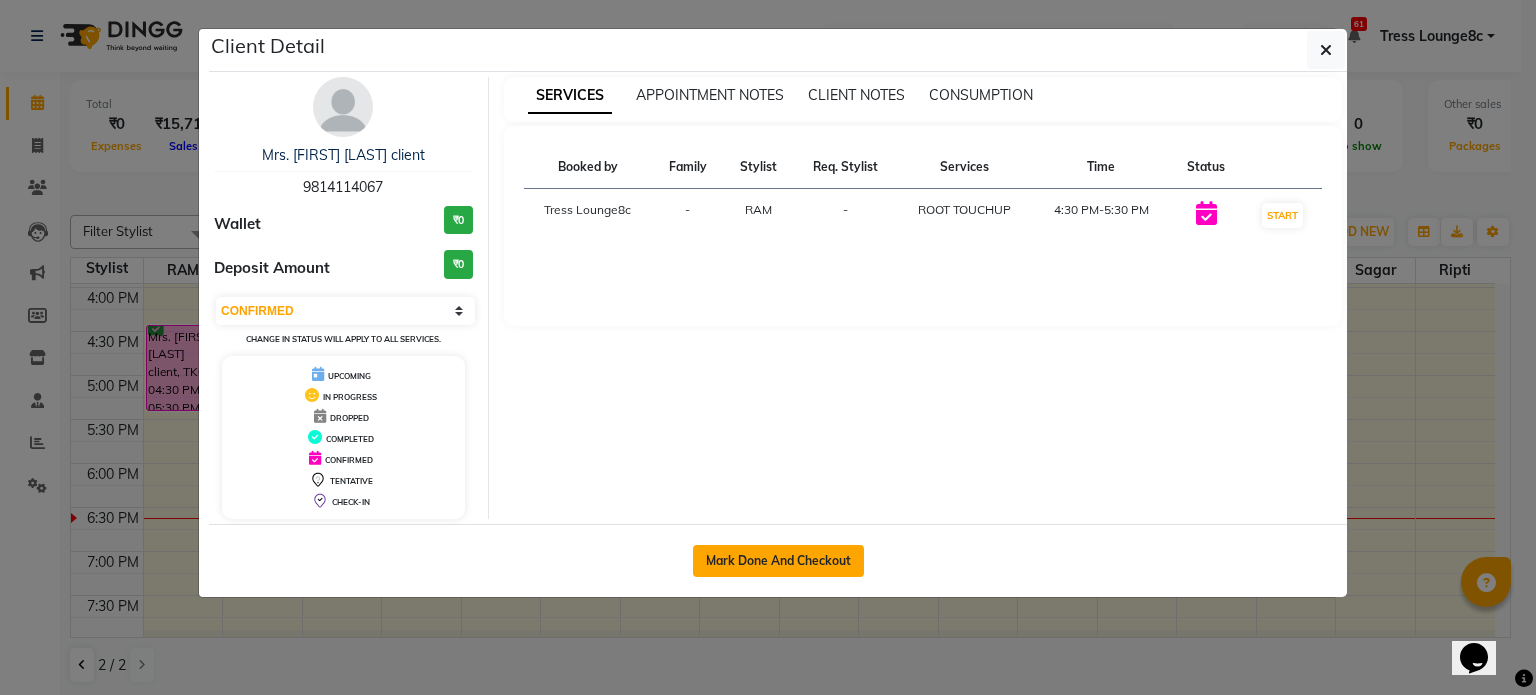 click on "Mark Done And Checkout" 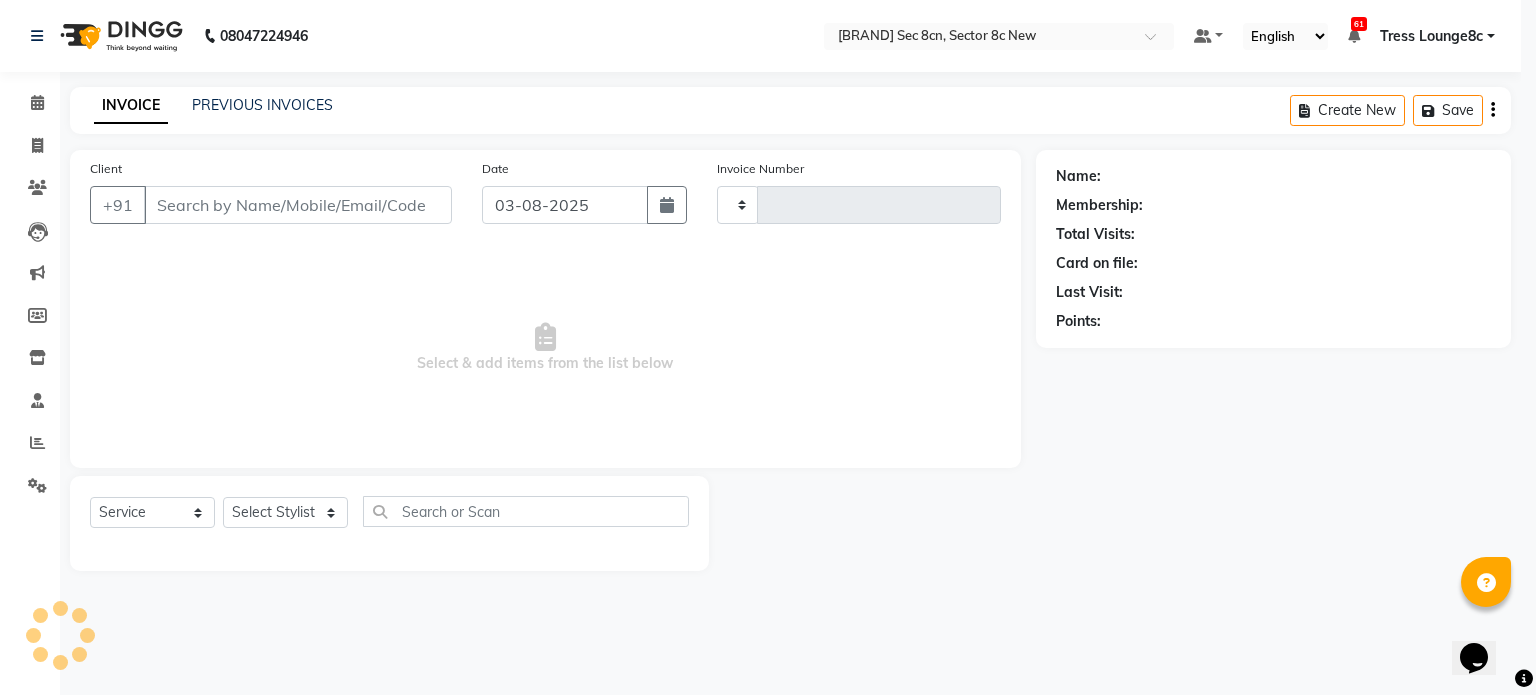 type on "1883" 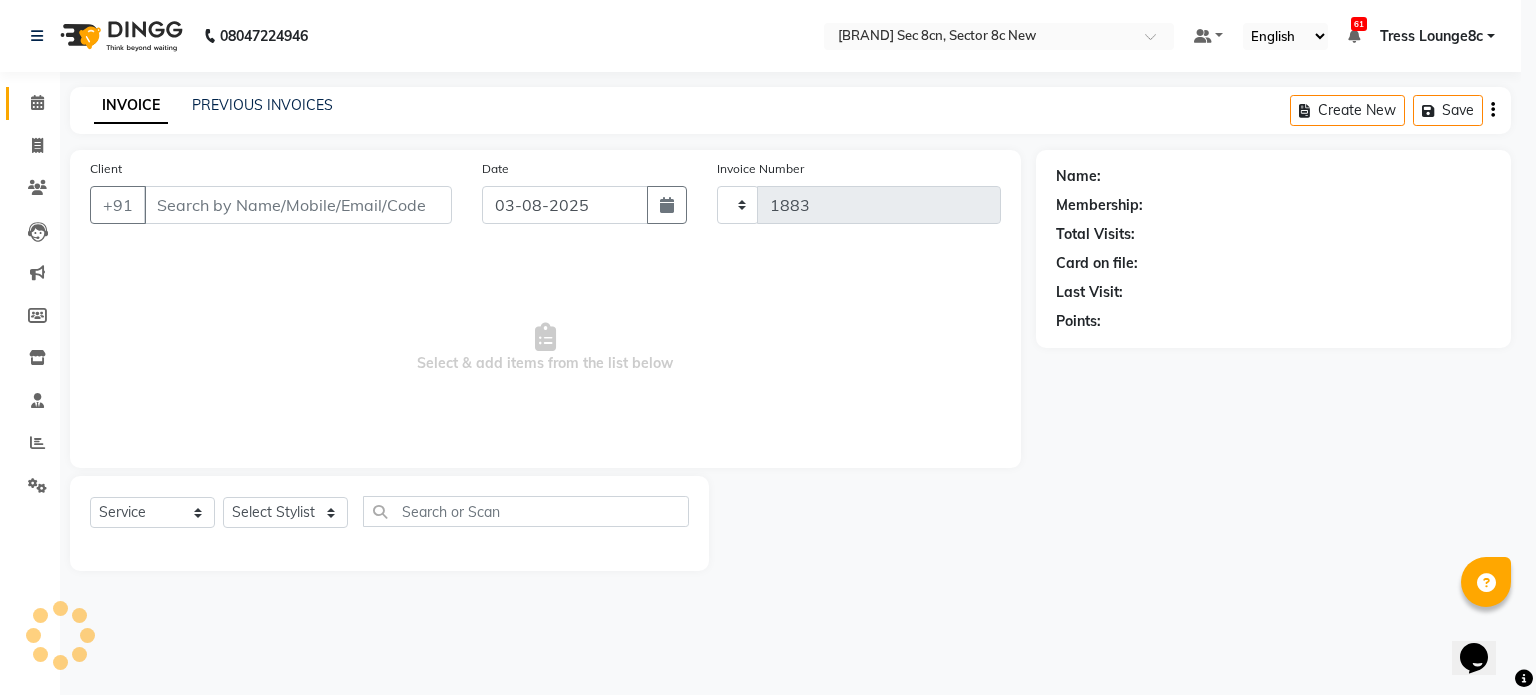 select on "5703" 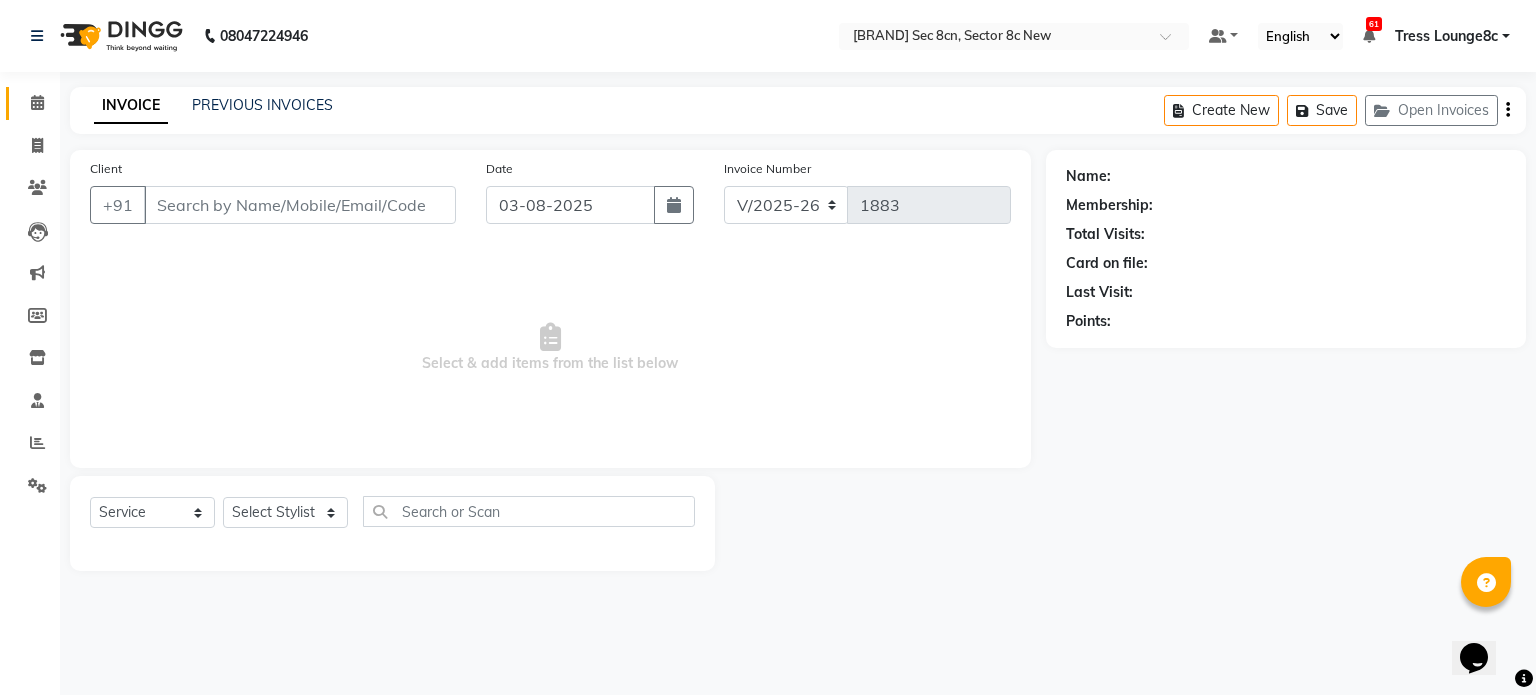 type on "9814114067" 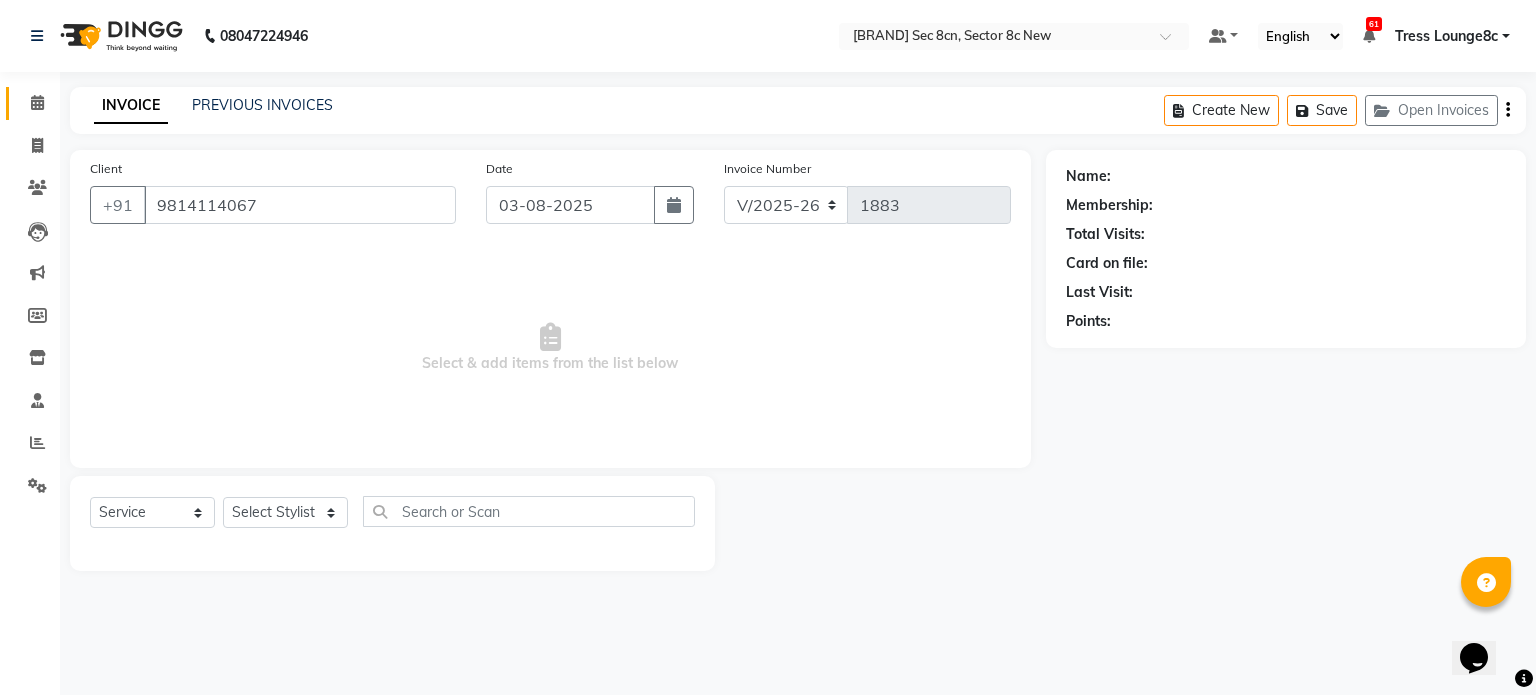 select on "39093" 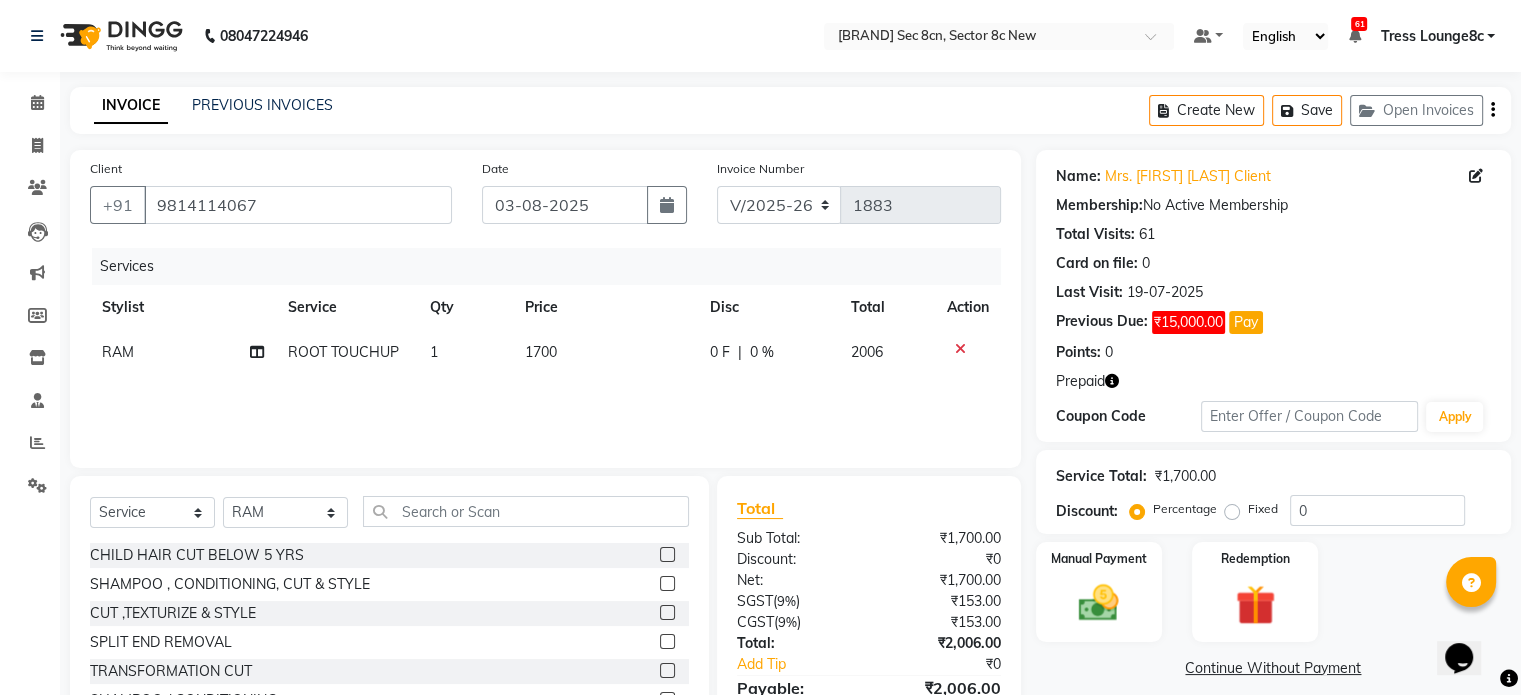 click on "1700" 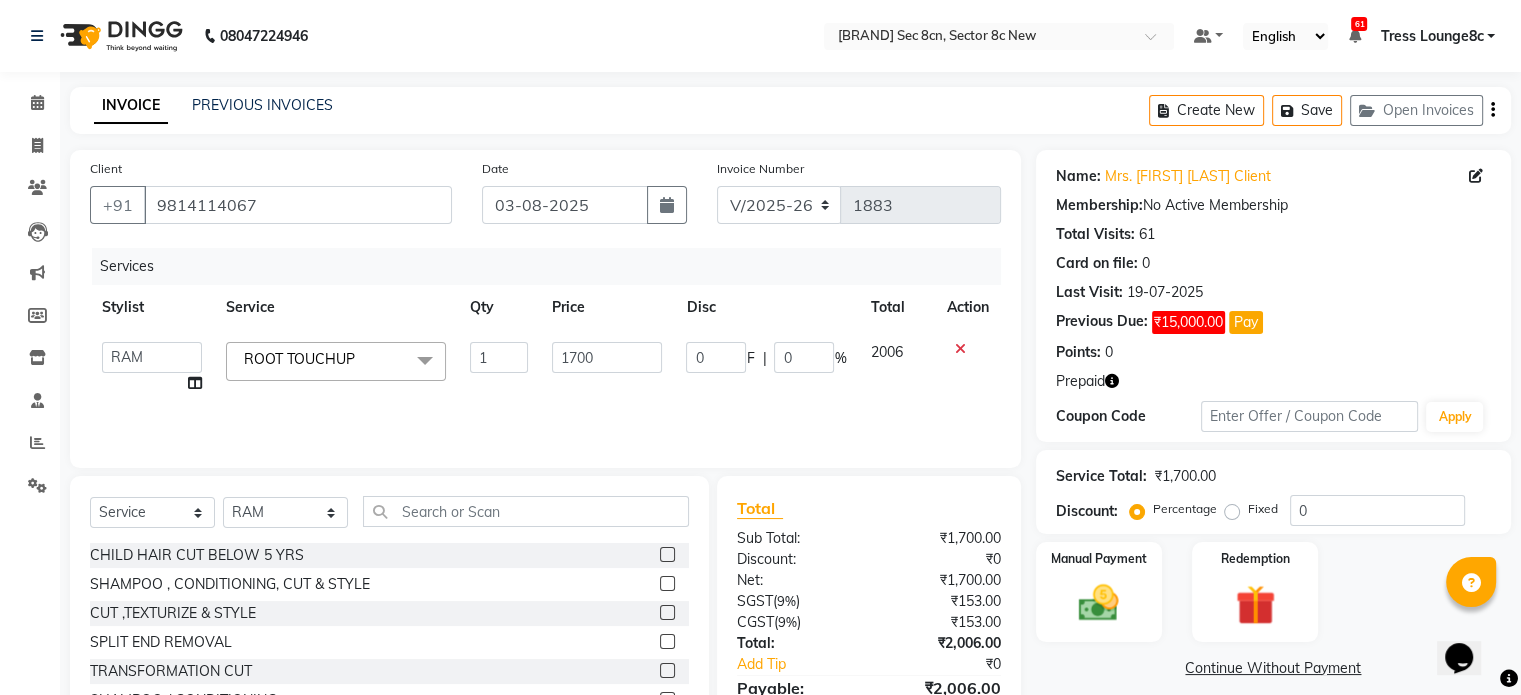 click on "1700" 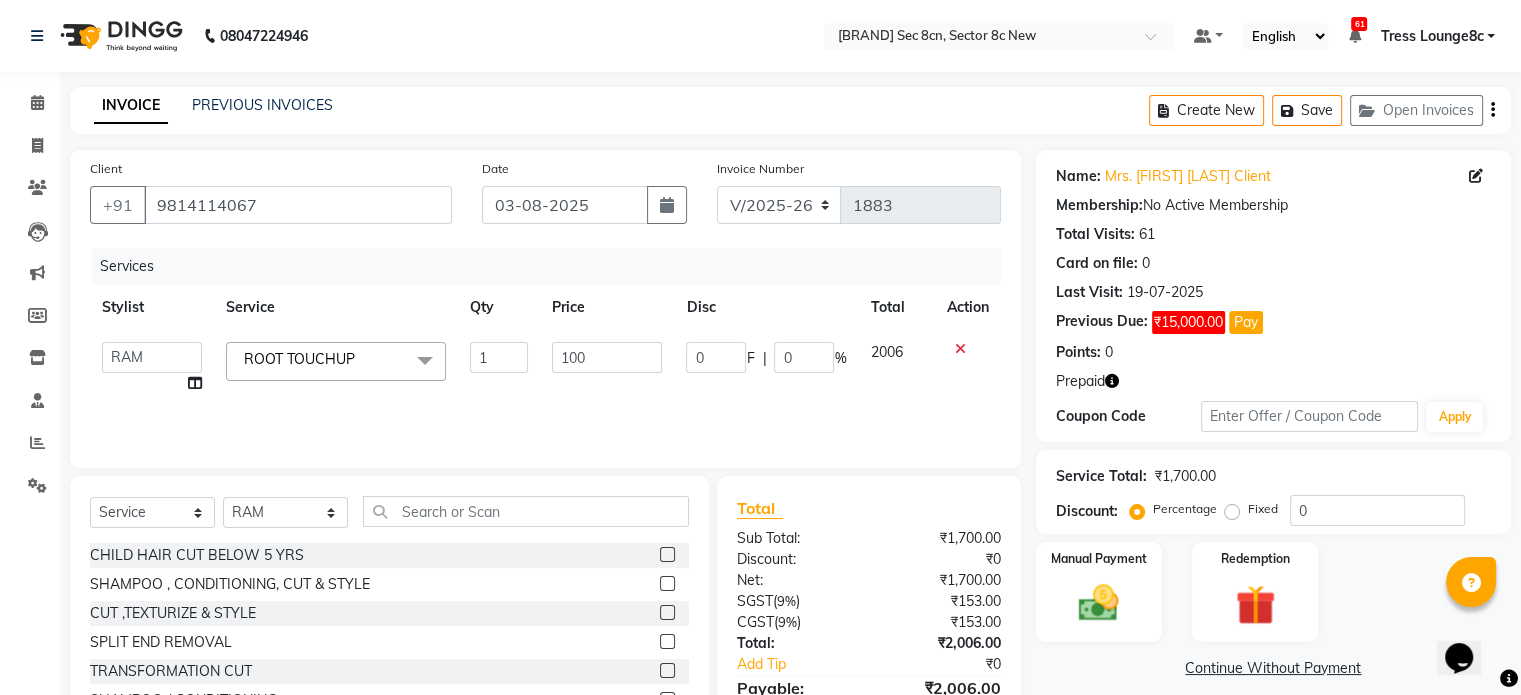 type on "1000" 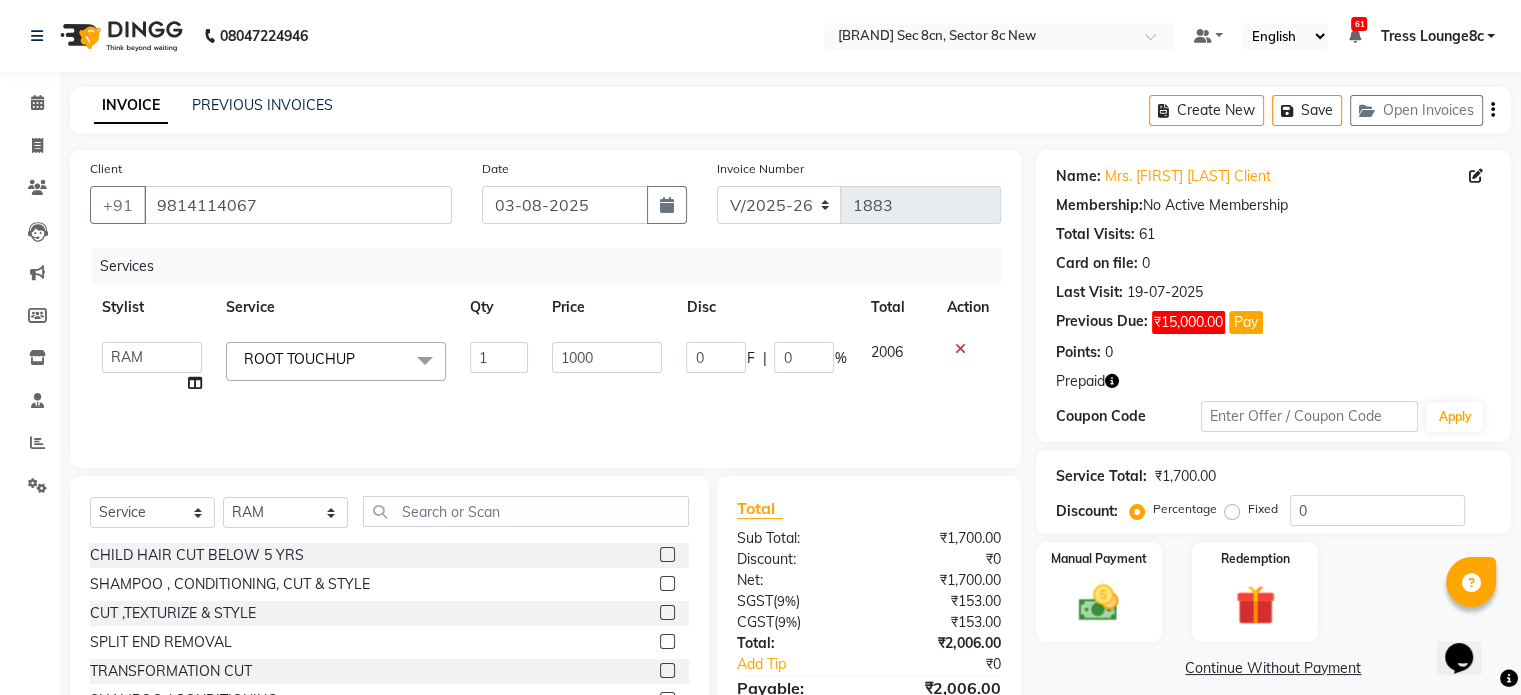 click on "Services Stylist Service Qty Price Disc Total Action  Aamir   akhil   Alice   Anju   Annu    Arshad   Ashish   Bajaj sir   Bony   DANISH   Deepak   Dhrishti   Farman   gagan   goldy   [FIRST] [LAST]   Ismile   ISRAEL   Jassi   kajal   KARAN   Latansha   Lucky   MANAGER   MUSKAN   naina   NEELU\ BONNY   Raakhi    RABIA   rajinder   RAM   Ripti   ROOP   Roseleen   Ruth   Sagar   Saleem   SalmaN   Sameer   SHAHEEN   Shriya   SRISHTI   tomba   veena   VINOD   WASIM   zakir  ROOT TOUCHUP  xCHILD HAIR CUT BELOW 5 YRS SHAMPOO , CONDITIONING, CUT & STYLE CUT ,TEXTURIZE & STYLE SPLIT END REMOVAL TRANSFORMATION CUT SHAMPOO / CONDITIONING GK / KERASTASE WASH / NANO PLAST KERATINE /NANO PLASTIA FIRST WASH BLOW DRY BLOW DRY  + GK / KERASTASE WASH DEEP CONDITIONING HEAD REJUVENATION IRONING CRISP & CURLS ROLLER SET URBAN CRIMP SPECIAL OCCASION / UP STYLE Travel charges ROOT TOUCHUP ROOT TOUCHUP + GK / KERASTASE WASH COLOR ON COLOR COLOR HIGHLIGHTS / COLOR CHUNKS COLOR HIGH ON FASHION COLOR BALAYAGE / OMBRE HAIR POLISHING 1 0" 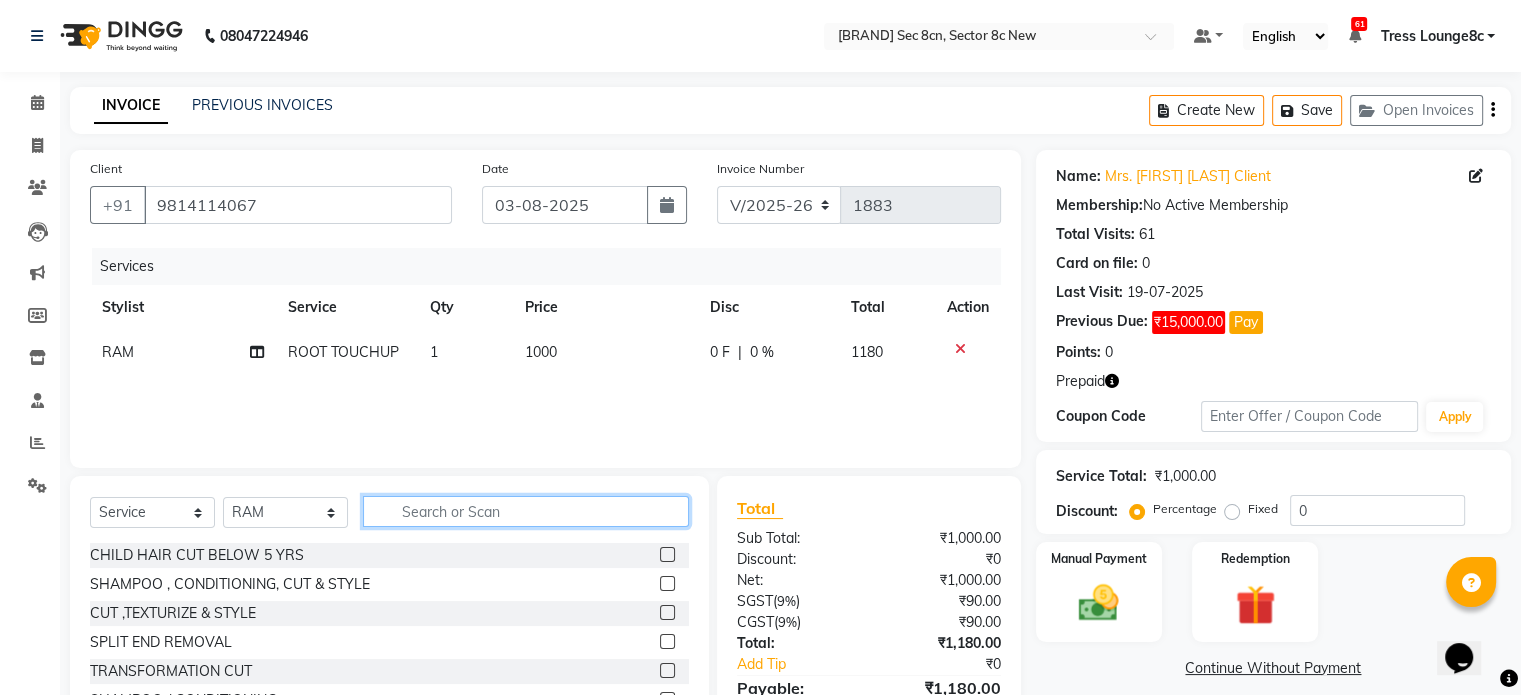 click 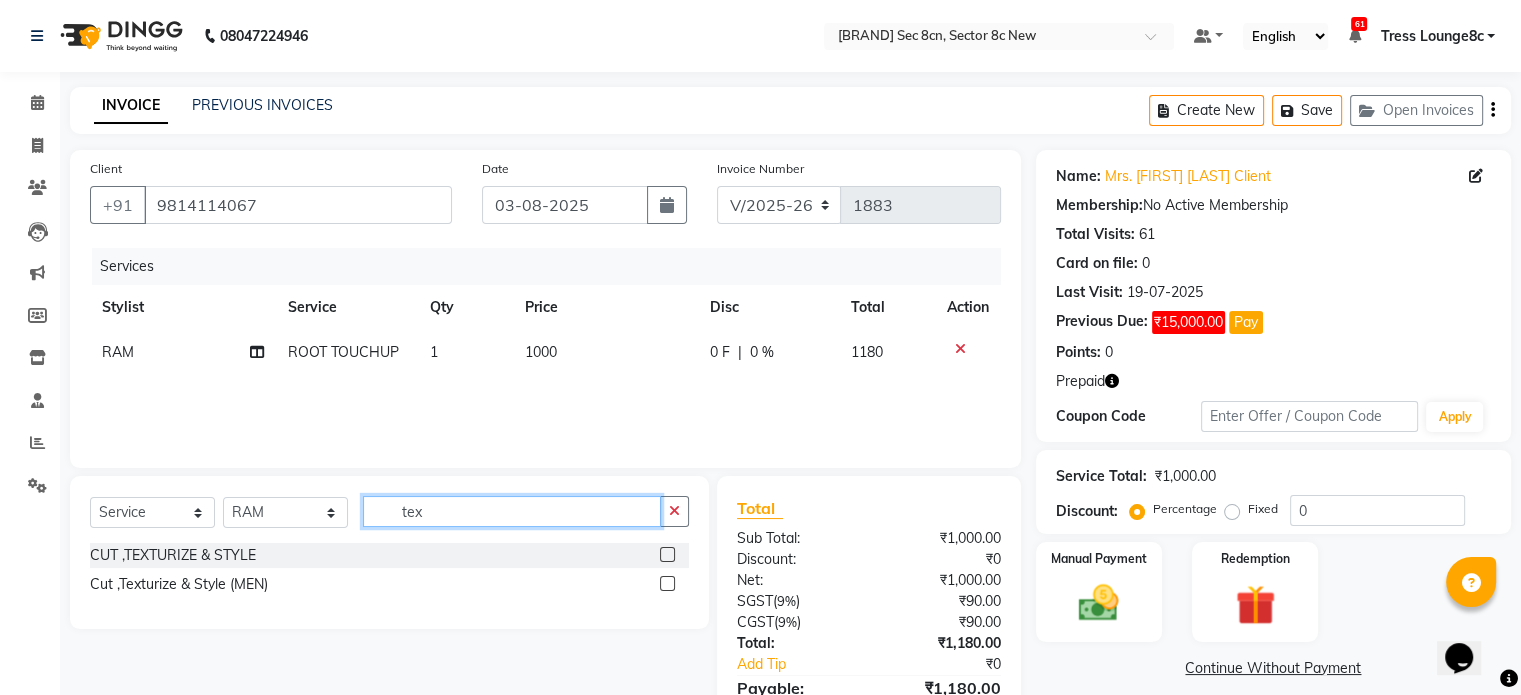 type on "tex" 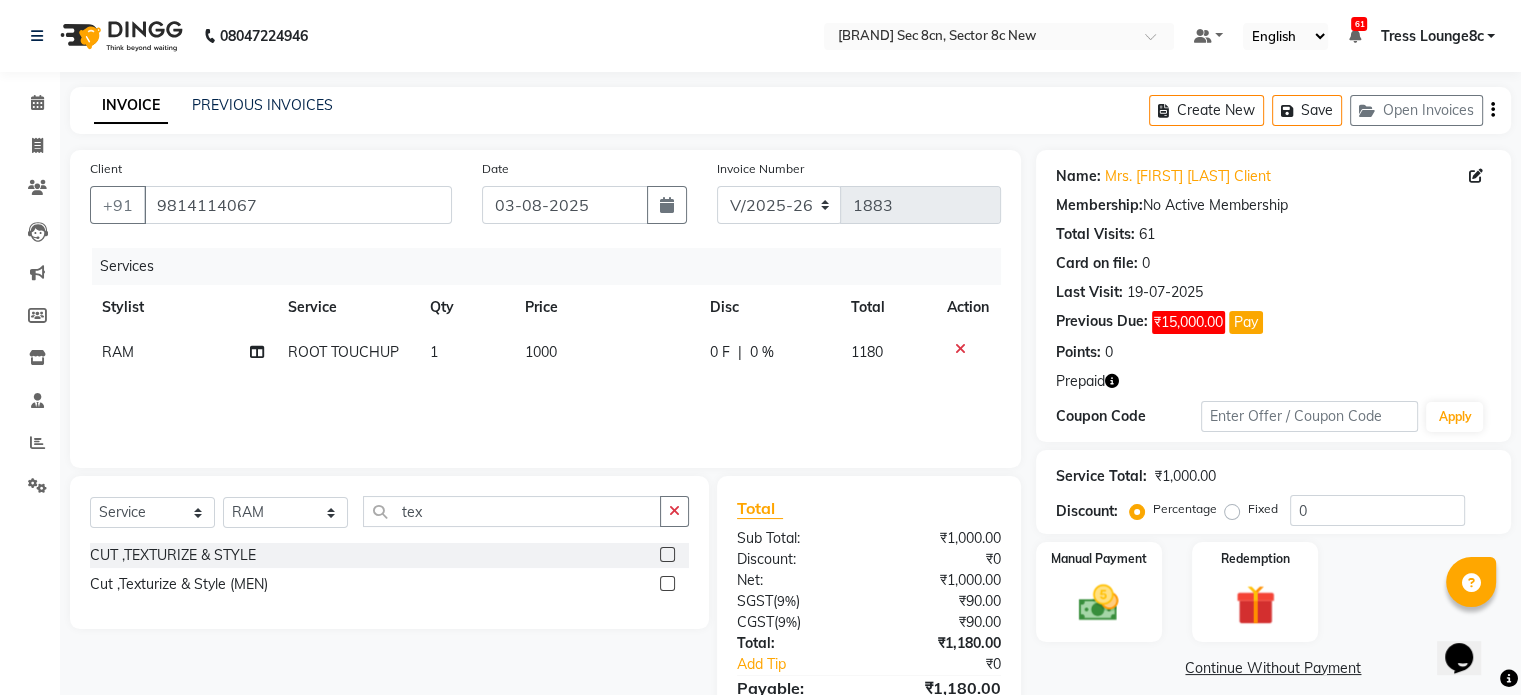 click 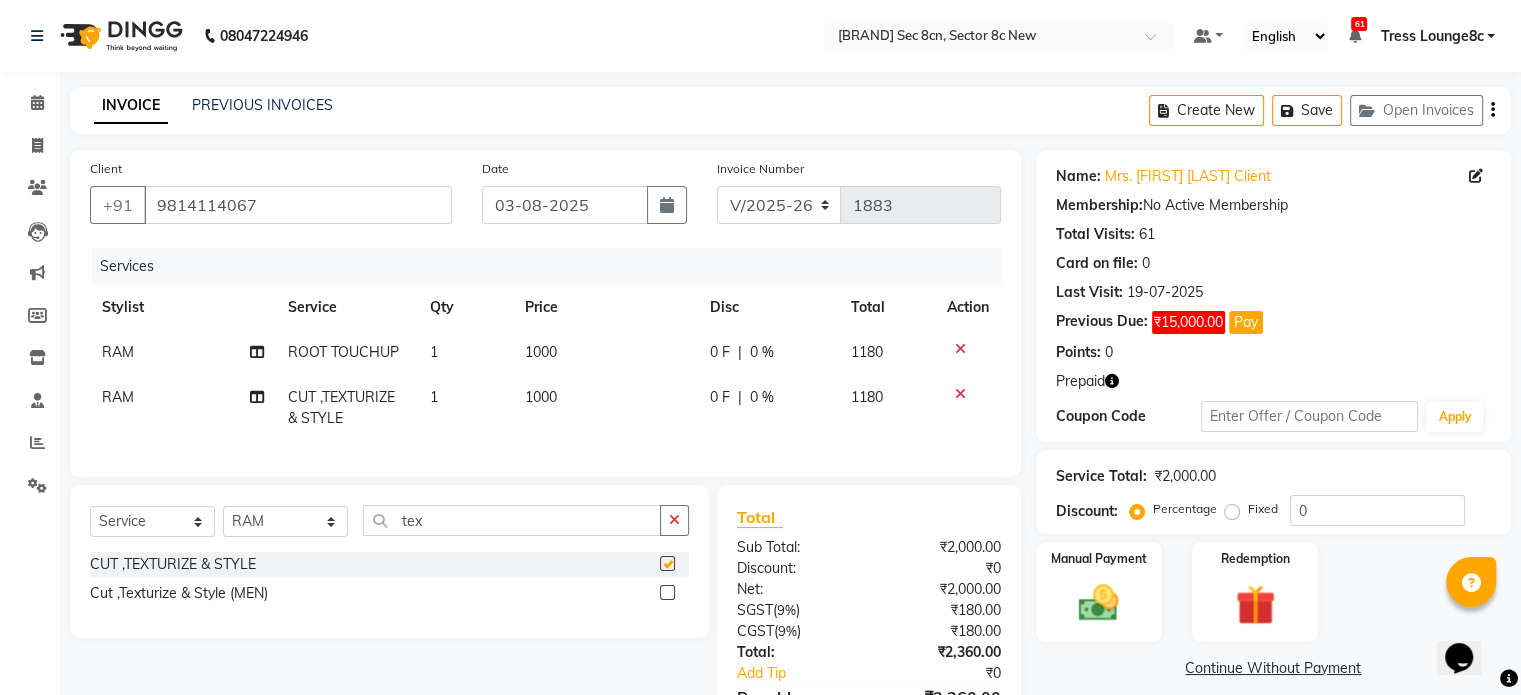 checkbox on "false" 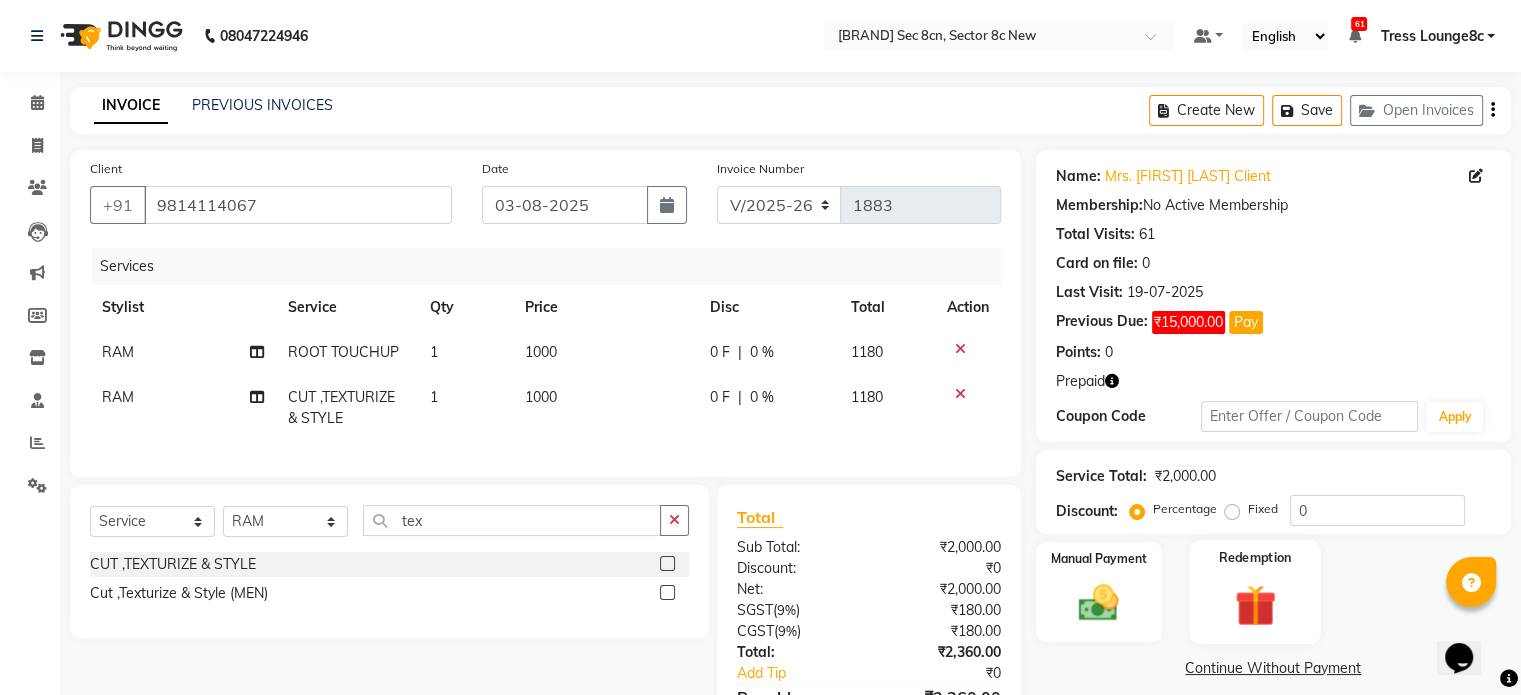 scroll, scrollTop: 129, scrollLeft: 0, axis: vertical 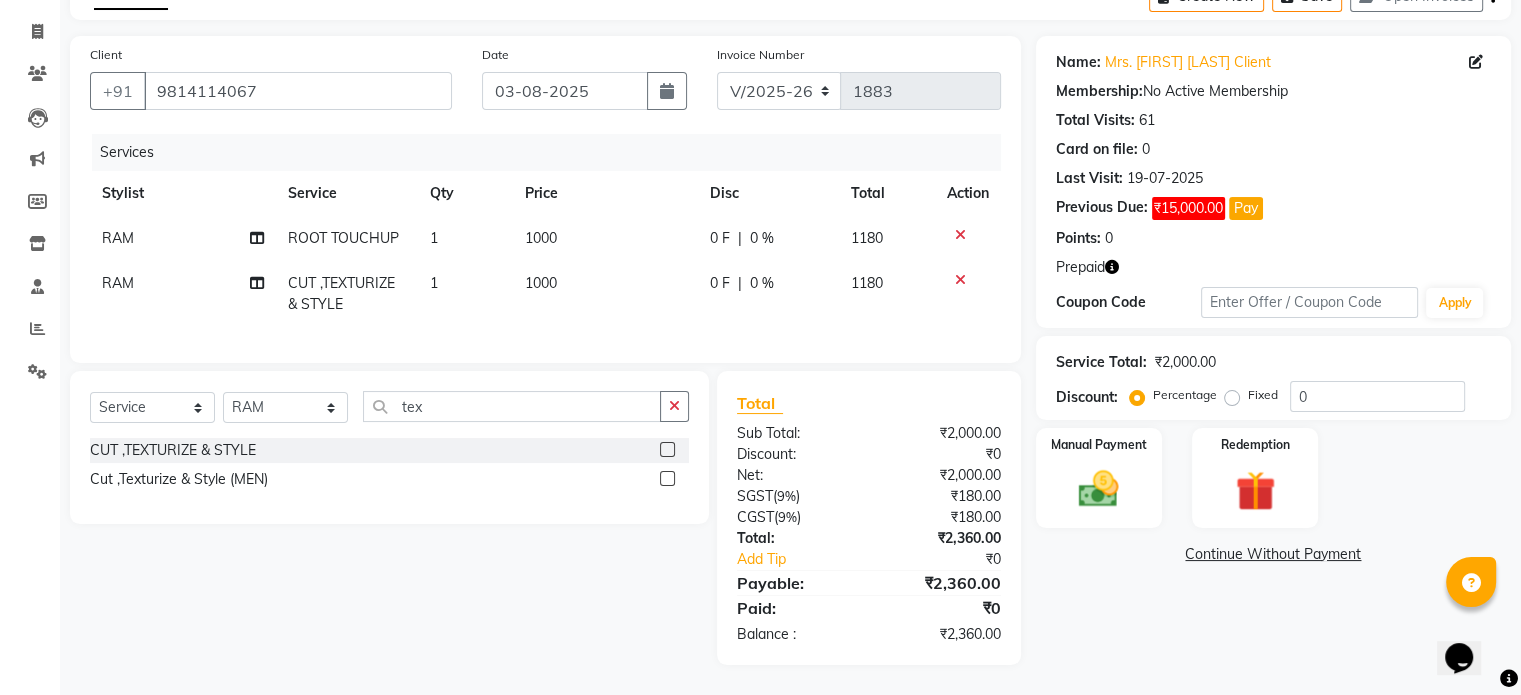 click 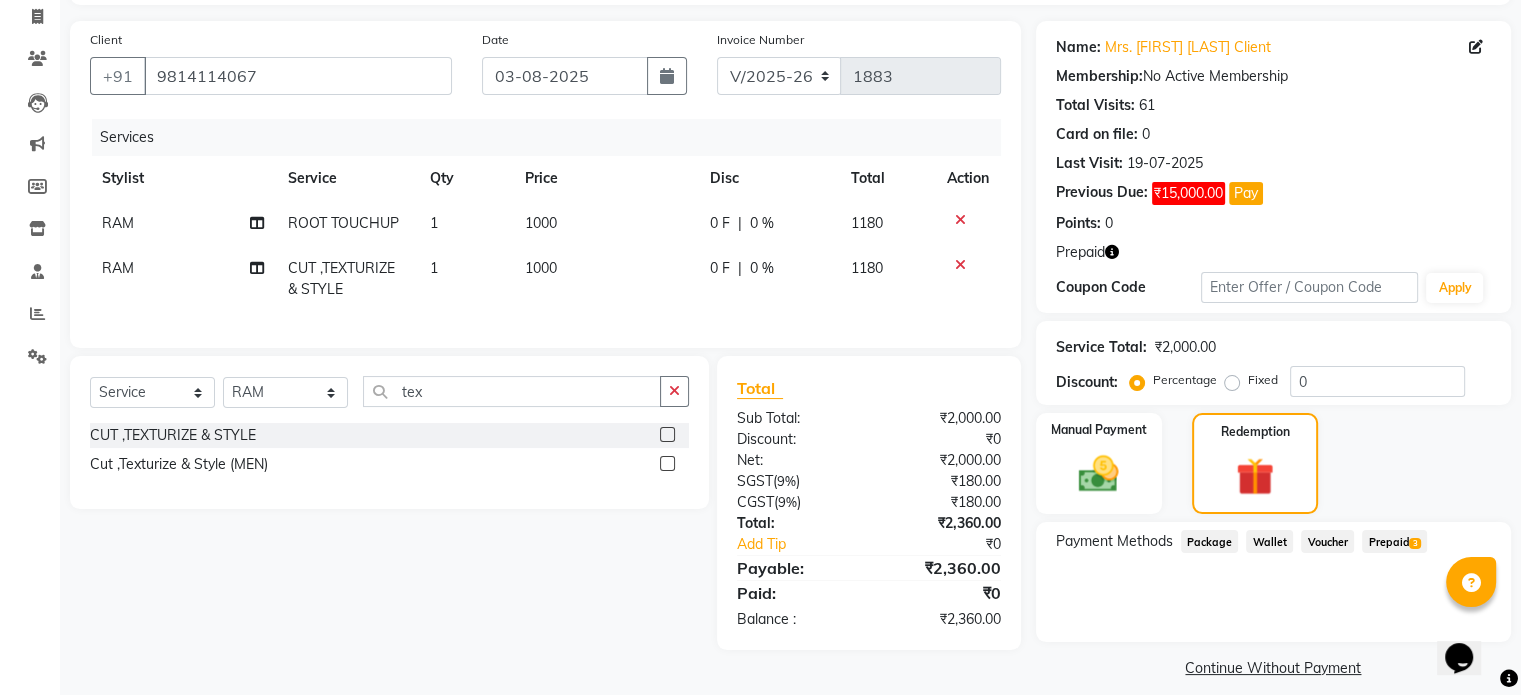 click on "Prepaid  3" 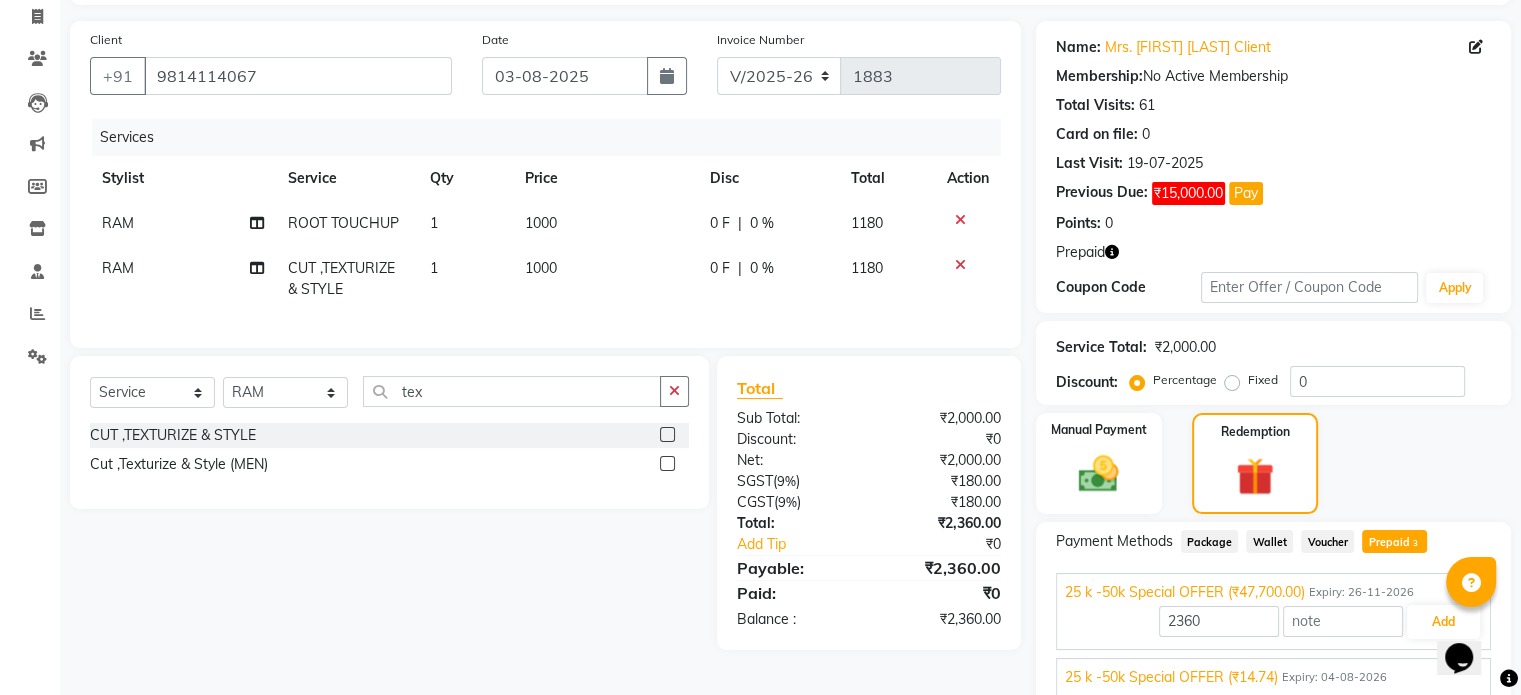 scroll, scrollTop: 256, scrollLeft: 0, axis: vertical 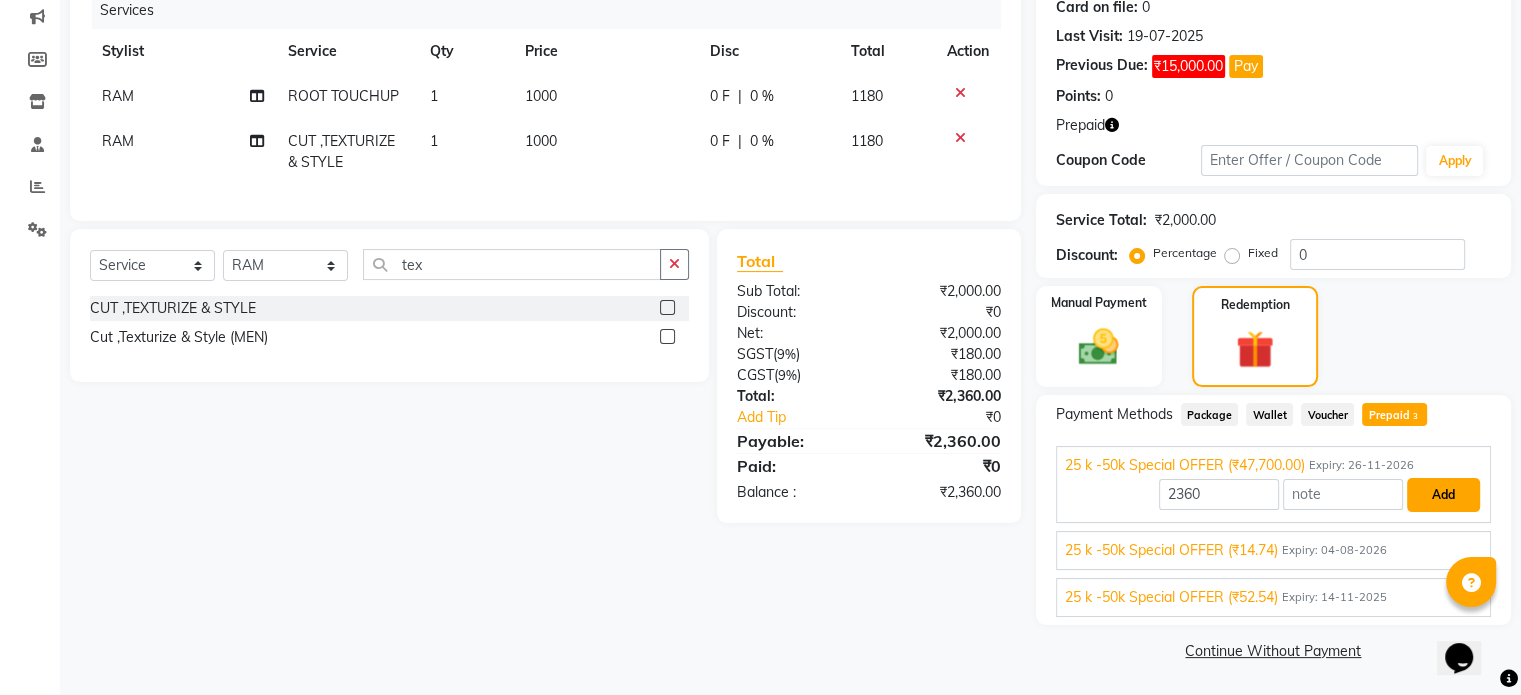 click on "Add" at bounding box center [1443, 495] 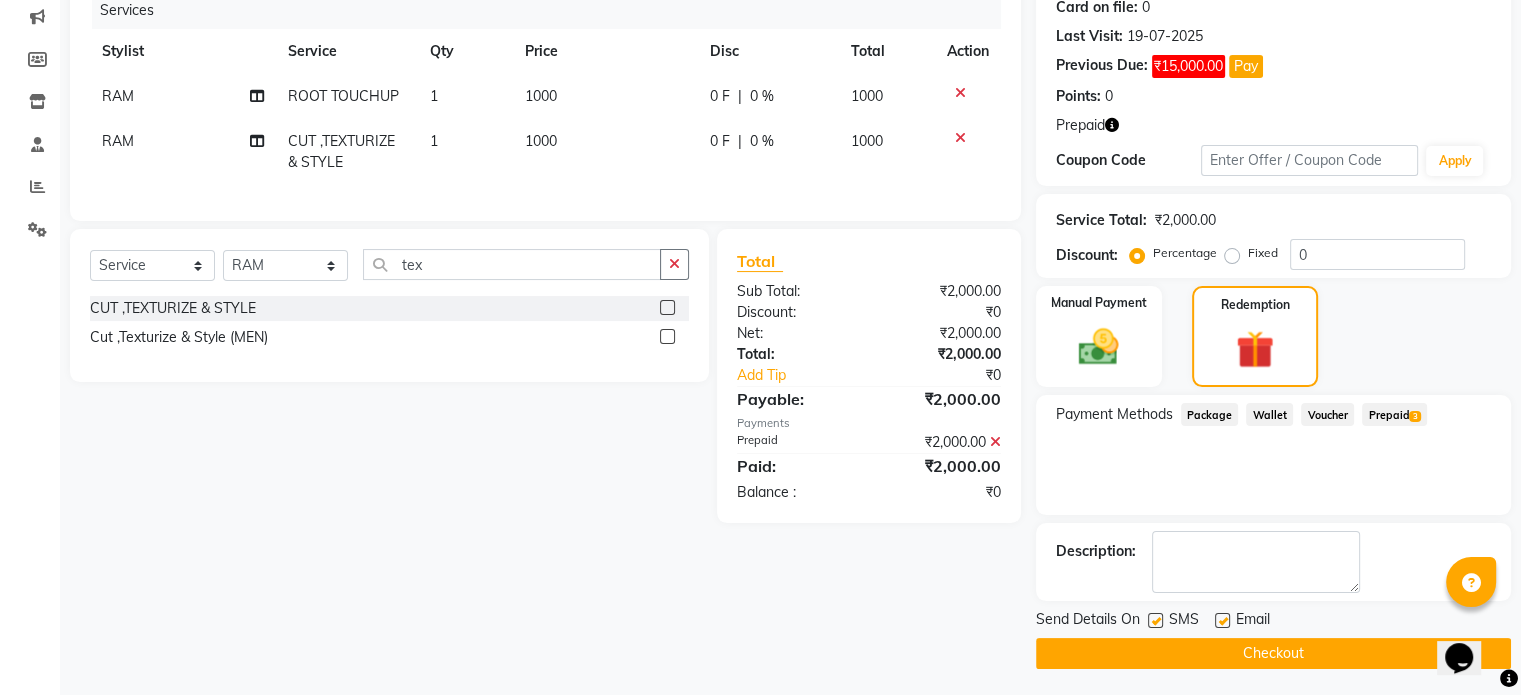 scroll, scrollTop: 258, scrollLeft: 0, axis: vertical 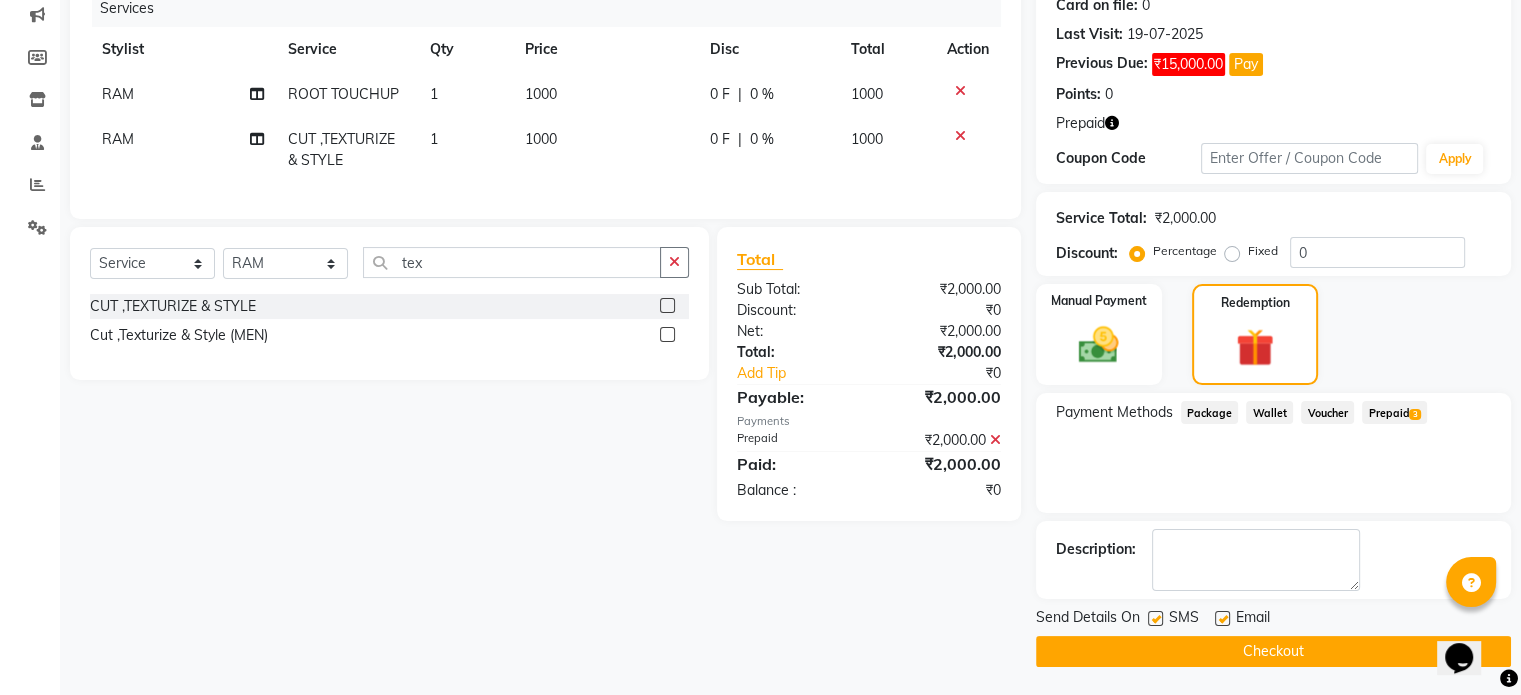 click on "Checkout" 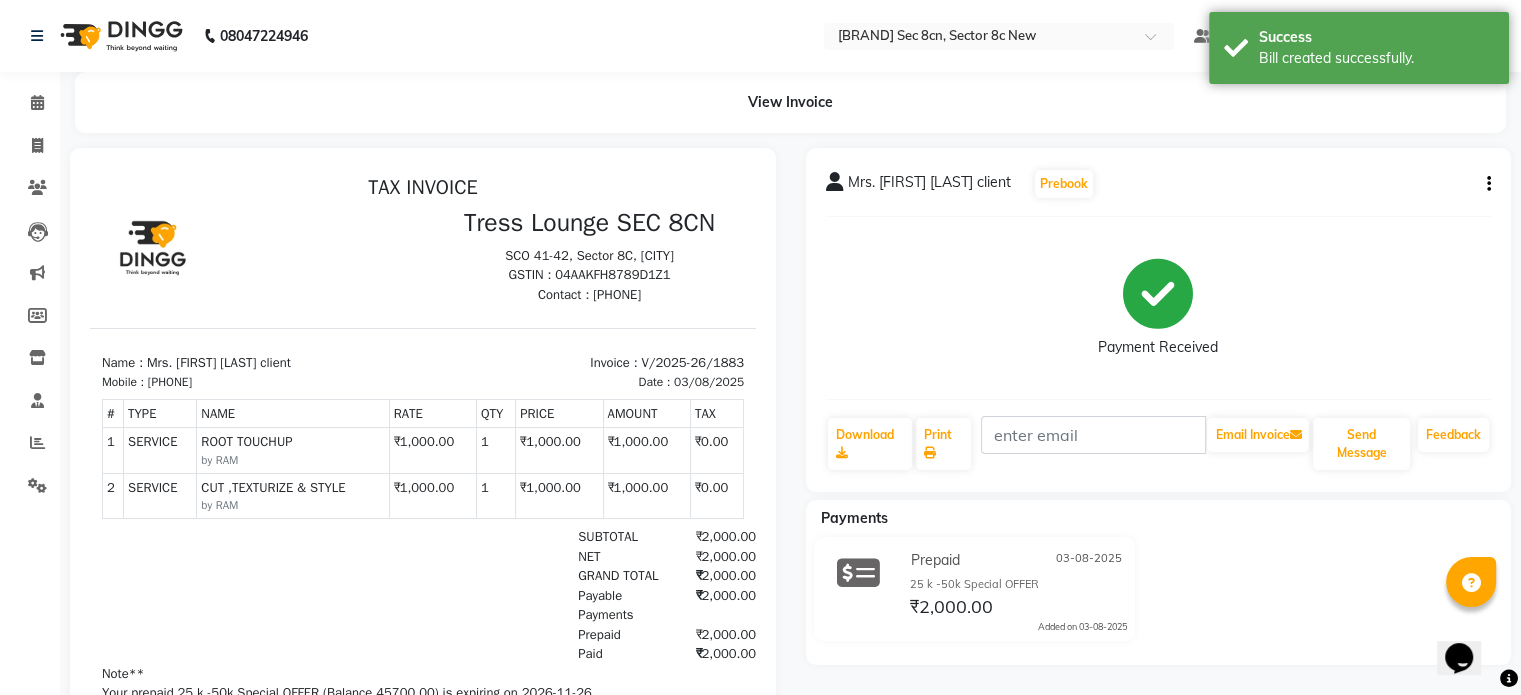 scroll, scrollTop: 0, scrollLeft: 0, axis: both 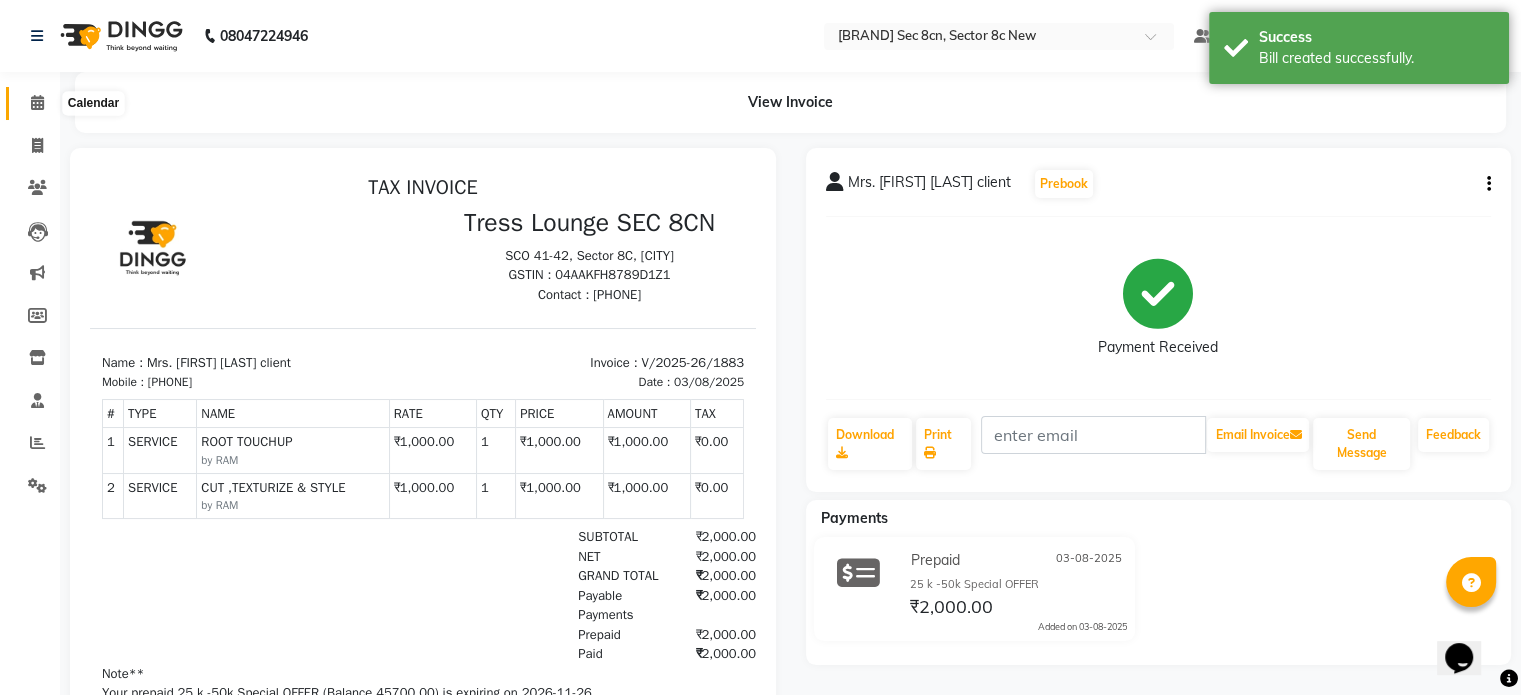 click 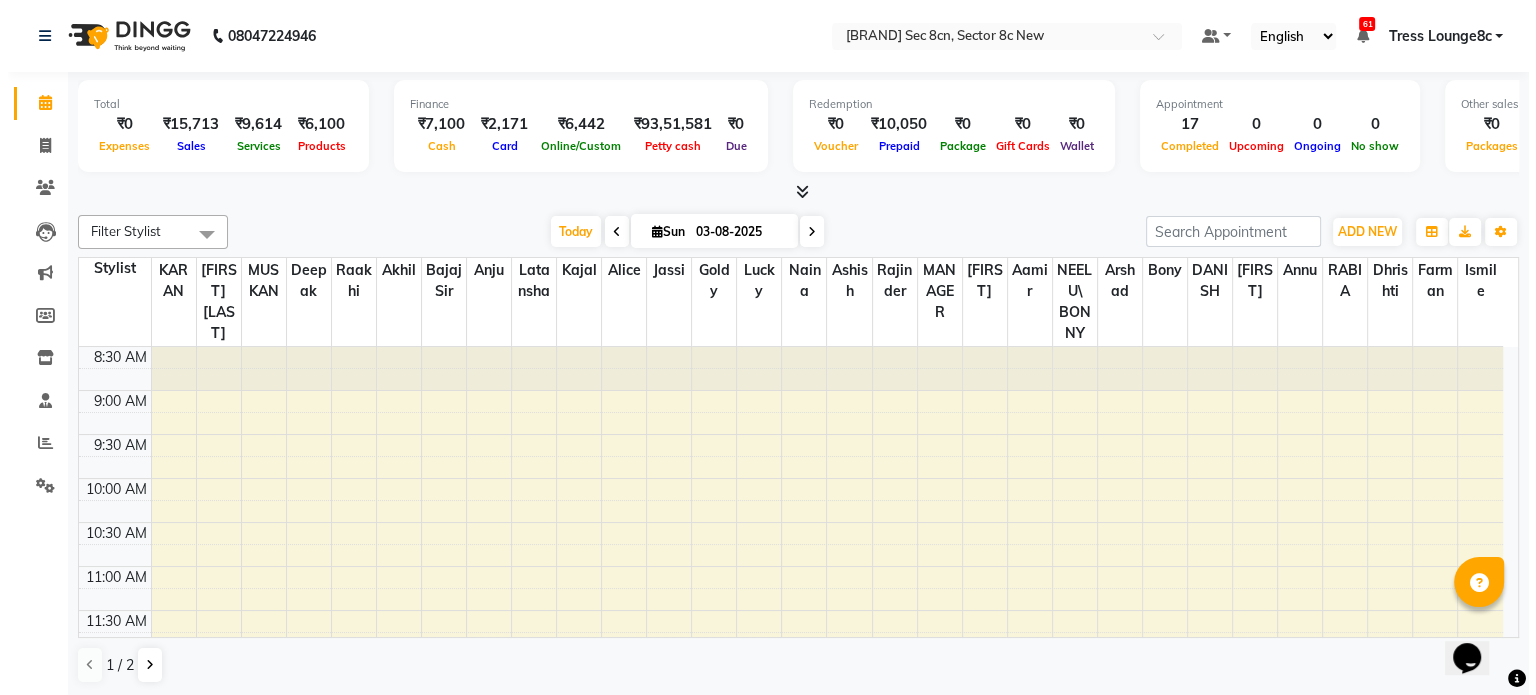 scroll, scrollTop: 0, scrollLeft: 0, axis: both 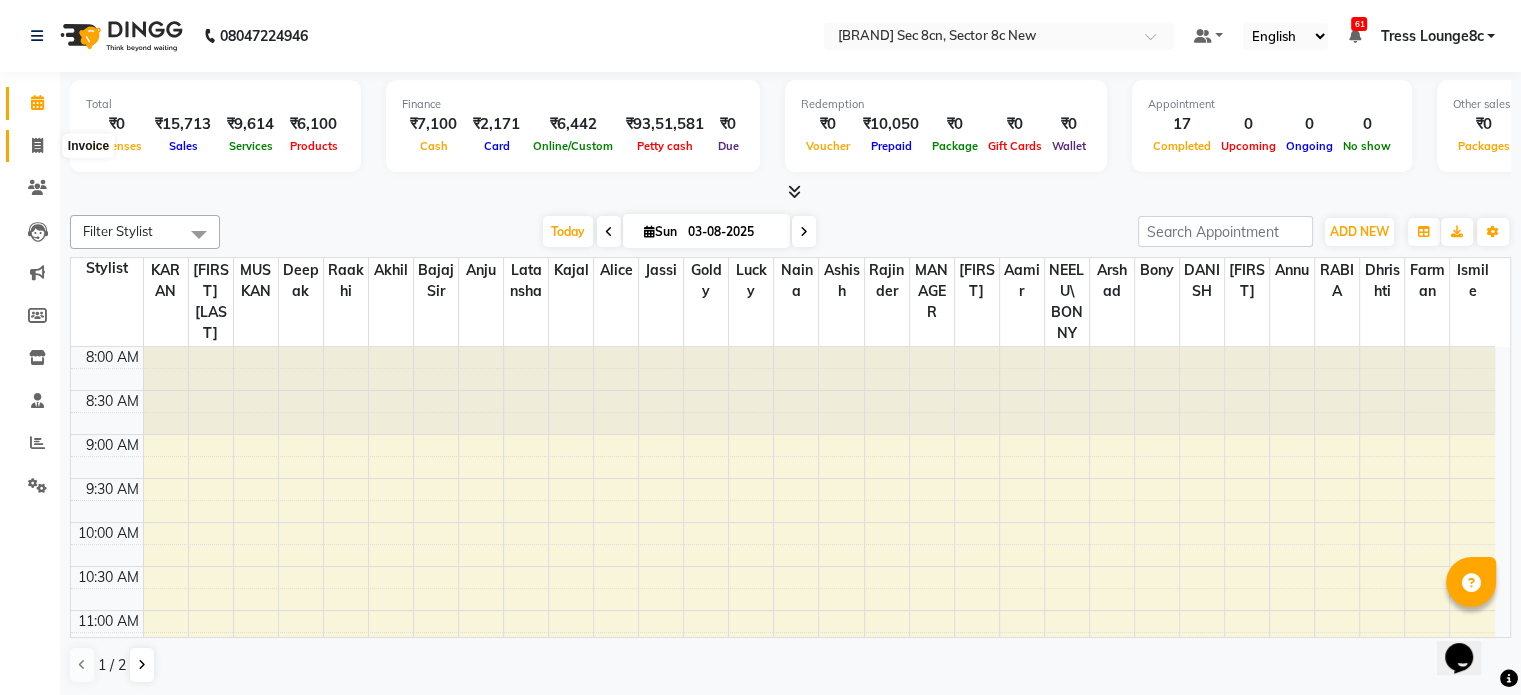 click 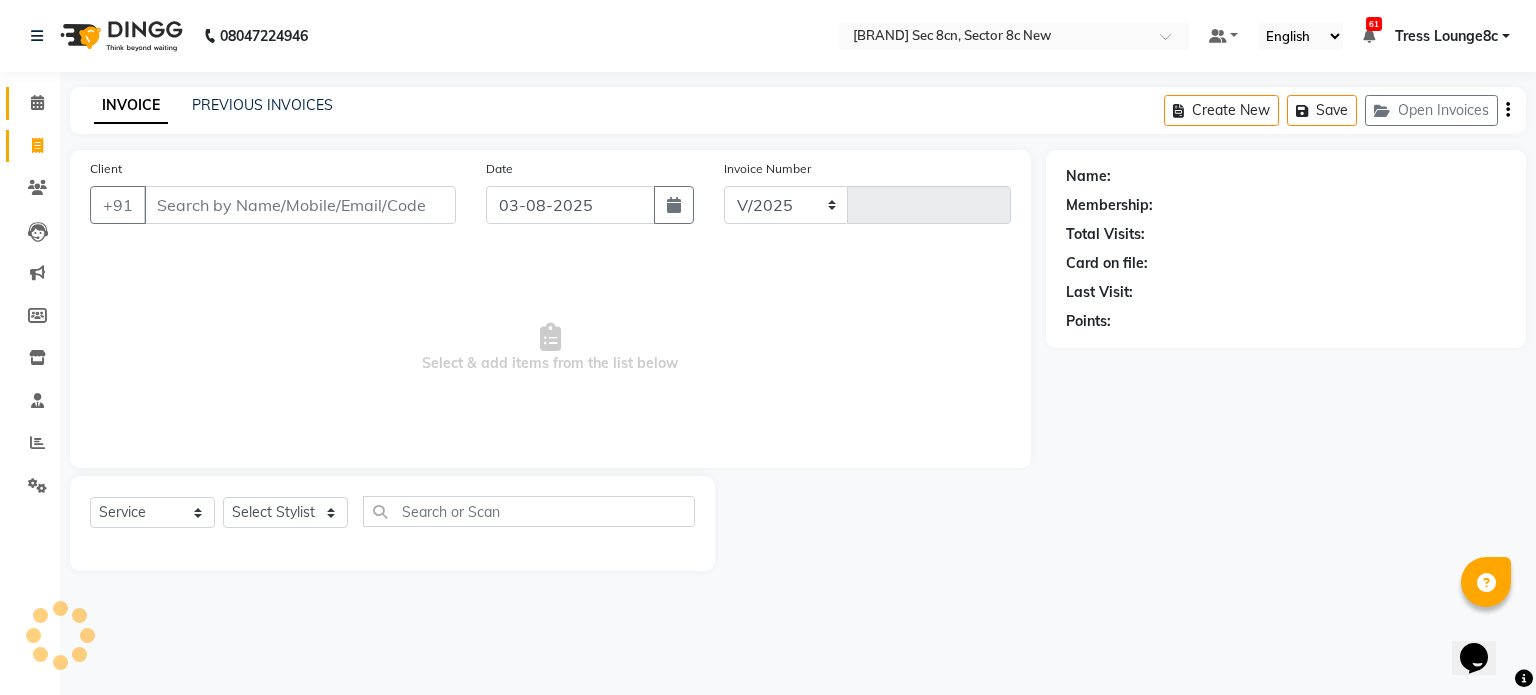 select on "5703" 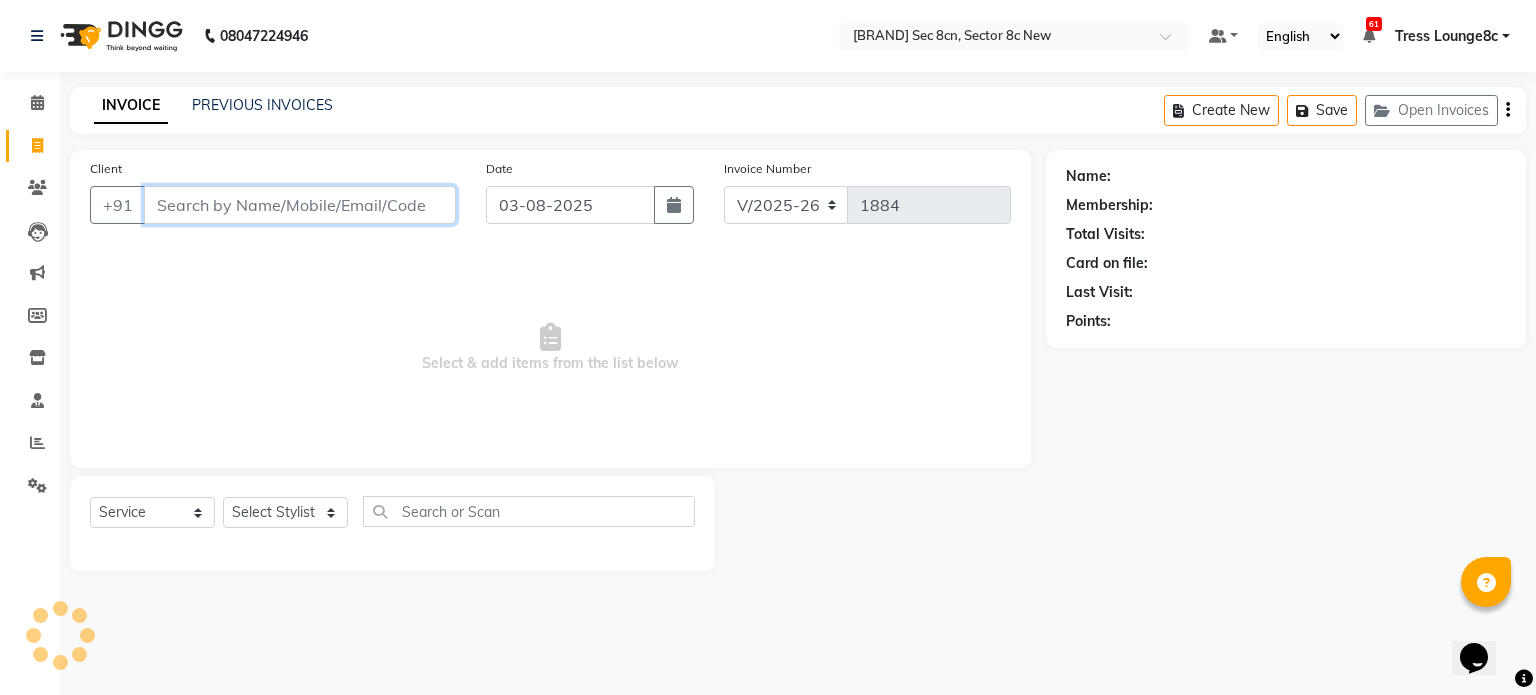 click on "Client" at bounding box center [300, 205] 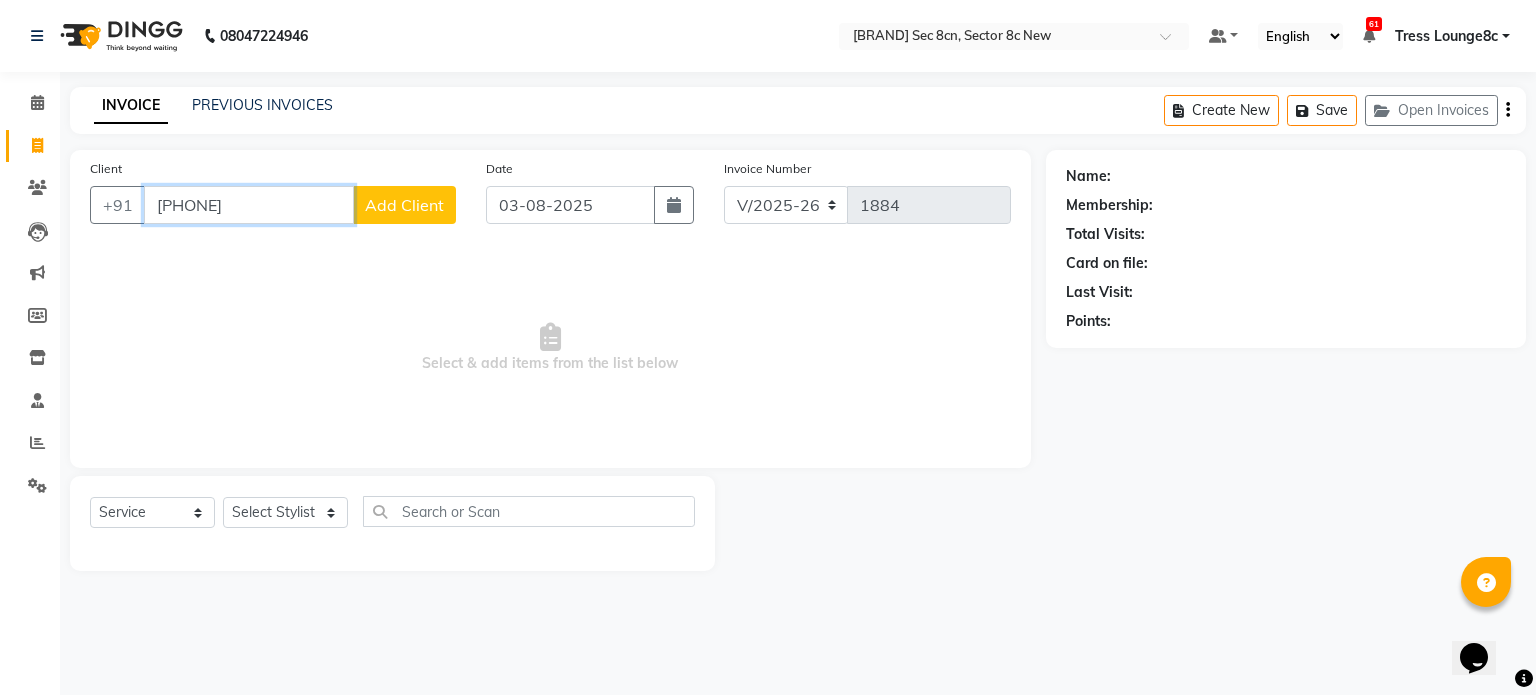 type on "[PHONE]" 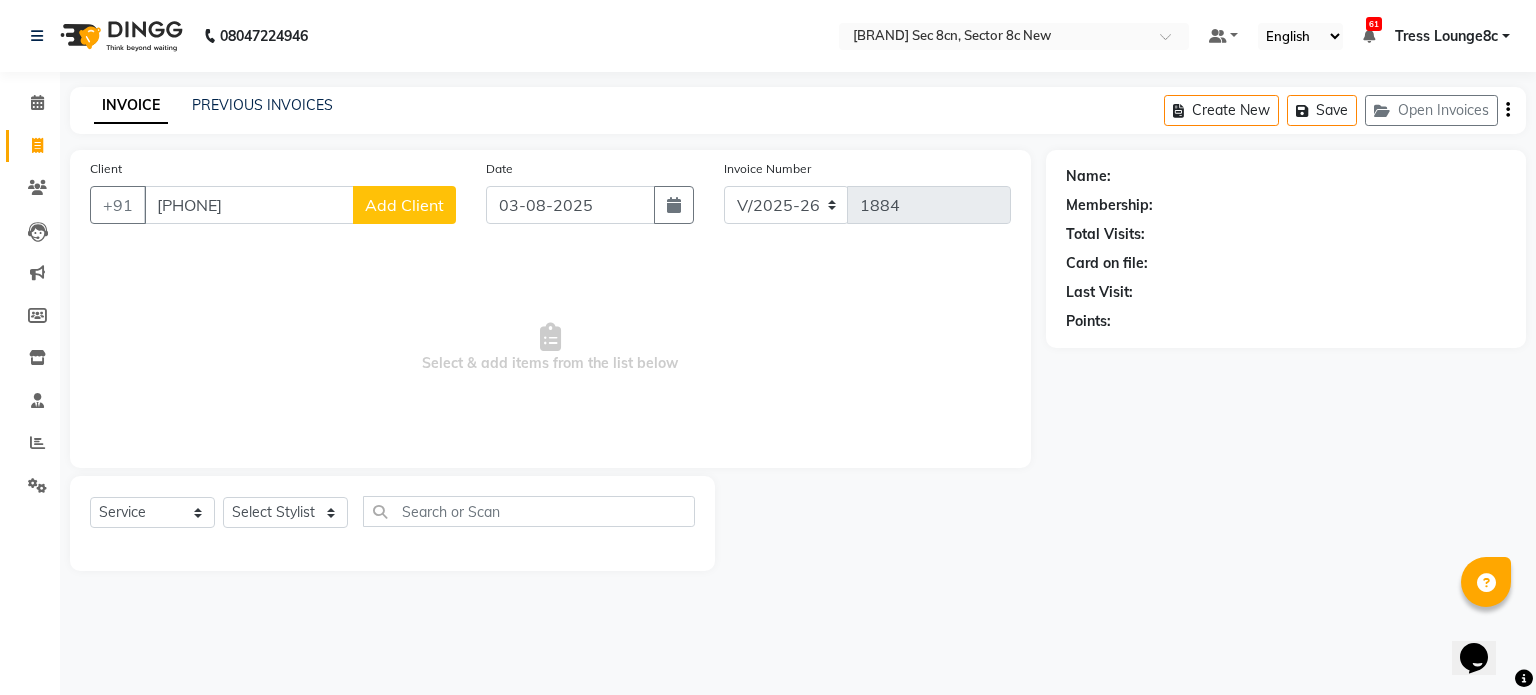 click on "Add Client" 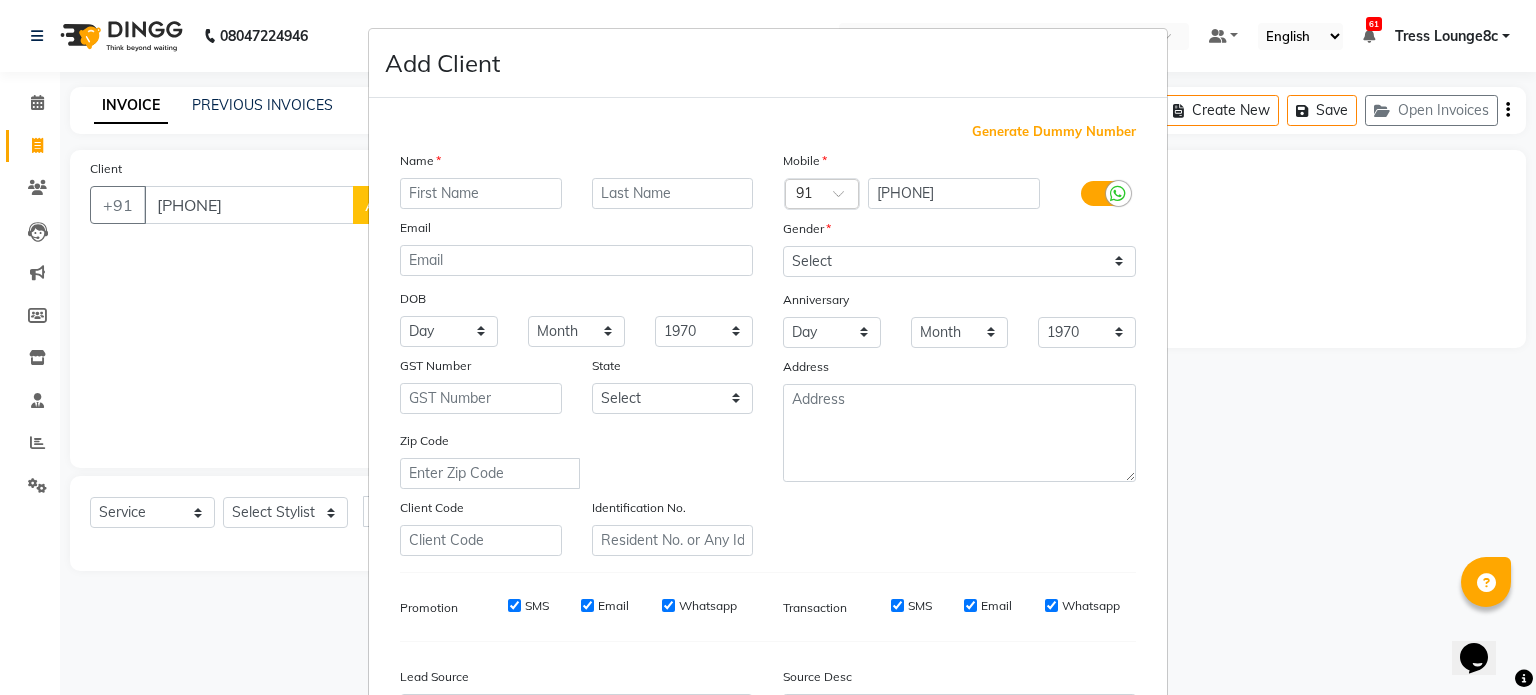 click at bounding box center (481, 193) 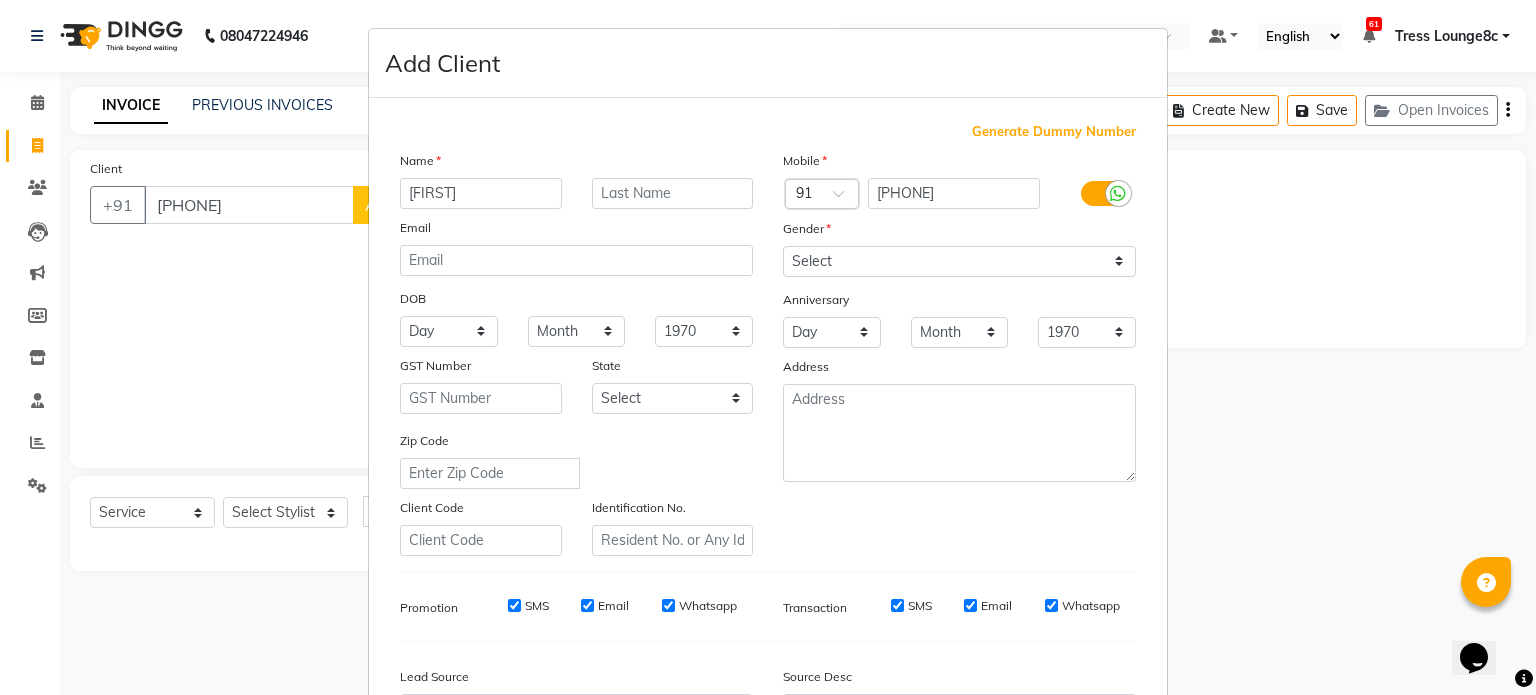 type on "[FIRST]" 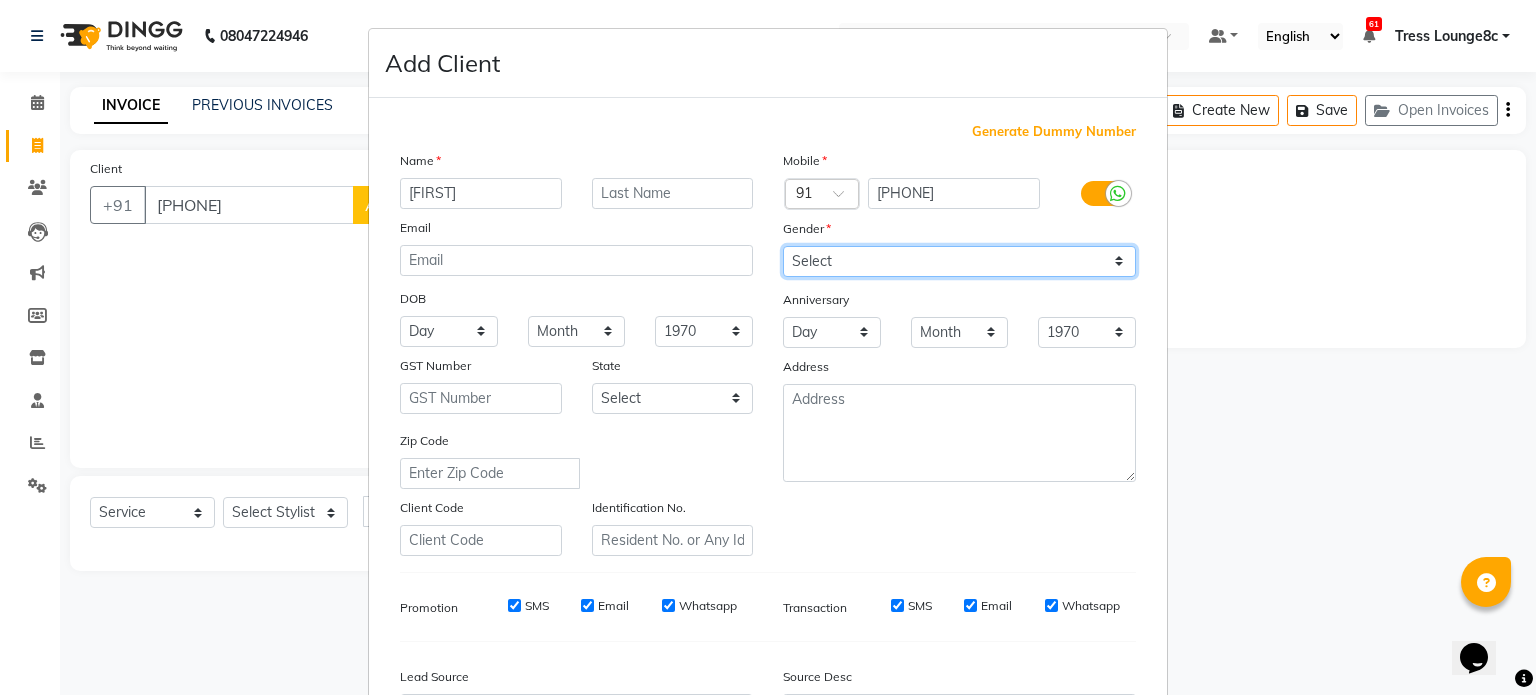 click on "Select Male Female Other Prefer Not To Say" at bounding box center [959, 261] 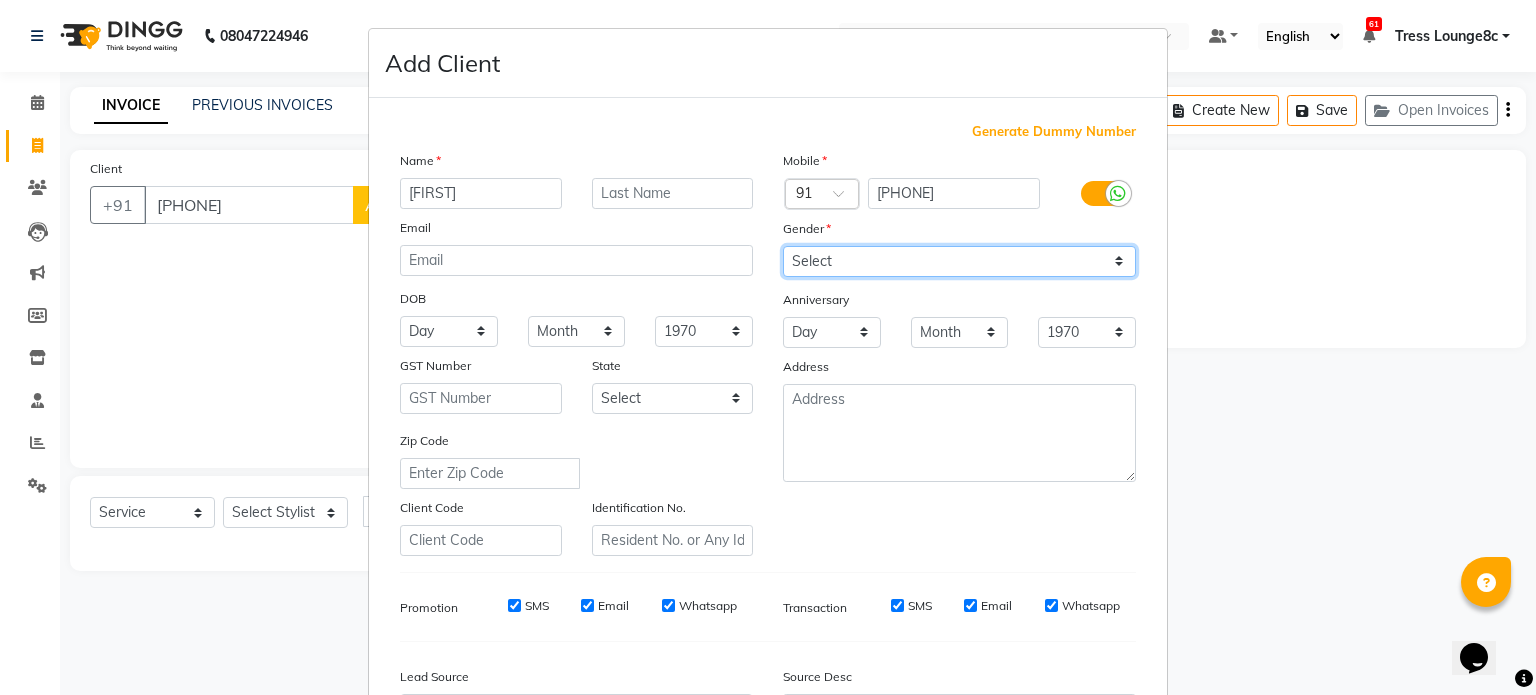 select on "male" 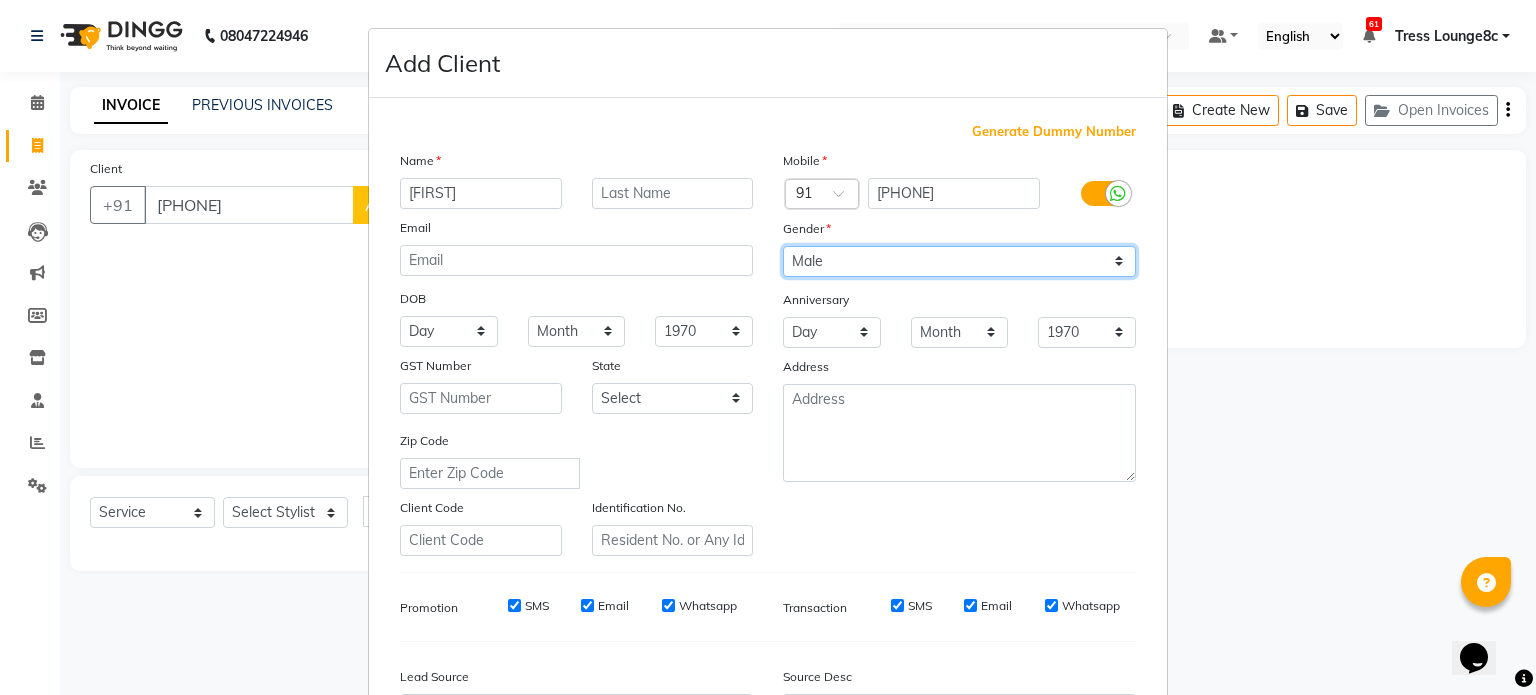 click on "Select Male Female Other Prefer Not To Say" at bounding box center (959, 261) 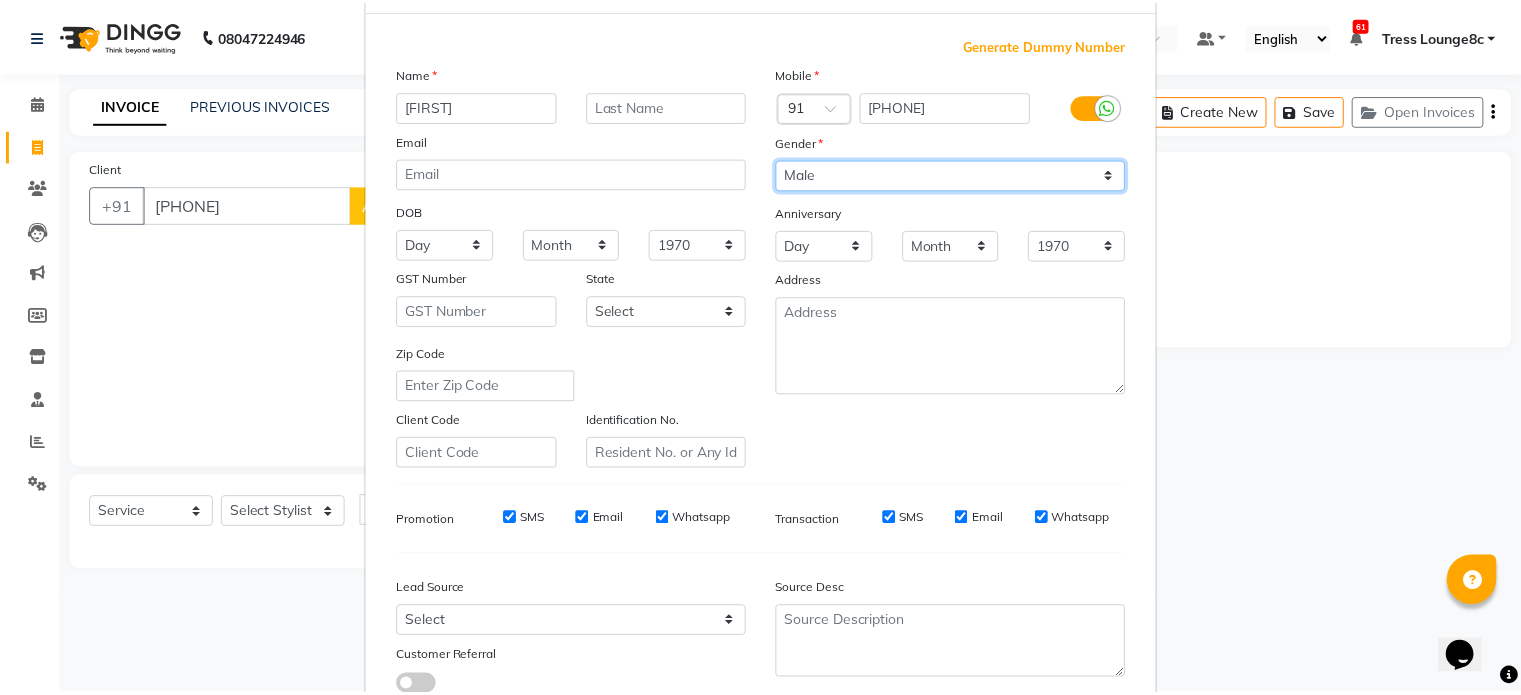 scroll, scrollTop: 237, scrollLeft: 0, axis: vertical 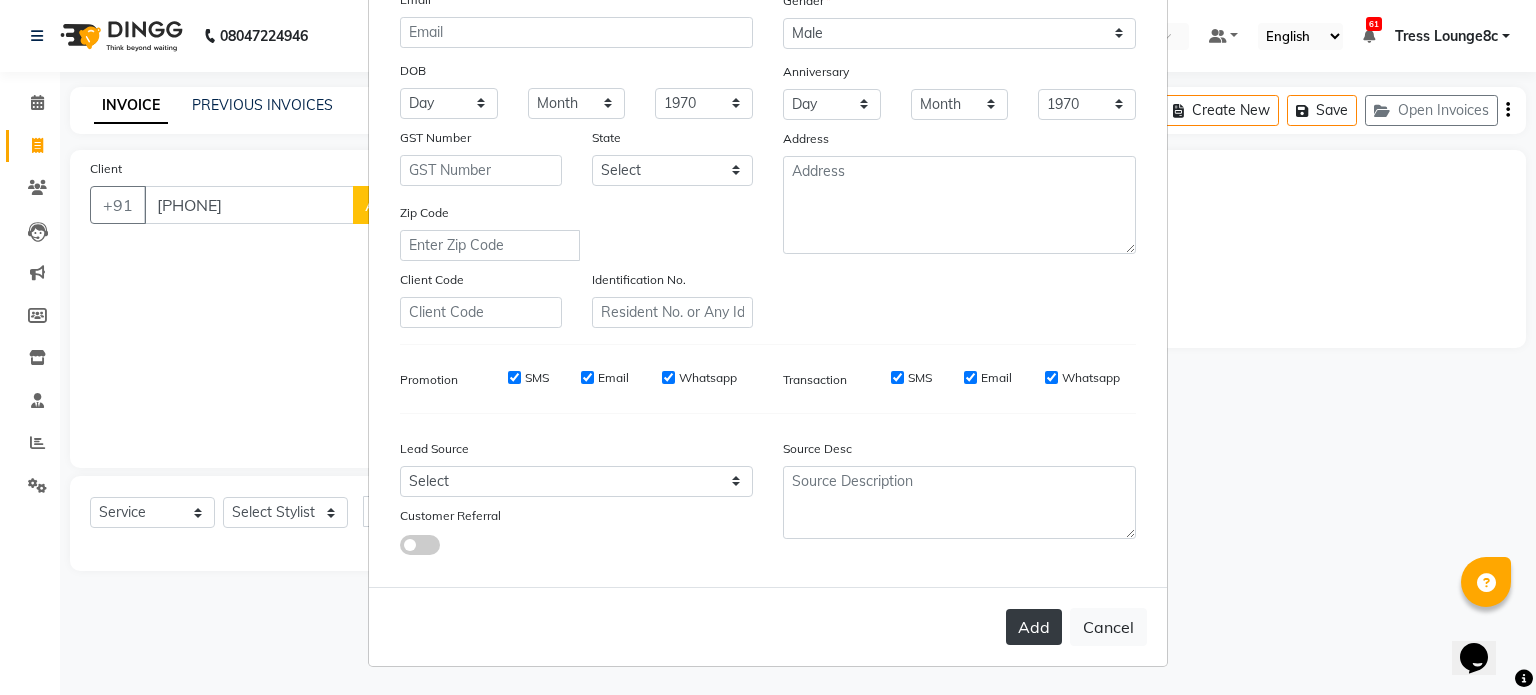 click on "Add" at bounding box center [1034, 627] 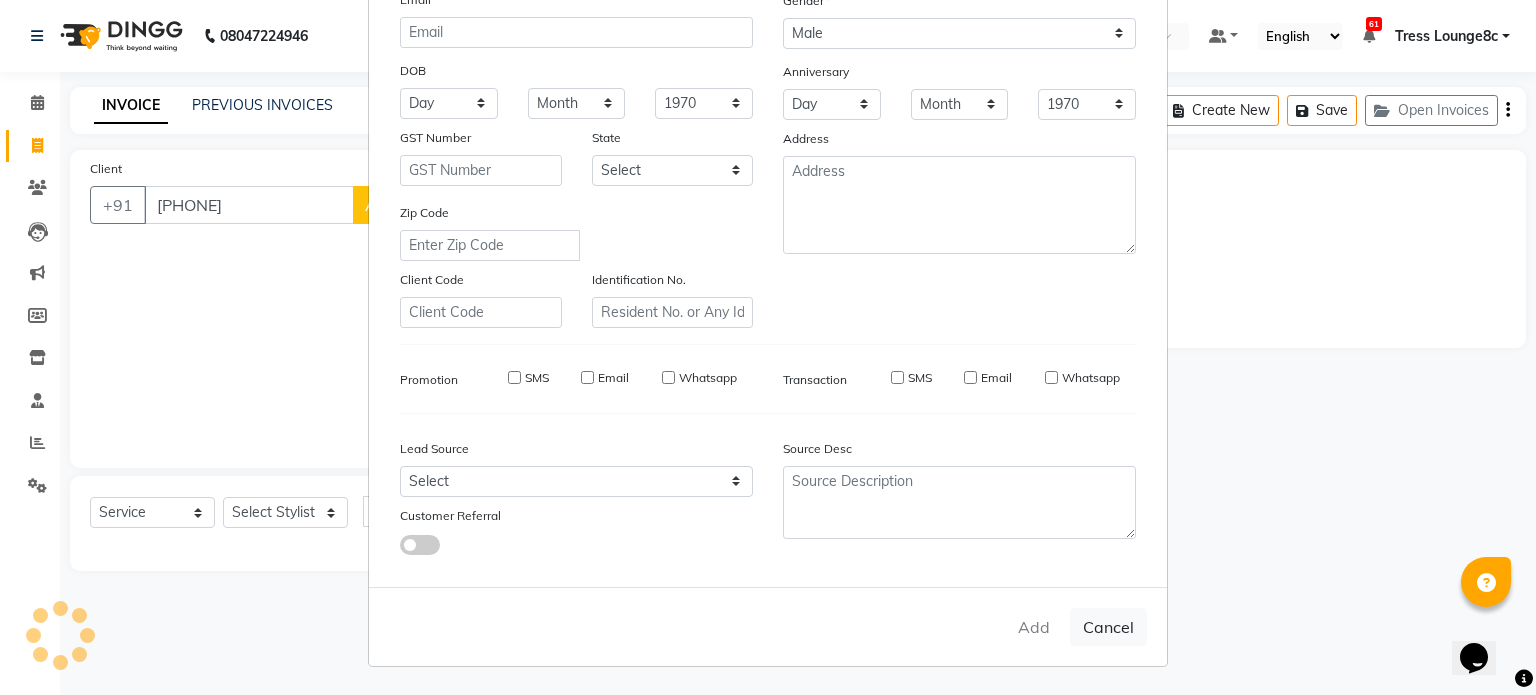 type 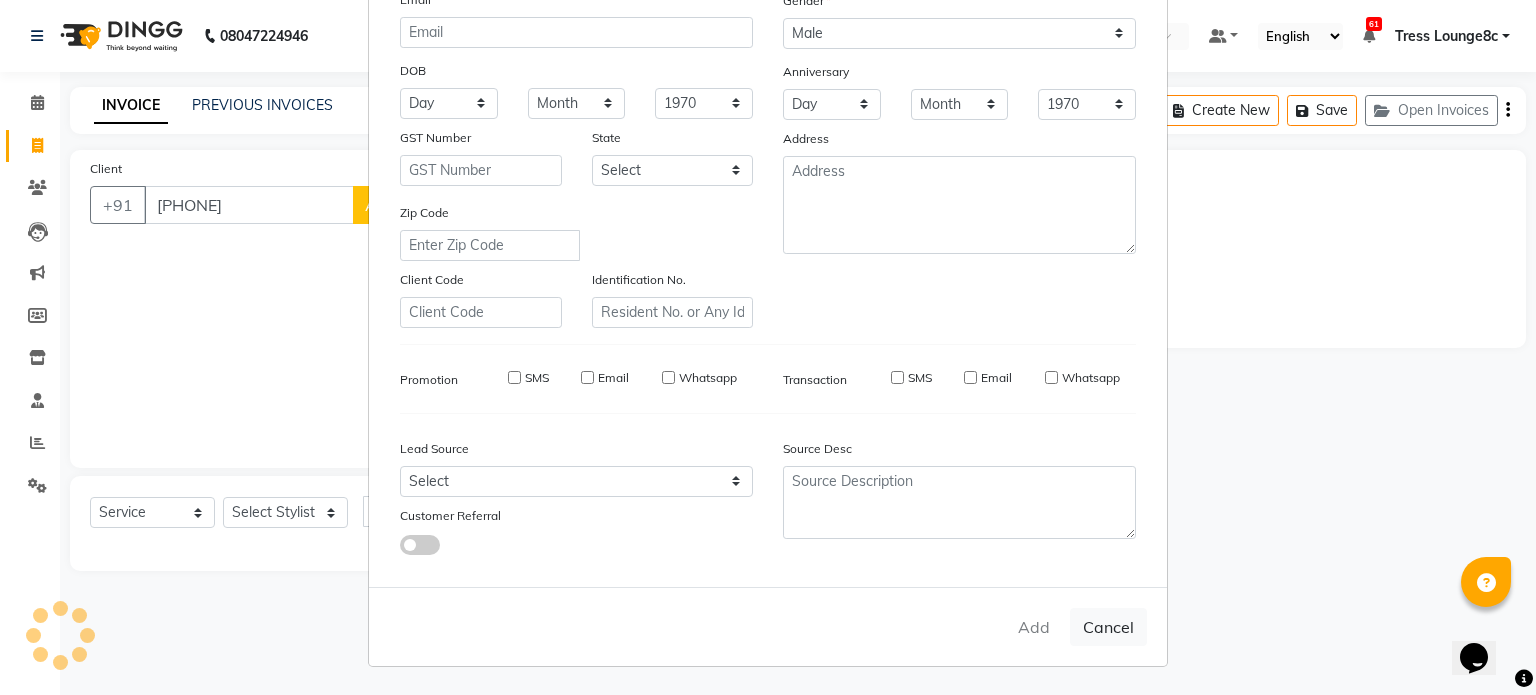 select 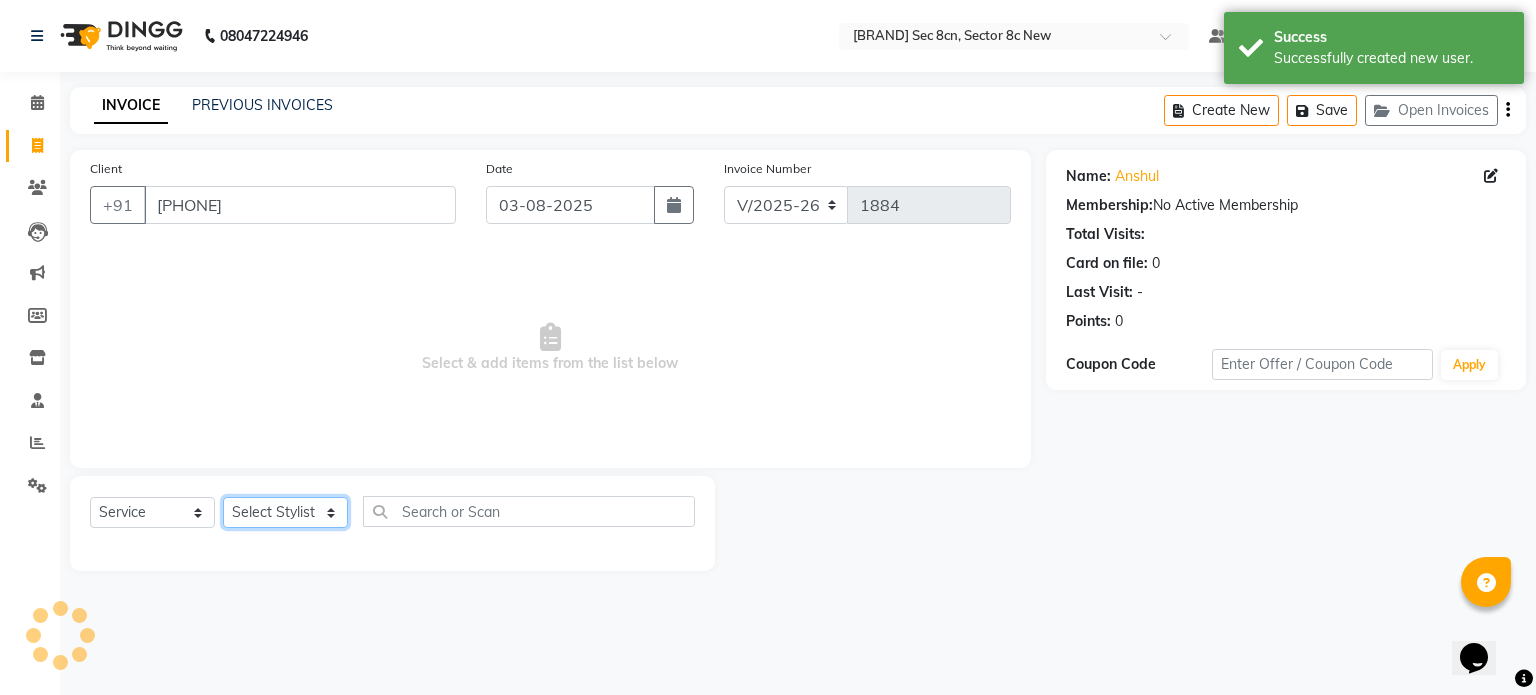 click on "Select Stylist Aamir akhil Alice Anju Annu  Arshad Ashish Bajaj sir Bony DANISH Deepak Dhrishti Farman gagan goldy [FIRST] [LAST] Ismile ISRAEL Jassi kajal KARAN Latansha Lucky MANAGER MUSKAN naina NEELU\ BONNY Raakhi  RABIA rajinder RAM Ripti ROOP Roseleen Ruth Sagar Saleem SalmaN Sameer SHAHEEN Shriya SRISHTI tomba veena VINOD WASIM zakir" 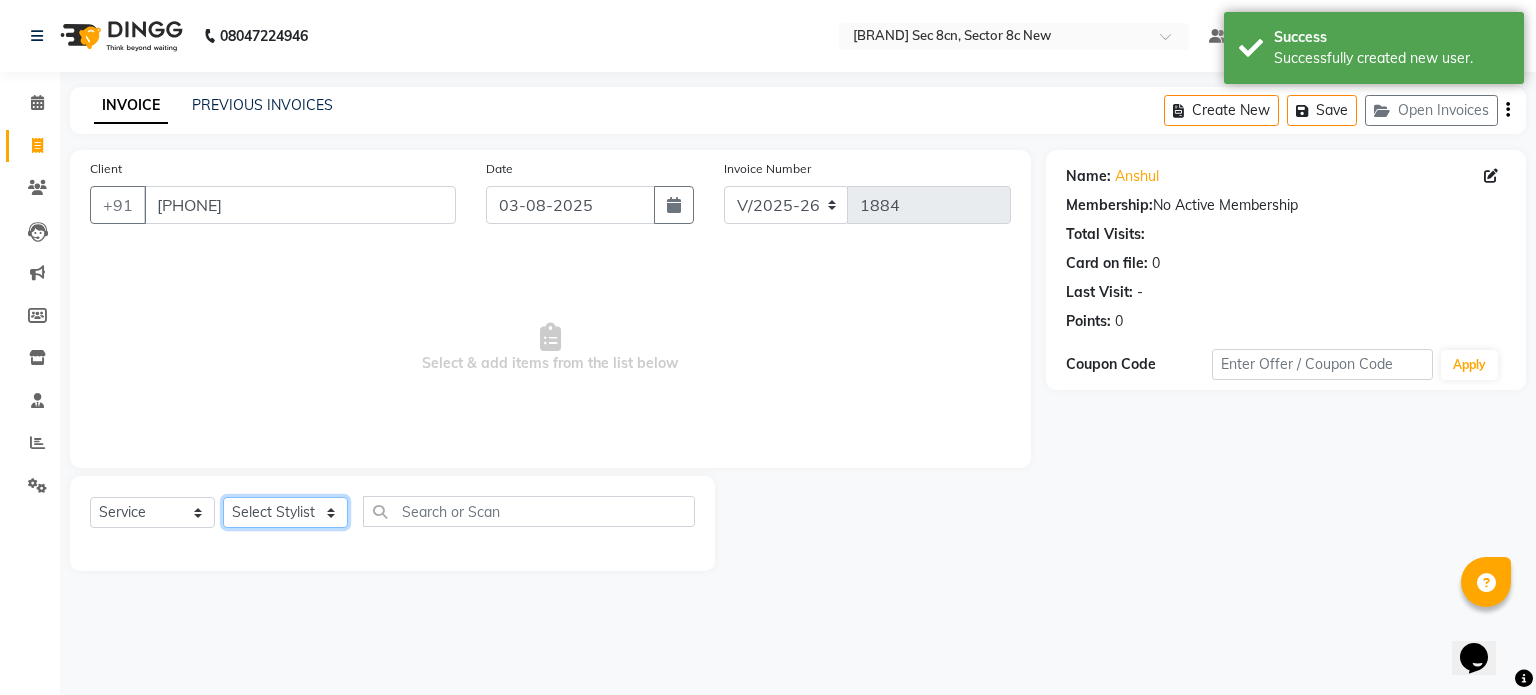 select on "39101" 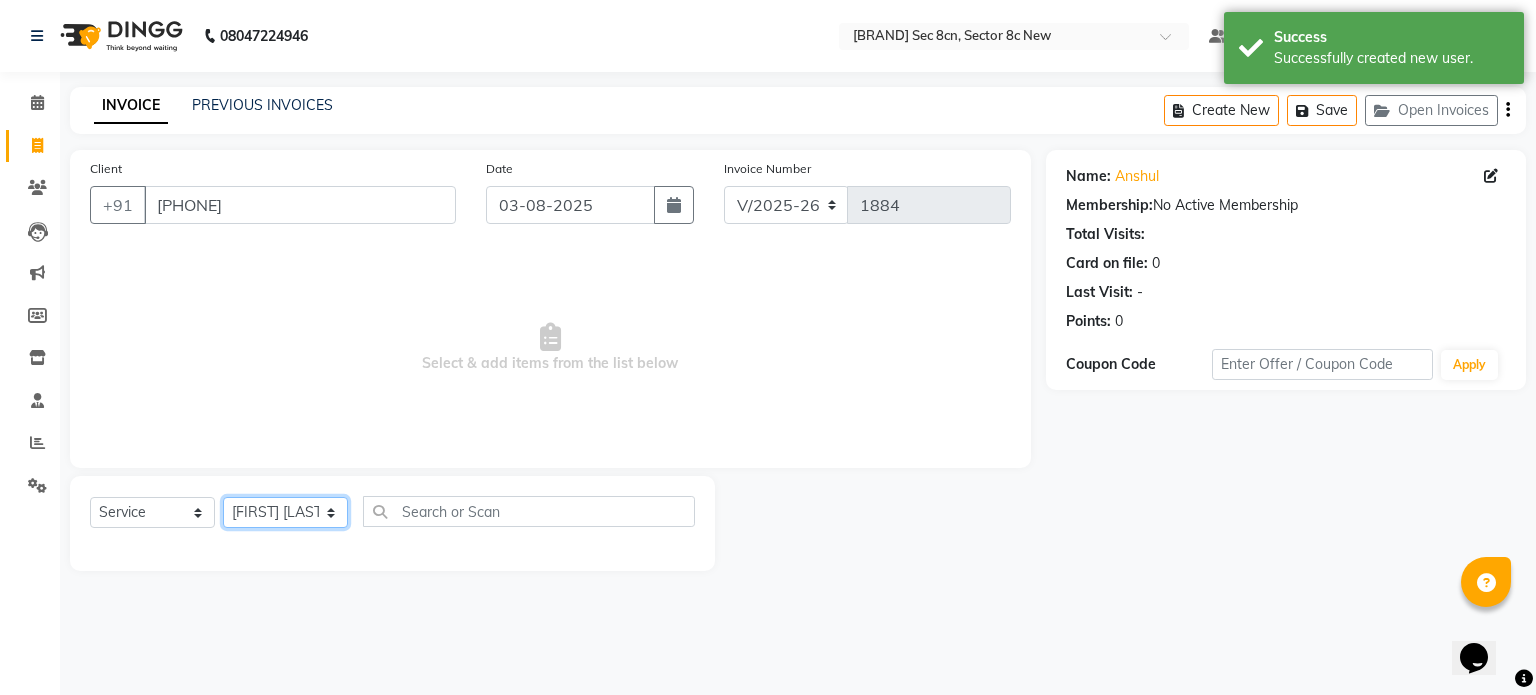 click on "Select Stylist Aamir akhil Alice Anju Annu  Arshad Ashish Bajaj sir Bony DANISH Deepak Dhrishti Farman gagan goldy [FIRST] [LAST] Ismile ISRAEL Jassi kajal KARAN Latansha Lucky MANAGER MUSKAN naina NEELU\ BONNY Raakhi  RABIA rajinder RAM Ripti ROOP Roseleen Ruth Sagar Saleem SalmaN Sameer SHAHEEN Shriya SRISHTI tomba veena VINOD WASIM zakir" 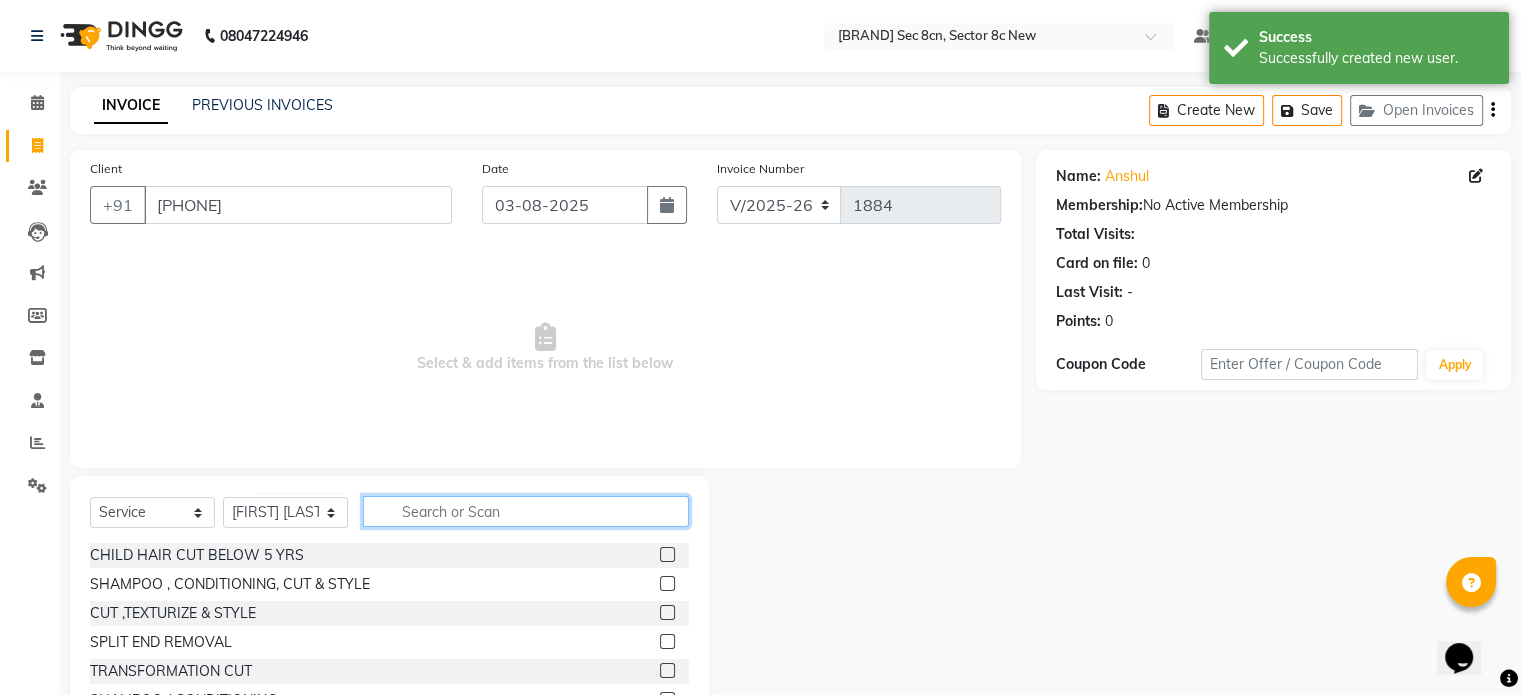 click 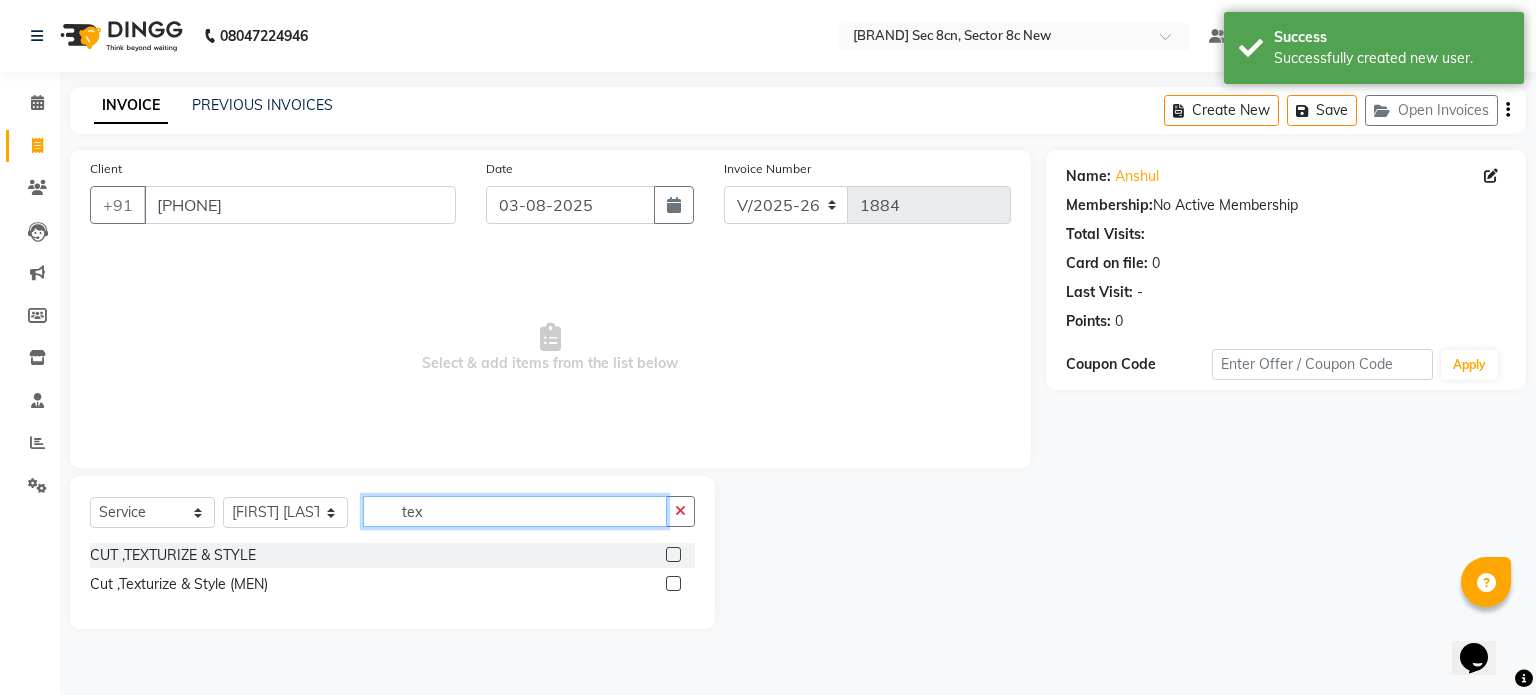 type on "tex" 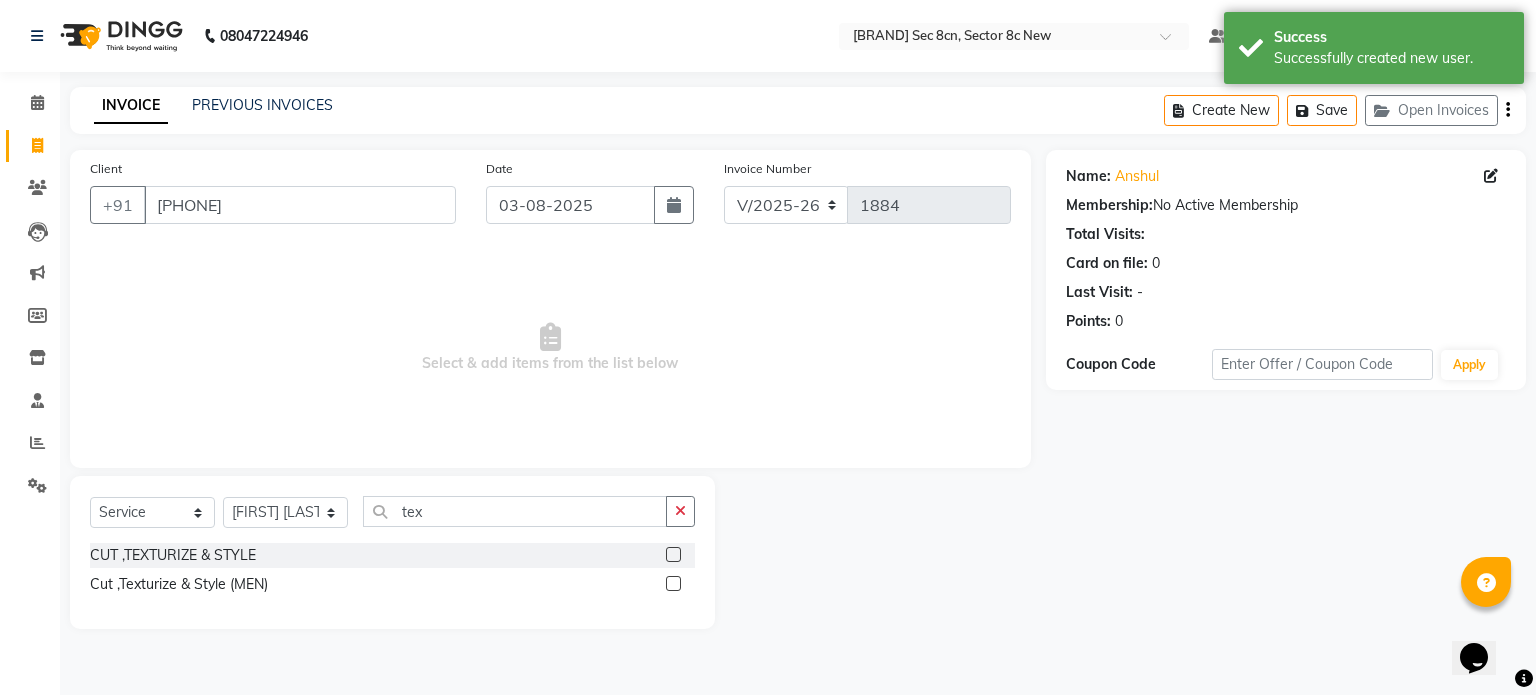 click 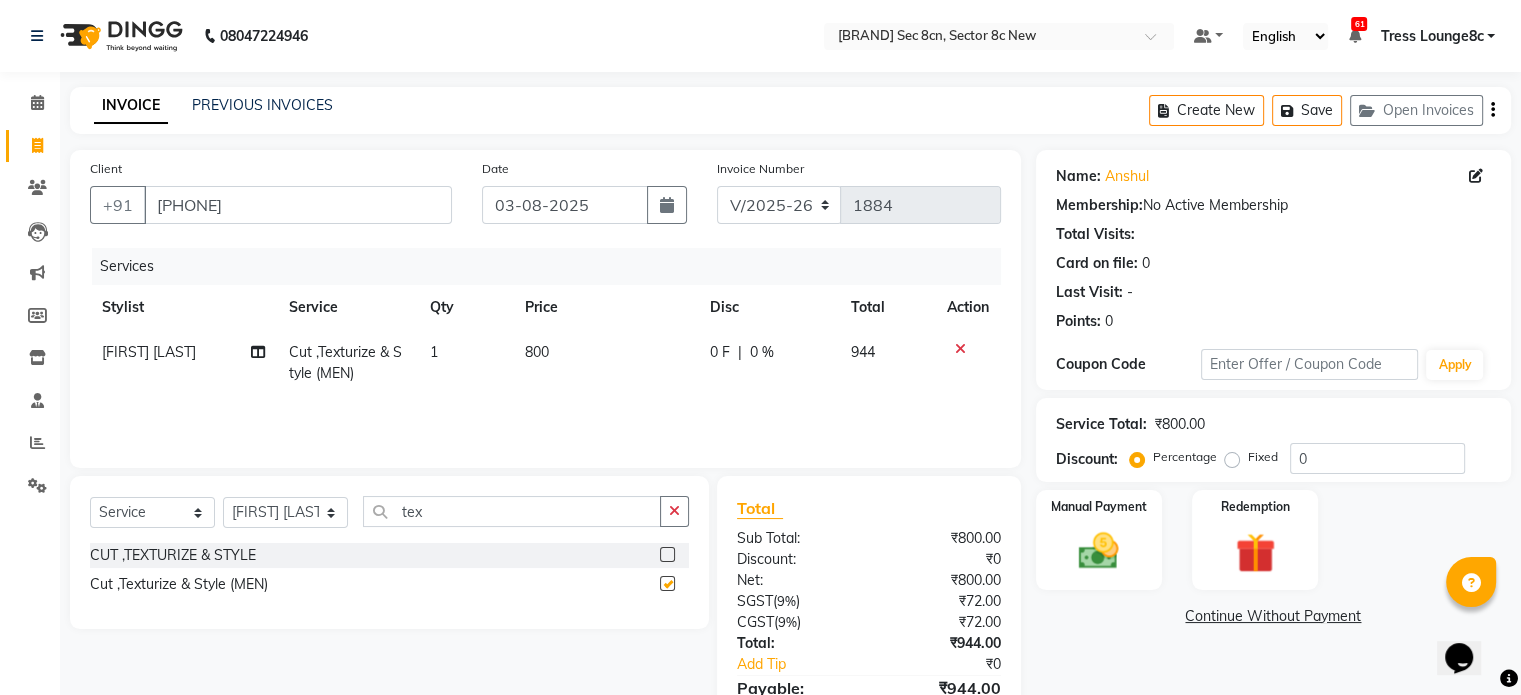 checkbox on "false" 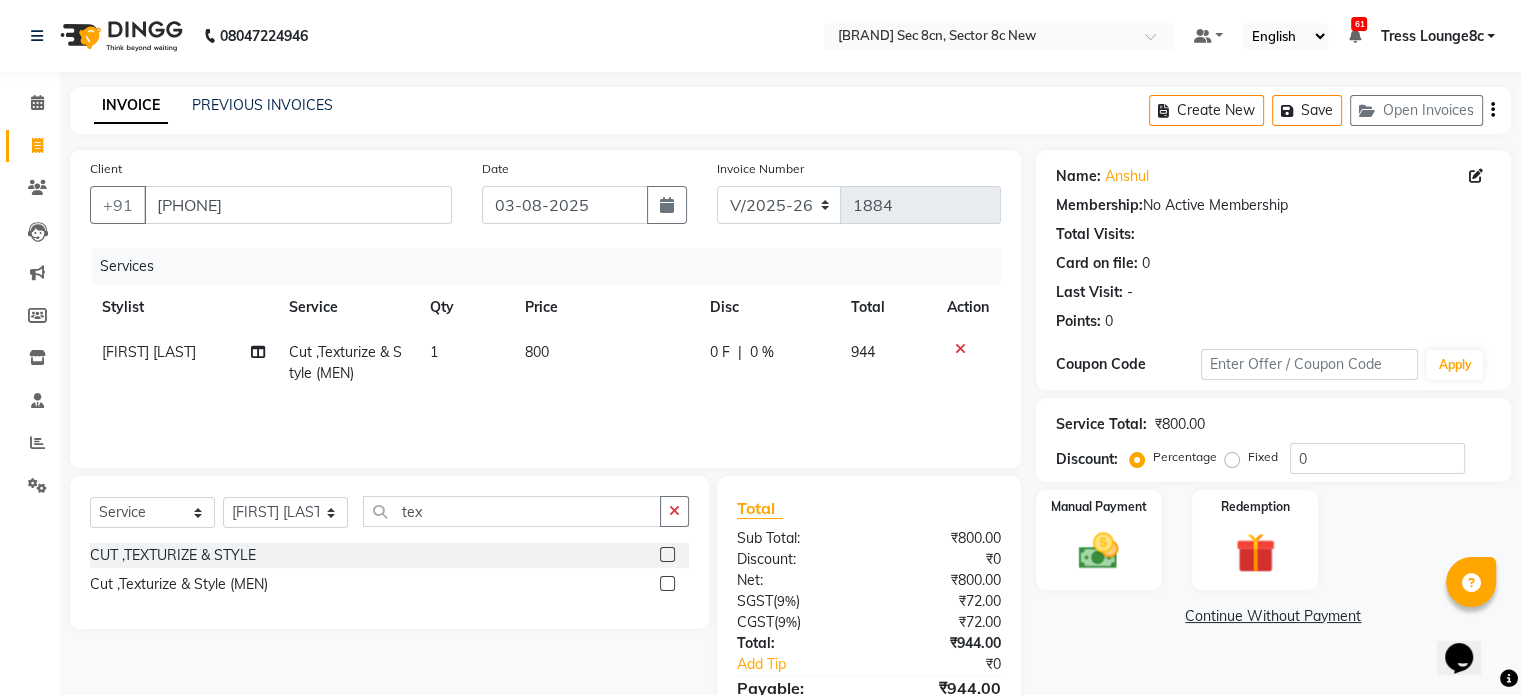 scroll, scrollTop: 105, scrollLeft: 0, axis: vertical 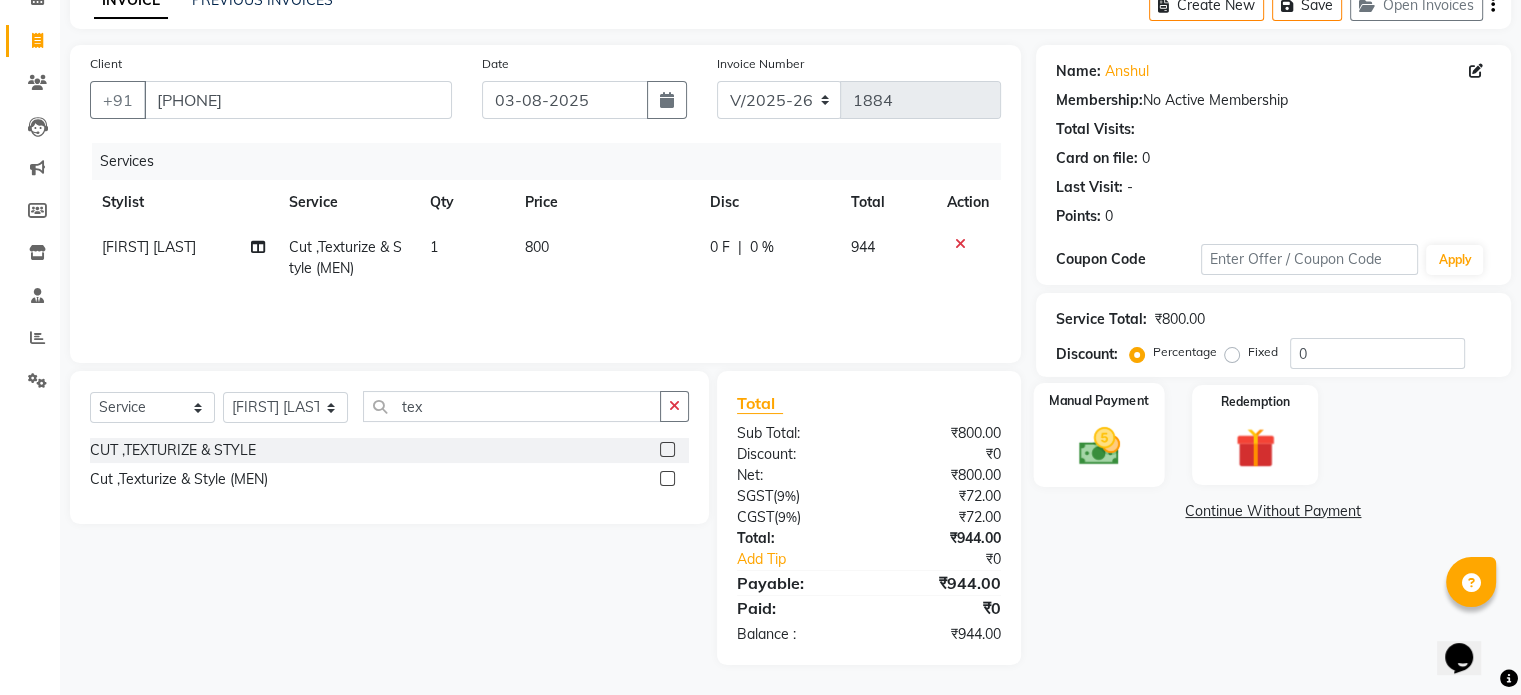 click 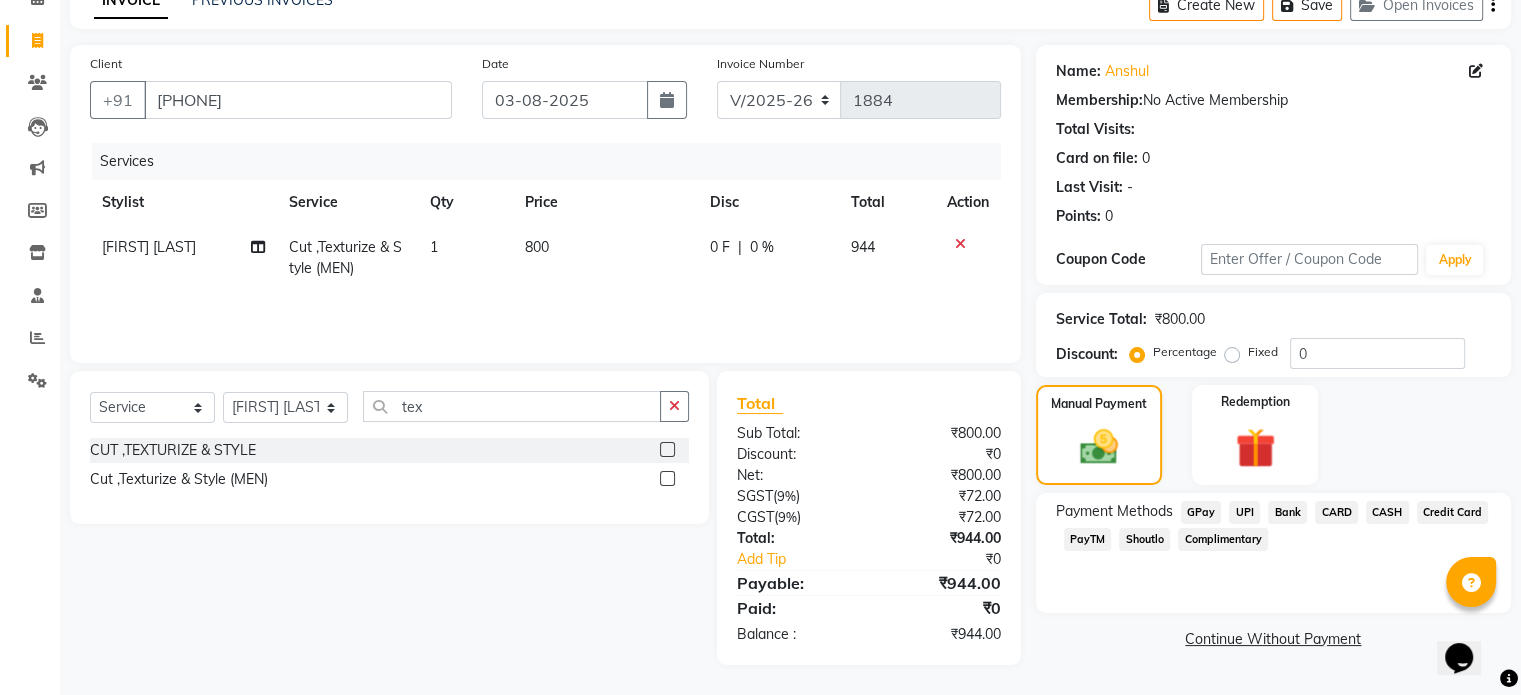 click on "Fixed" 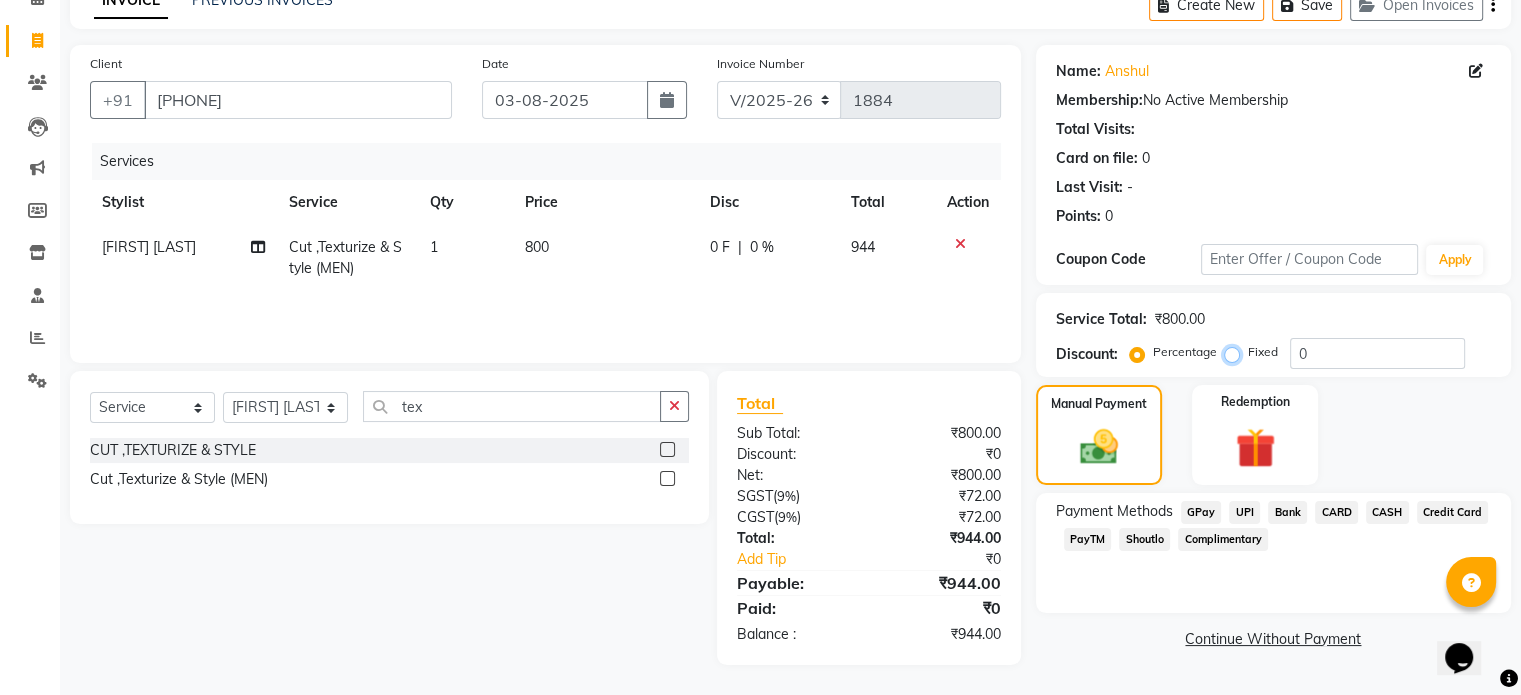 click on "Fixed" at bounding box center [1236, 352] 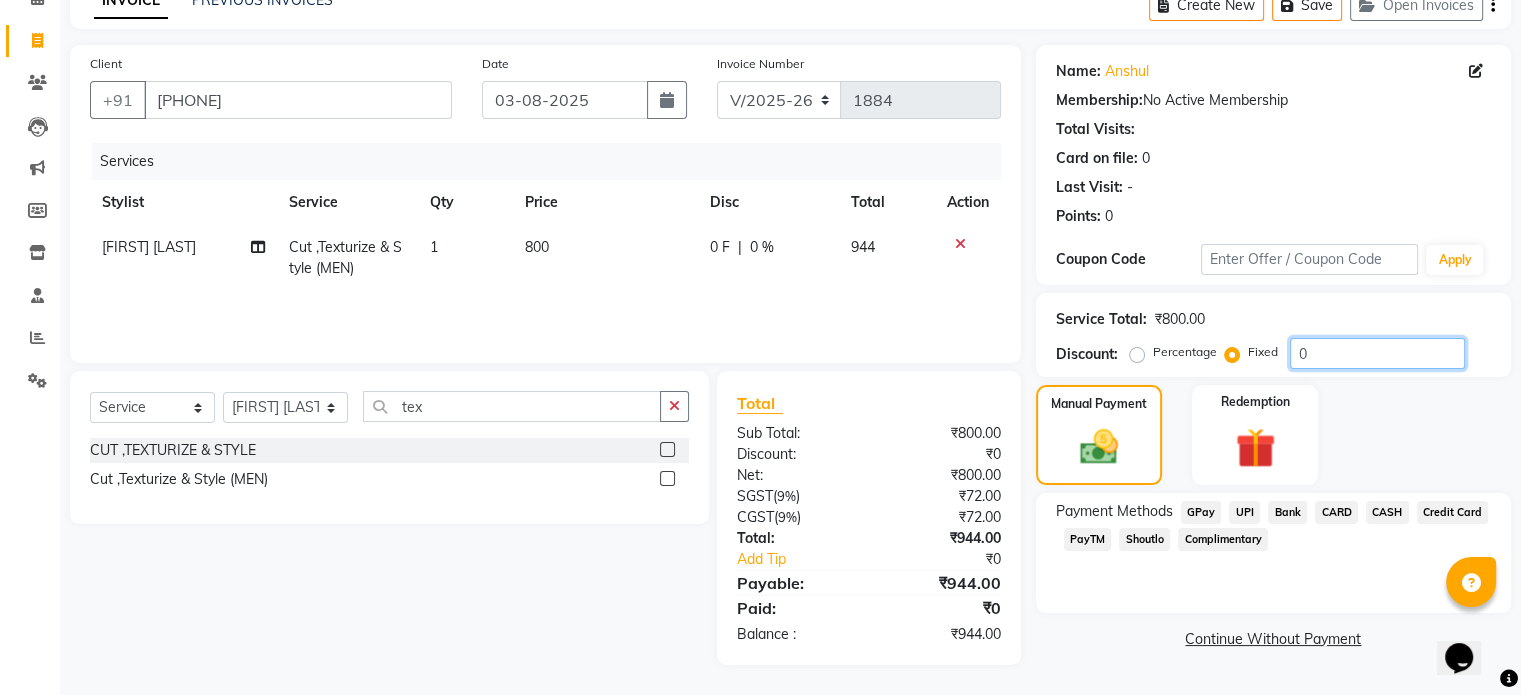 drag, startPoint x: 1301, startPoint y: 353, endPoint x: 1280, endPoint y: 353, distance: 21 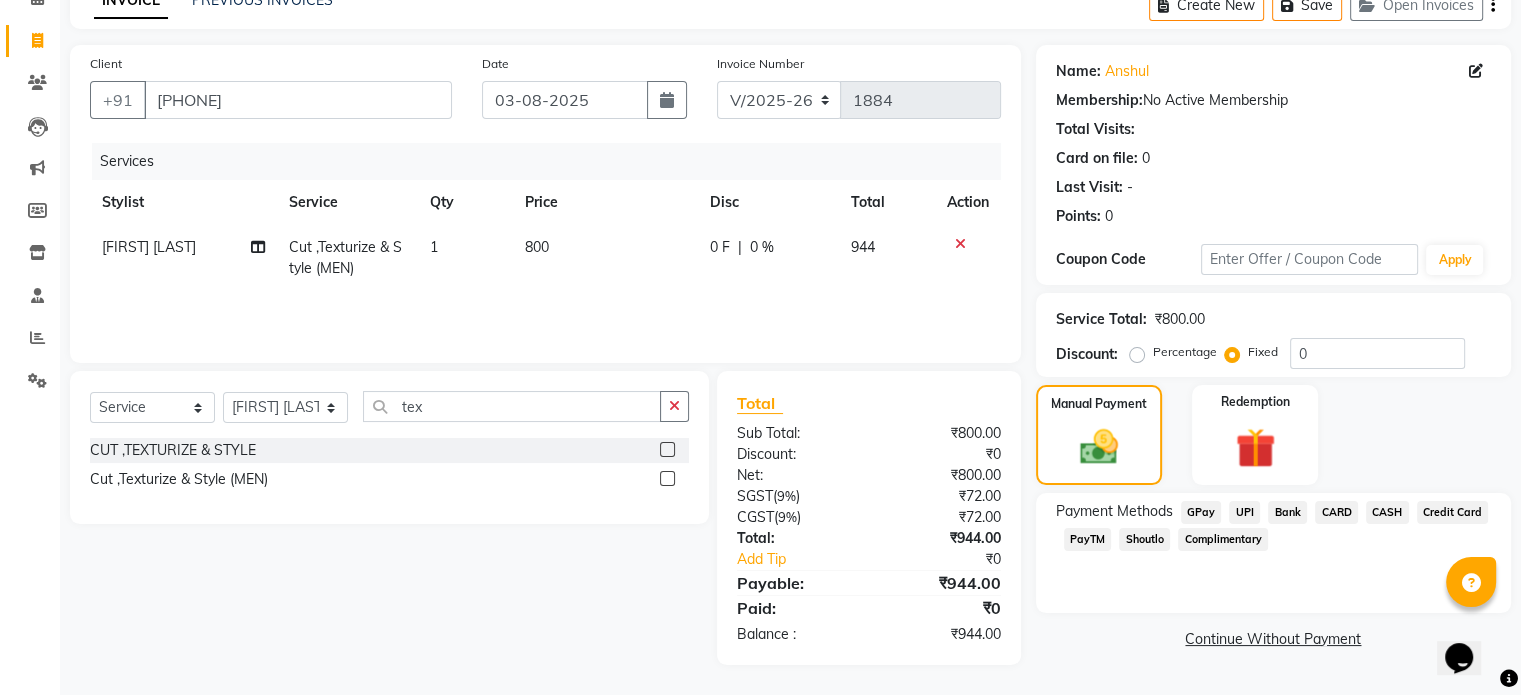click on "800" 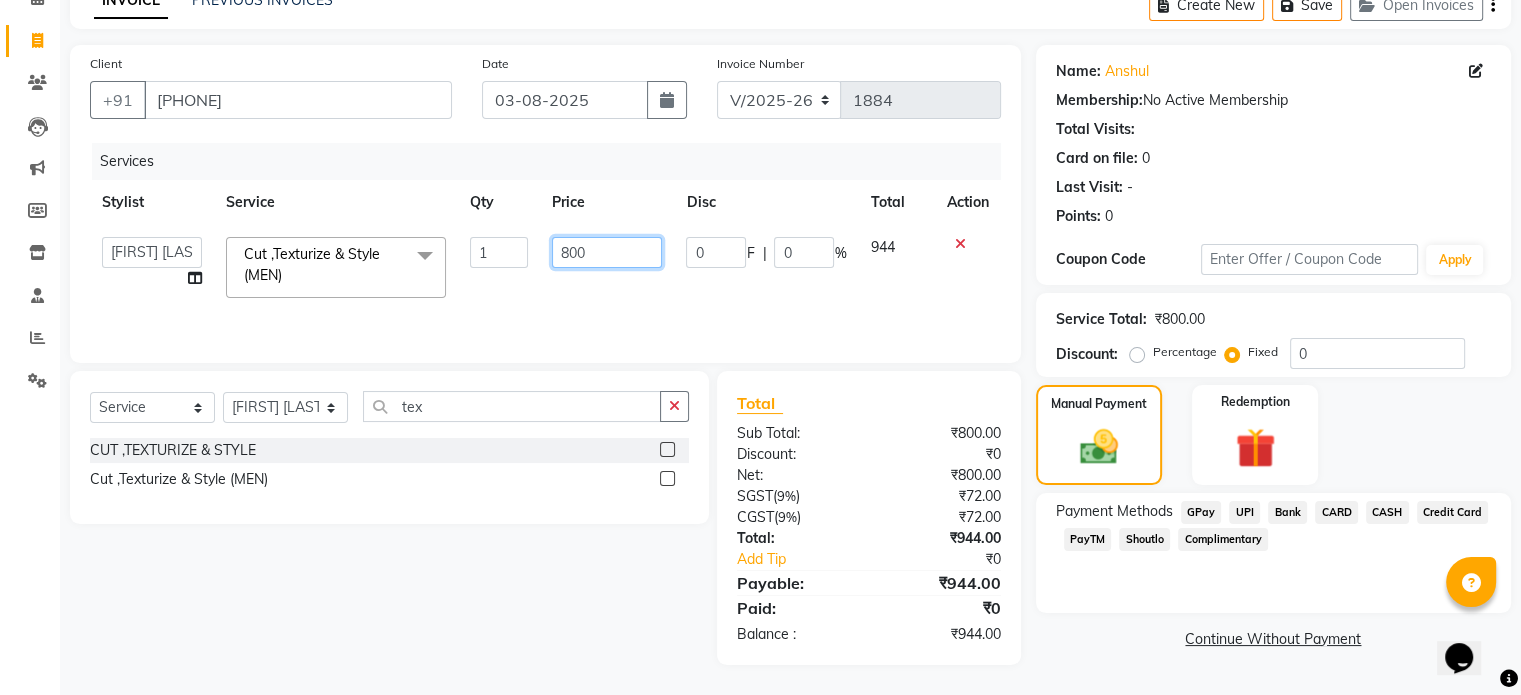 click on "800" 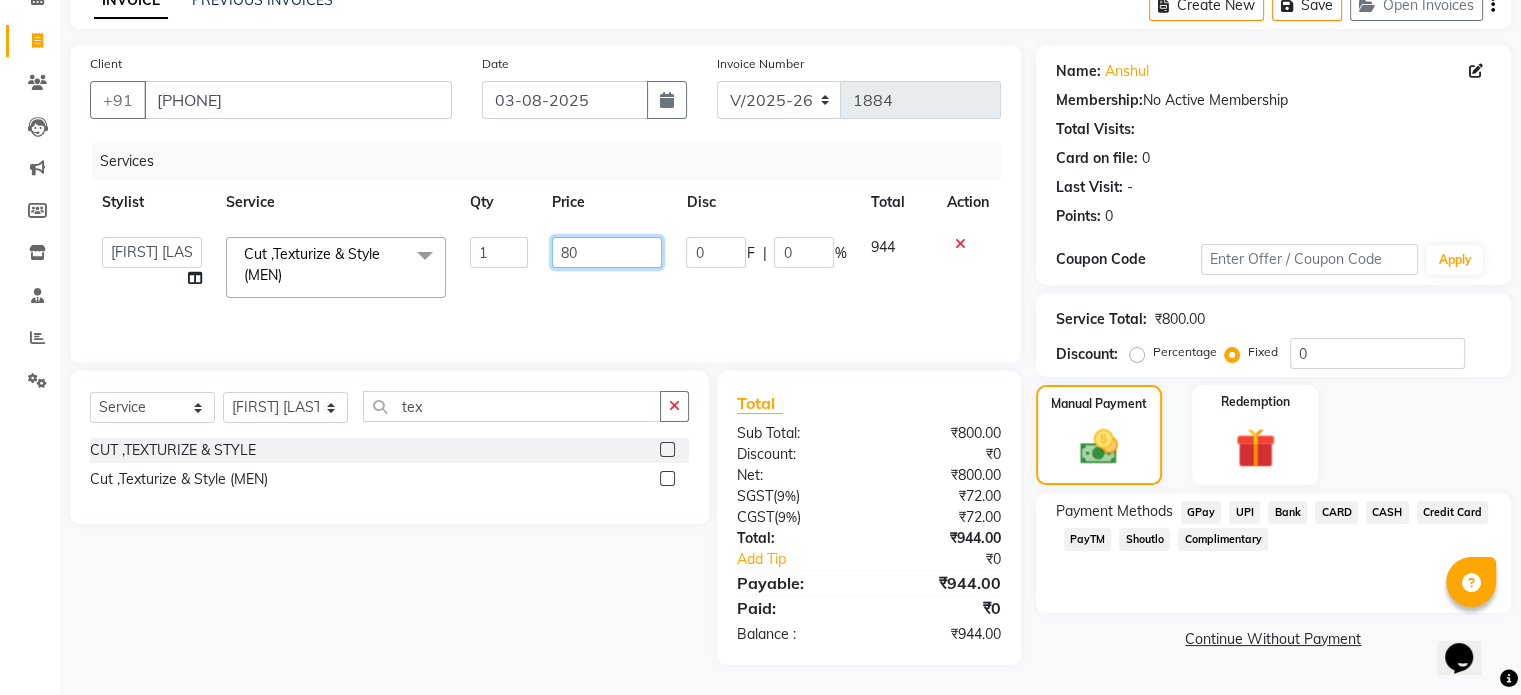 type on "806" 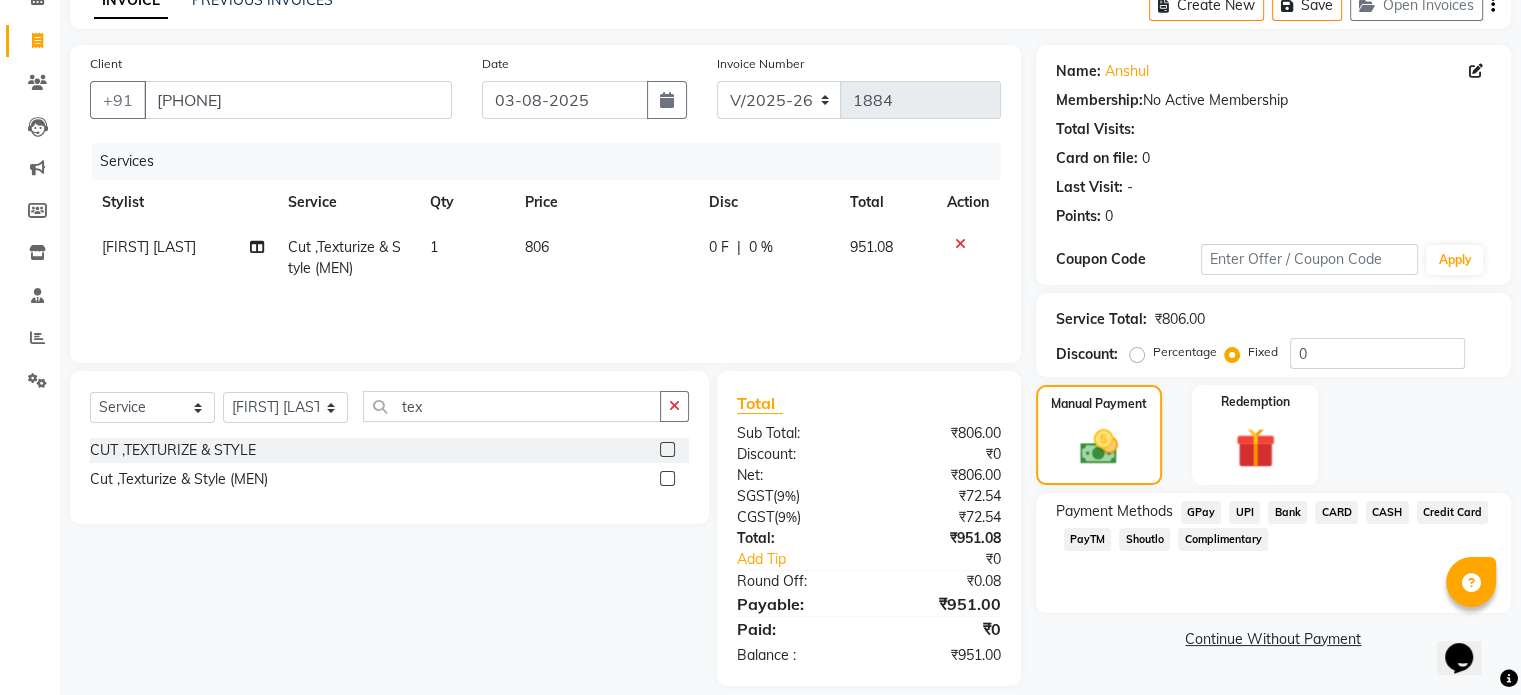 click on "Services Stylist Service Qty Price Disc Total Action [FIRST] [LAST] Cut ,Texturize & Style (MEN) 1 806 0 F | 0 % 951.08" 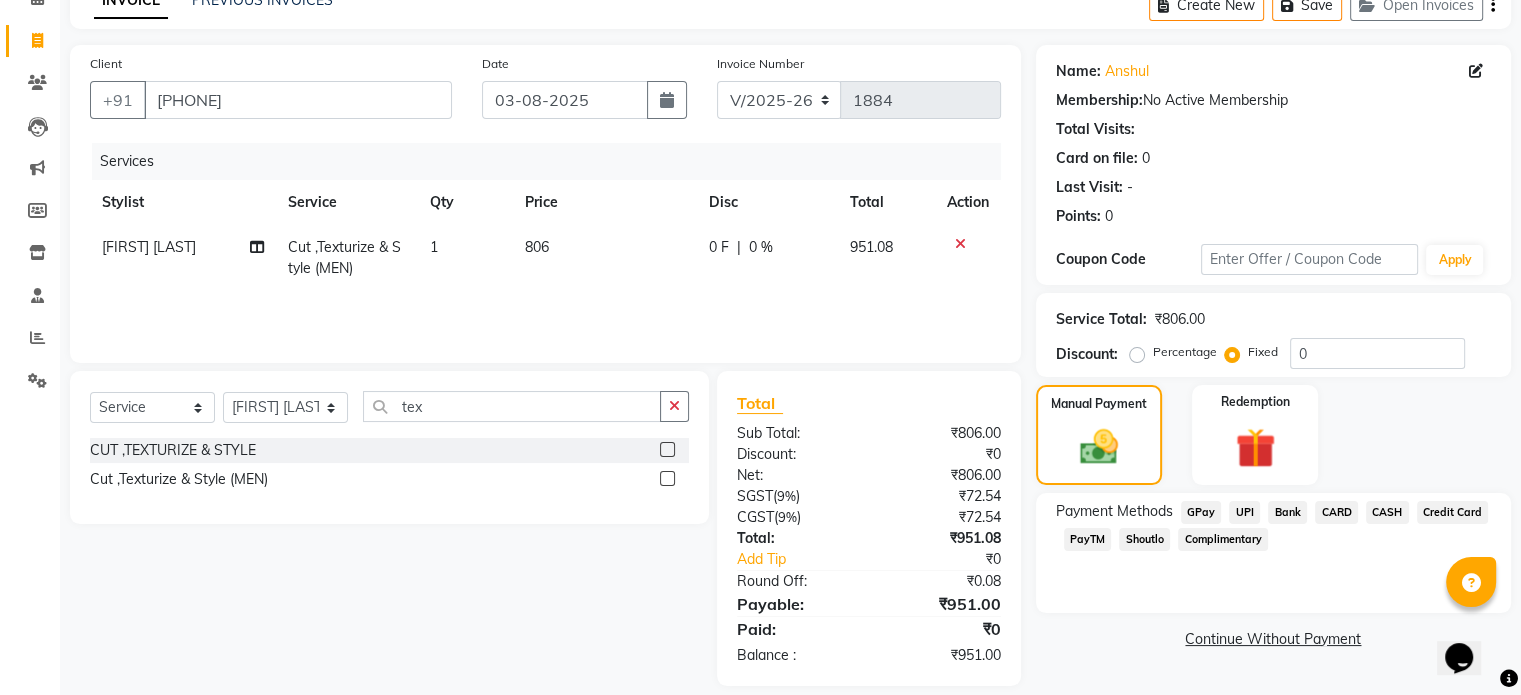 click on "806" 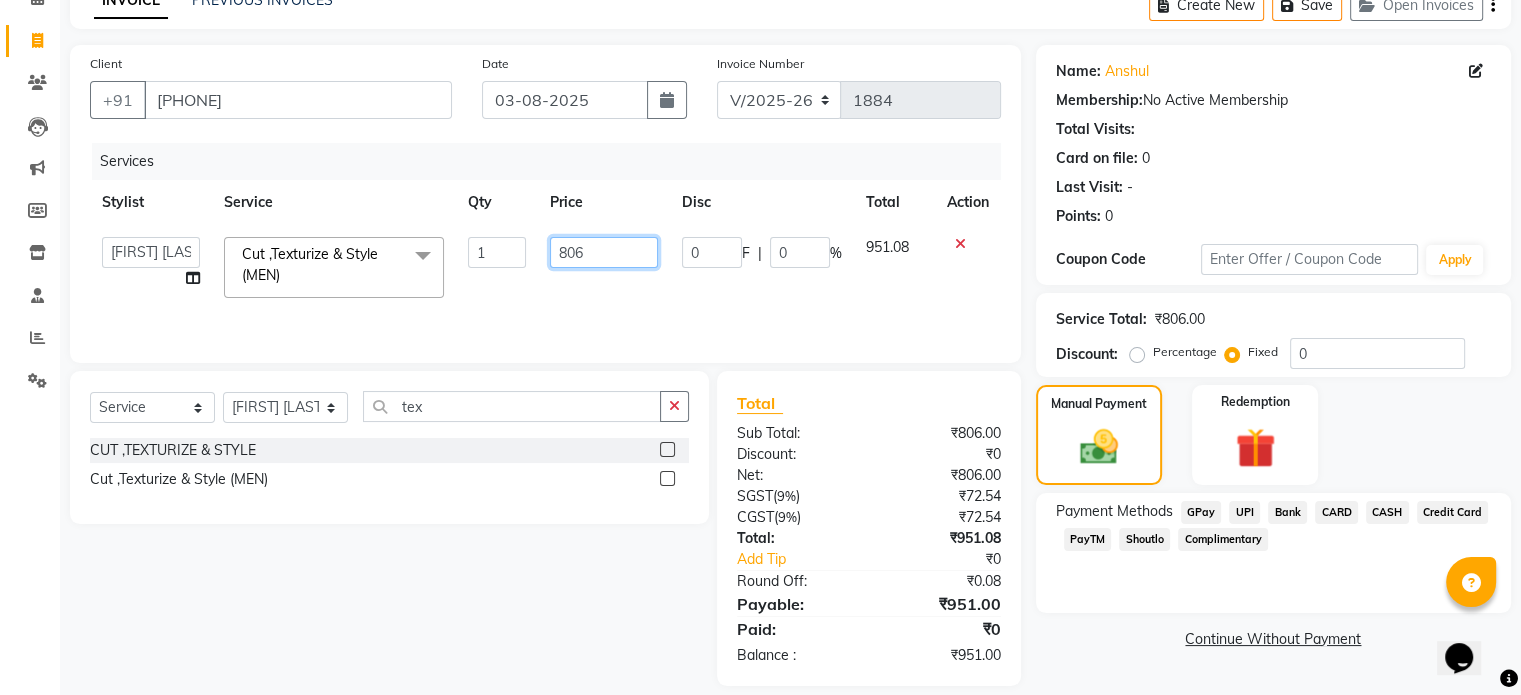 click on "806" 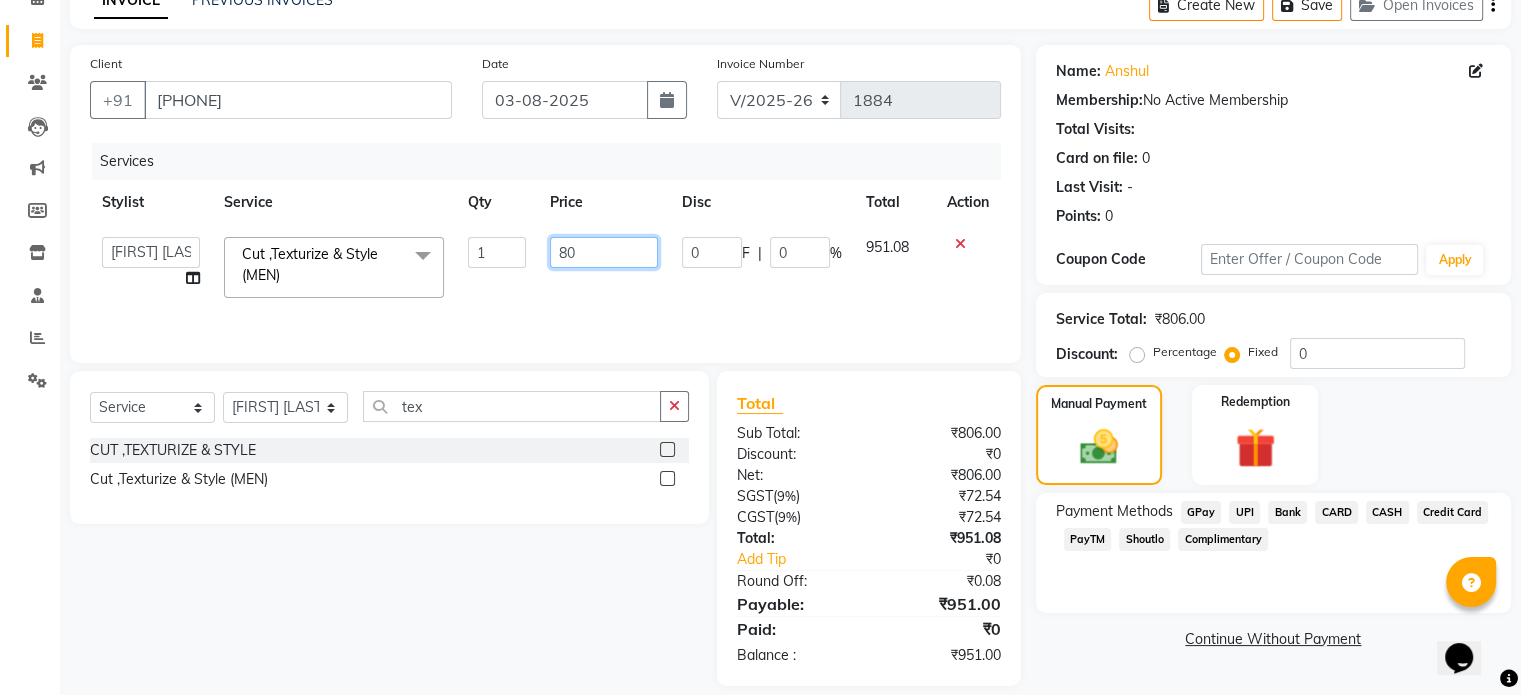 type on "805" 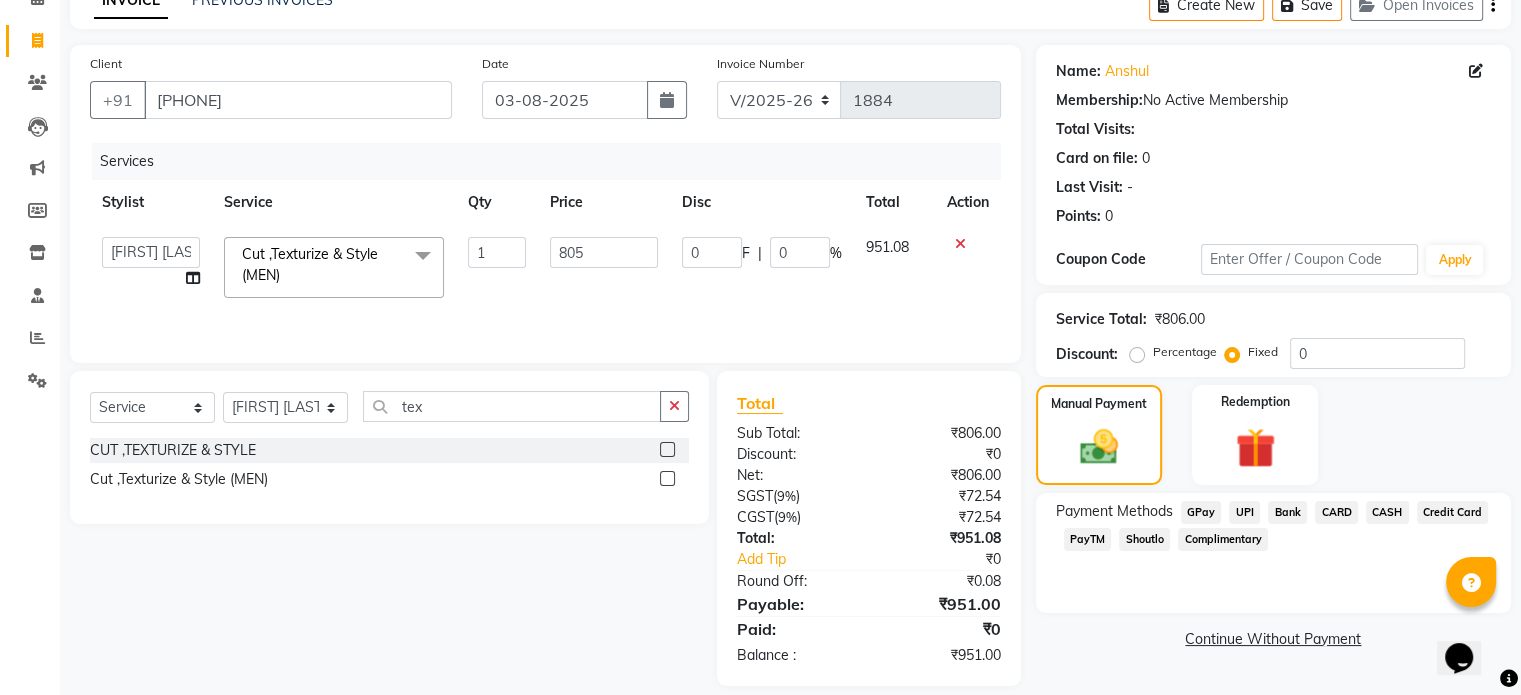 click on "805" 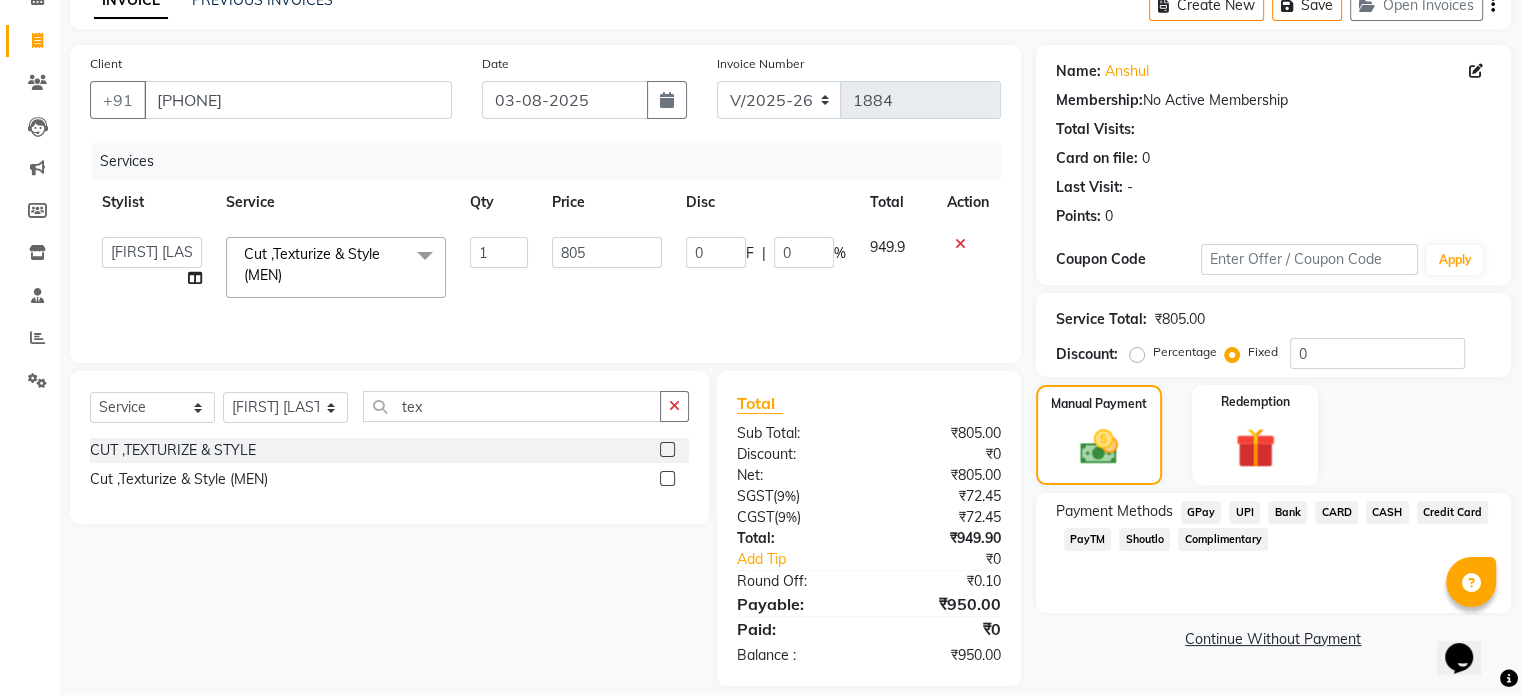 click on "CASH" 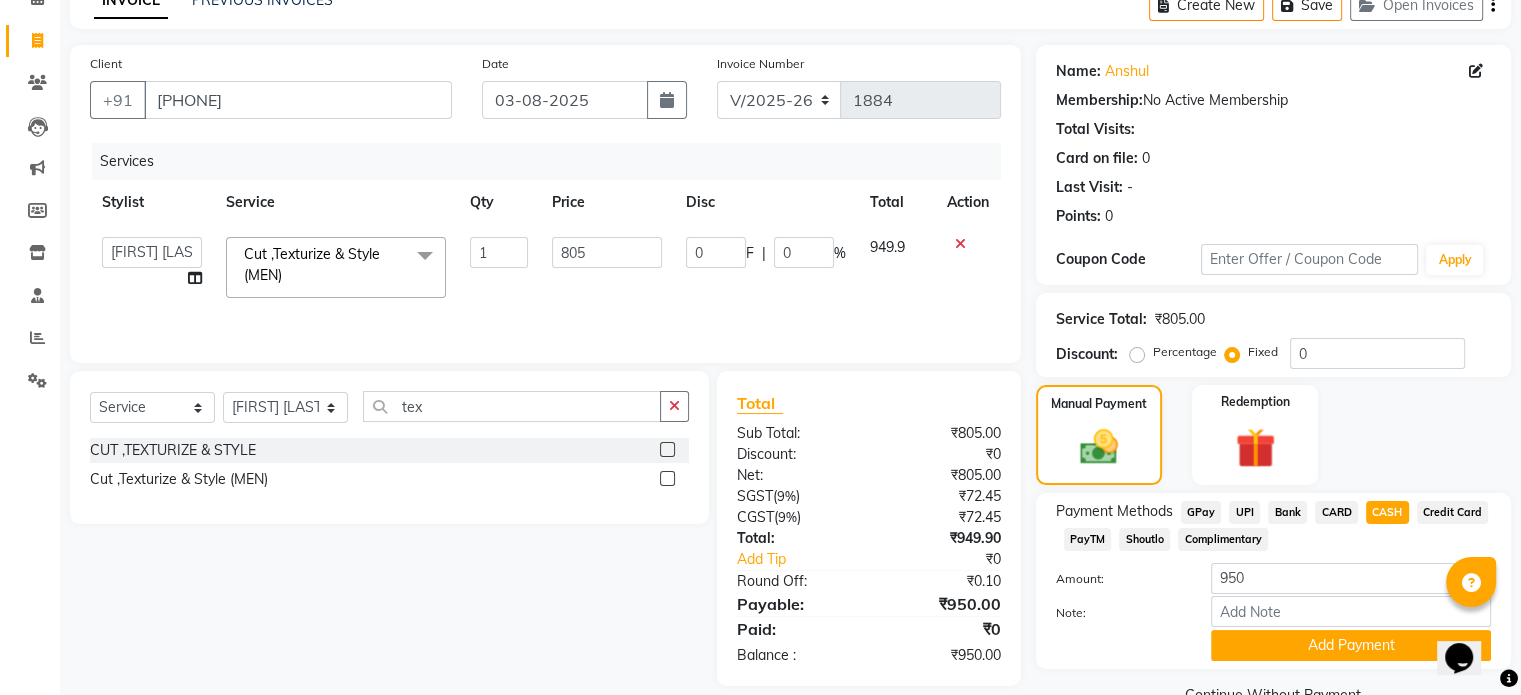 scroll, scrollTop: 152, scrollLeft: 0, axis: vertical 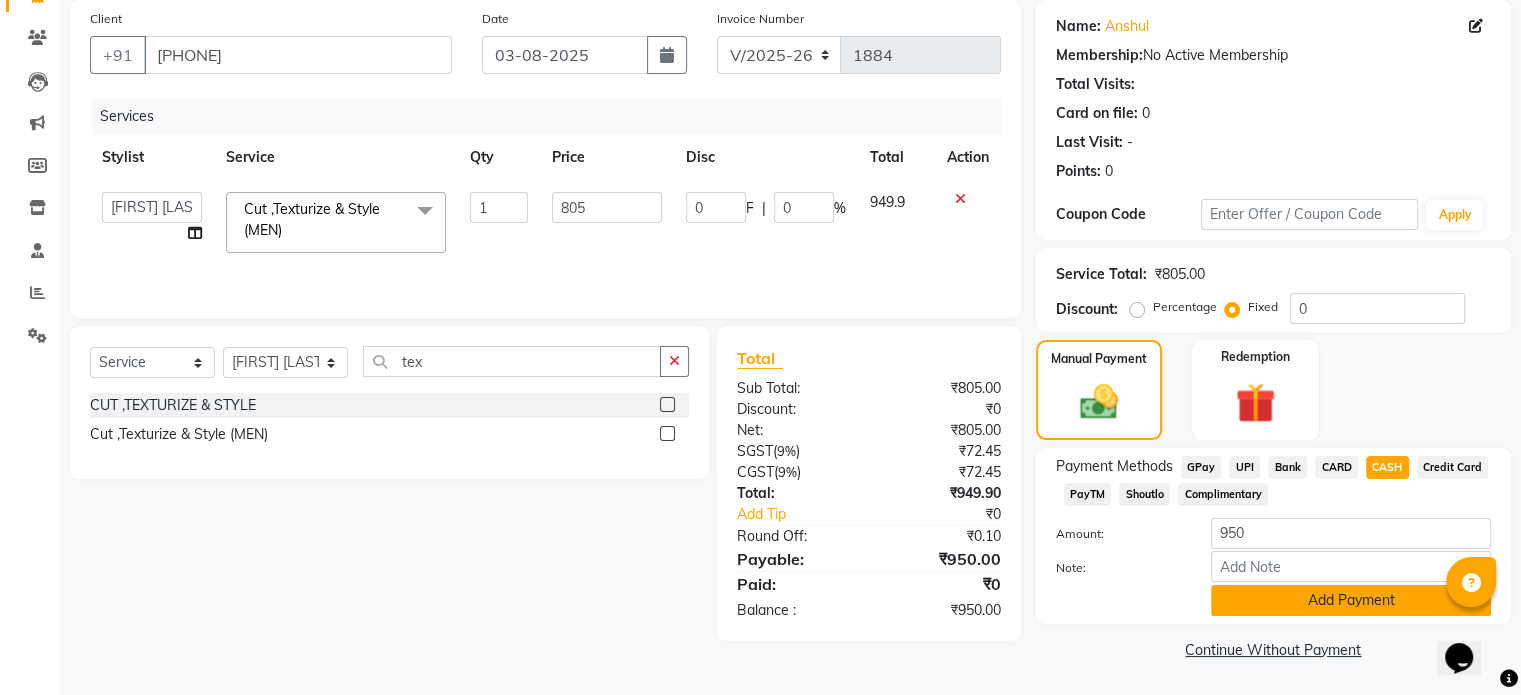 click on "Add Payment" 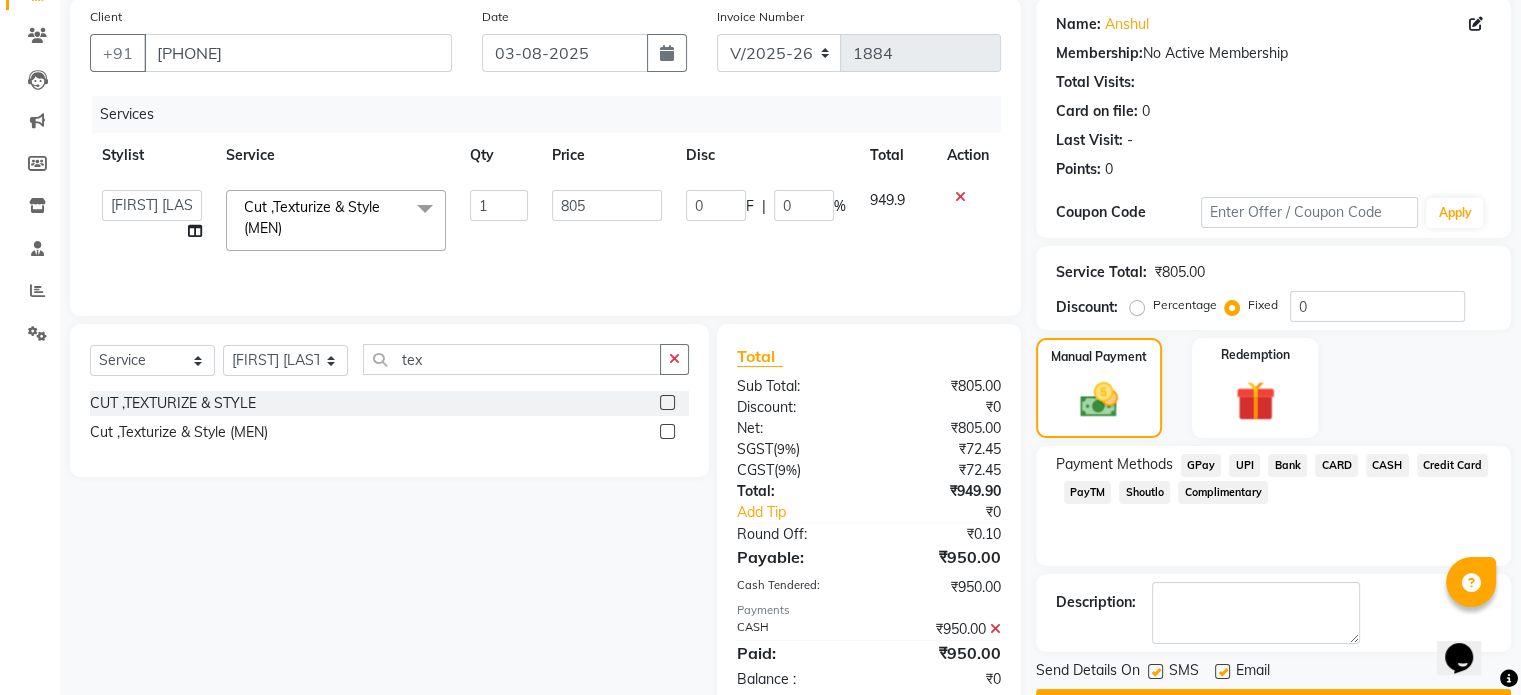 scroll, scrollTop: 205, scrollLeft: 0, axis: vertical 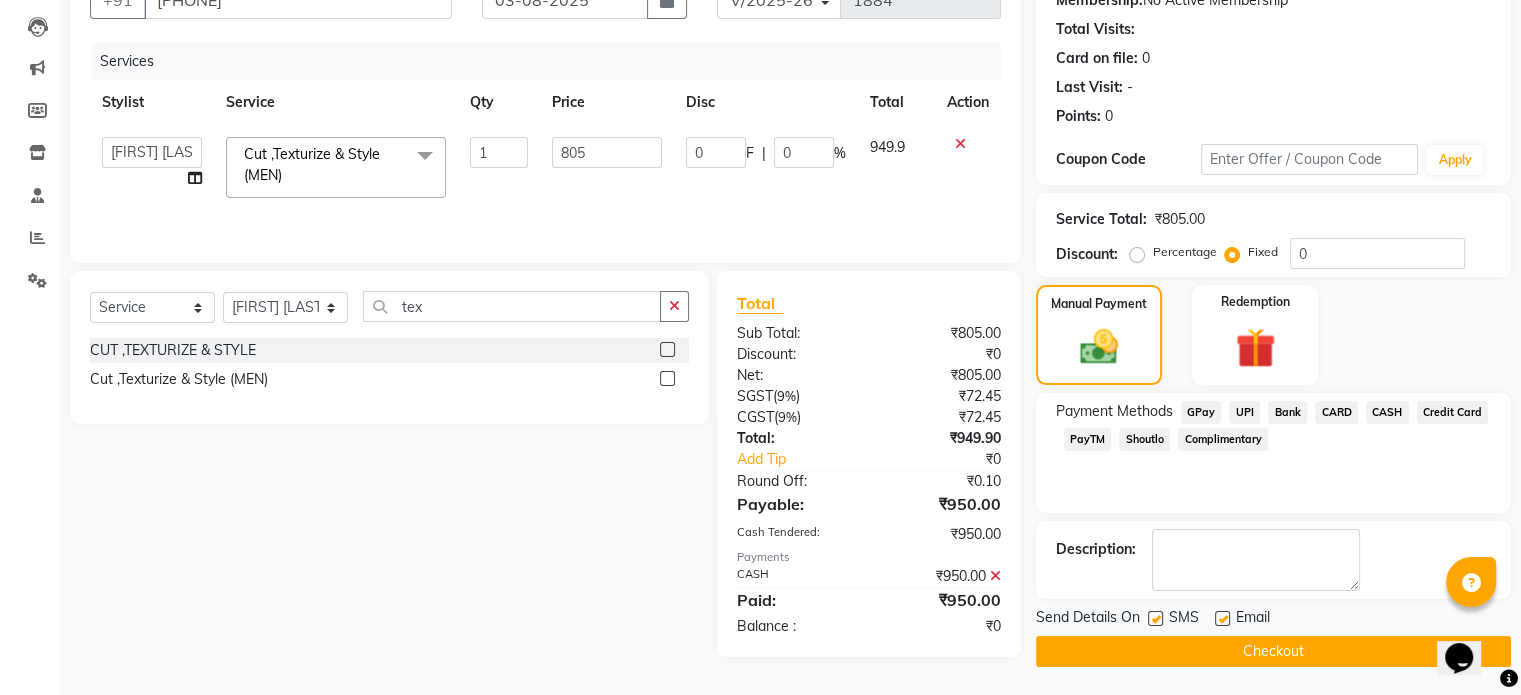 click on "Checkout" 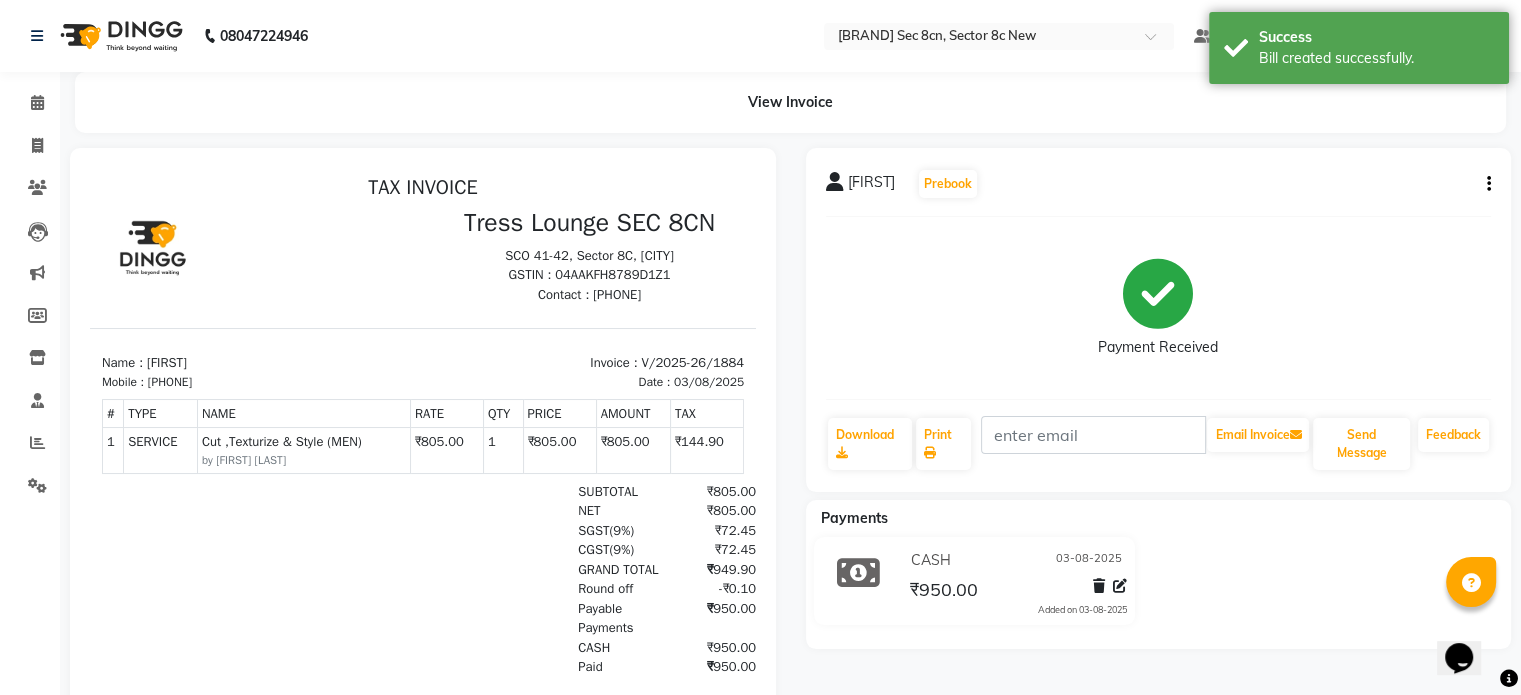 scroll, scrollTop: 0, scrollLeft: 0, axis: both 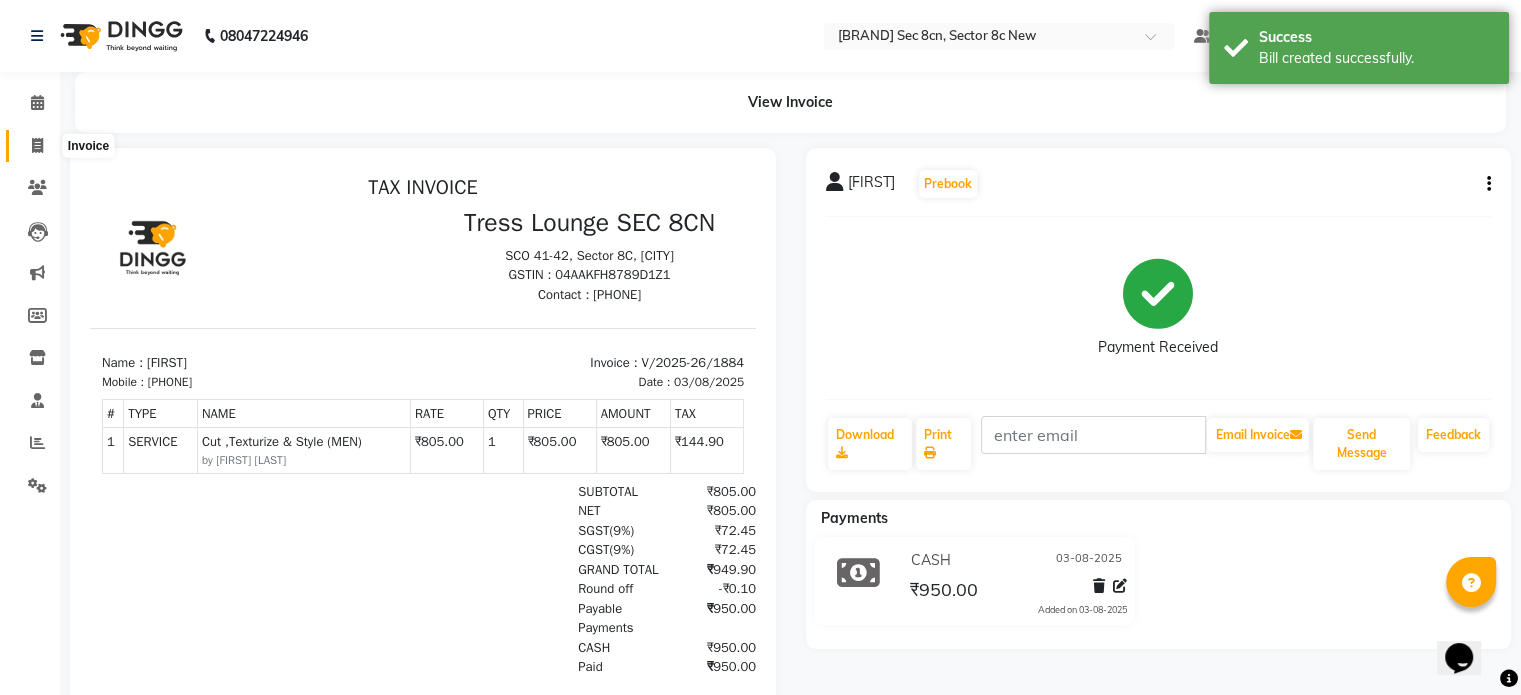 drag, startPoint x: 36, startPoint y: 144, endPoint x: 32, endPoint y: 159, distance: 15.524175 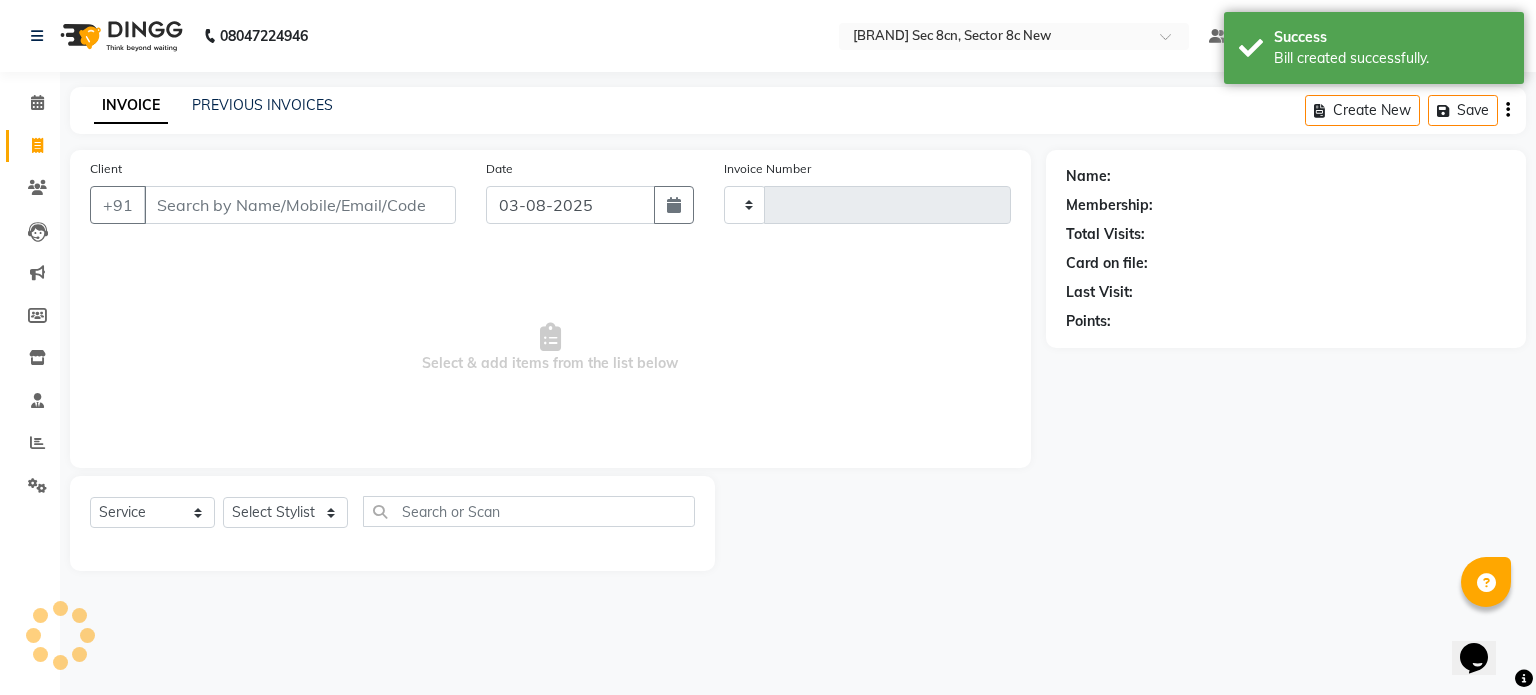 type on "1885" 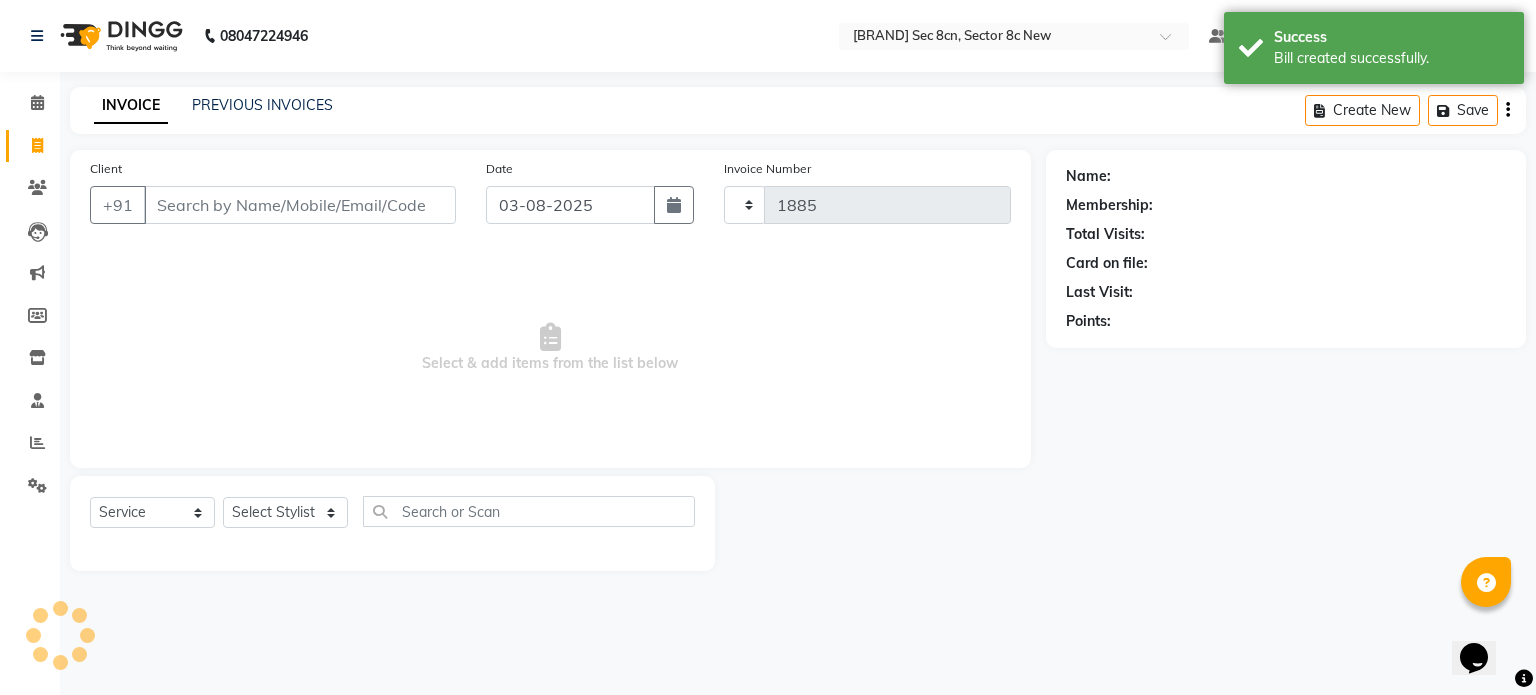 select on "5703" 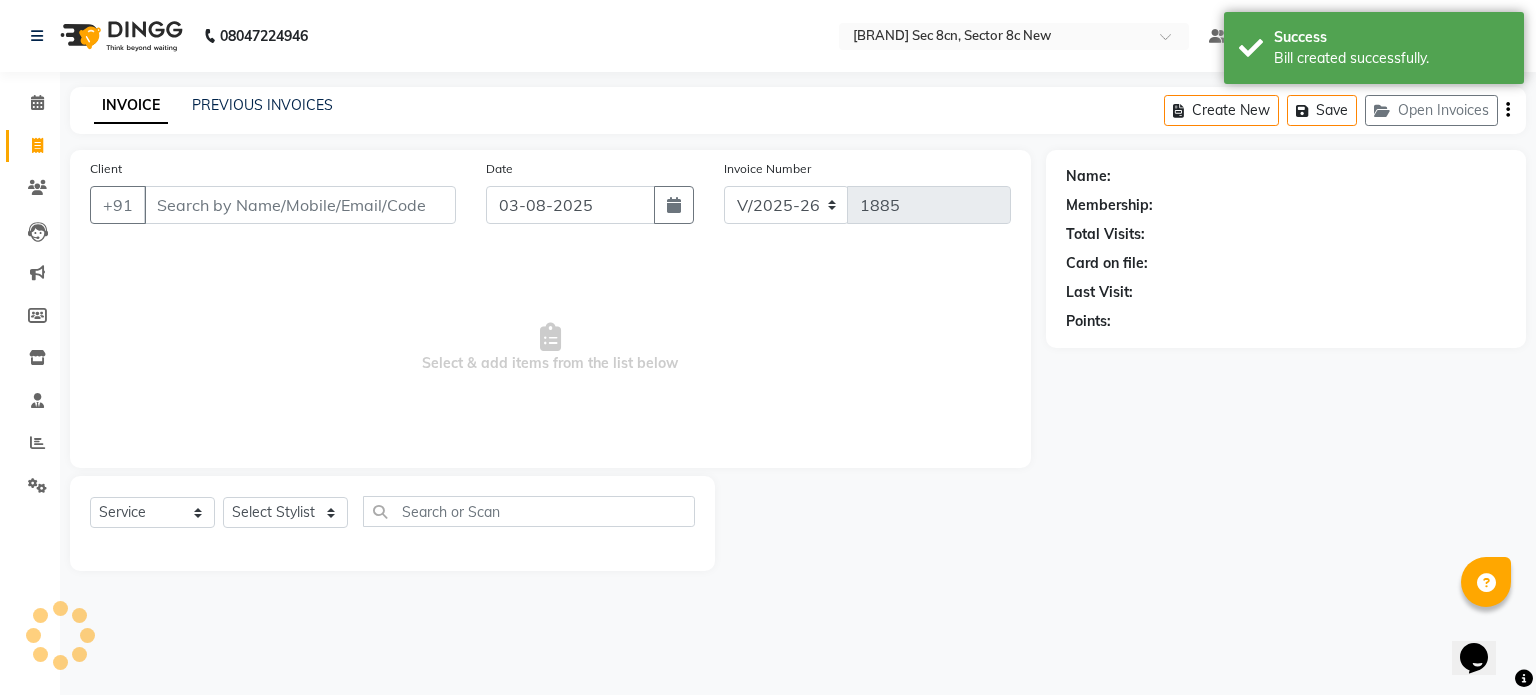 click on "Client" at bounding box center [300, 205] 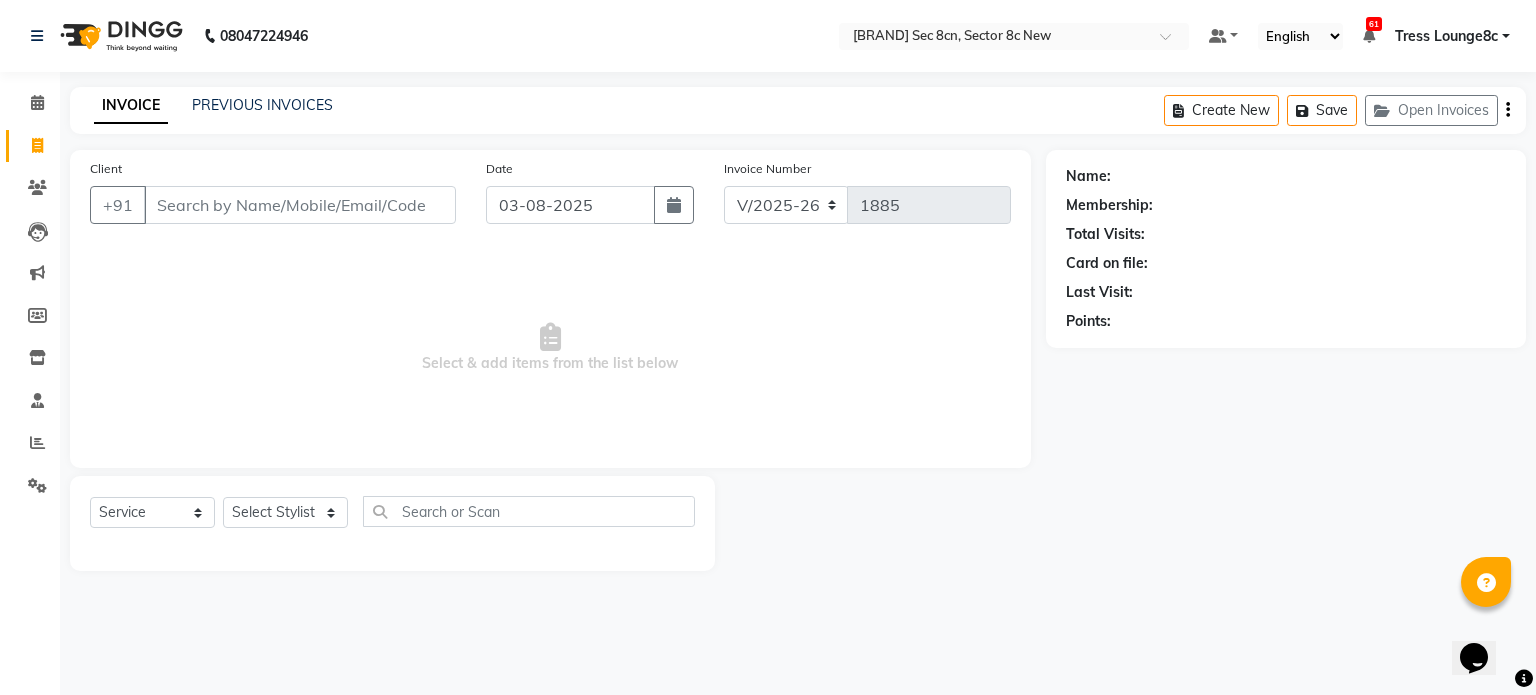click on "Client" at bounding box center (300, 205) 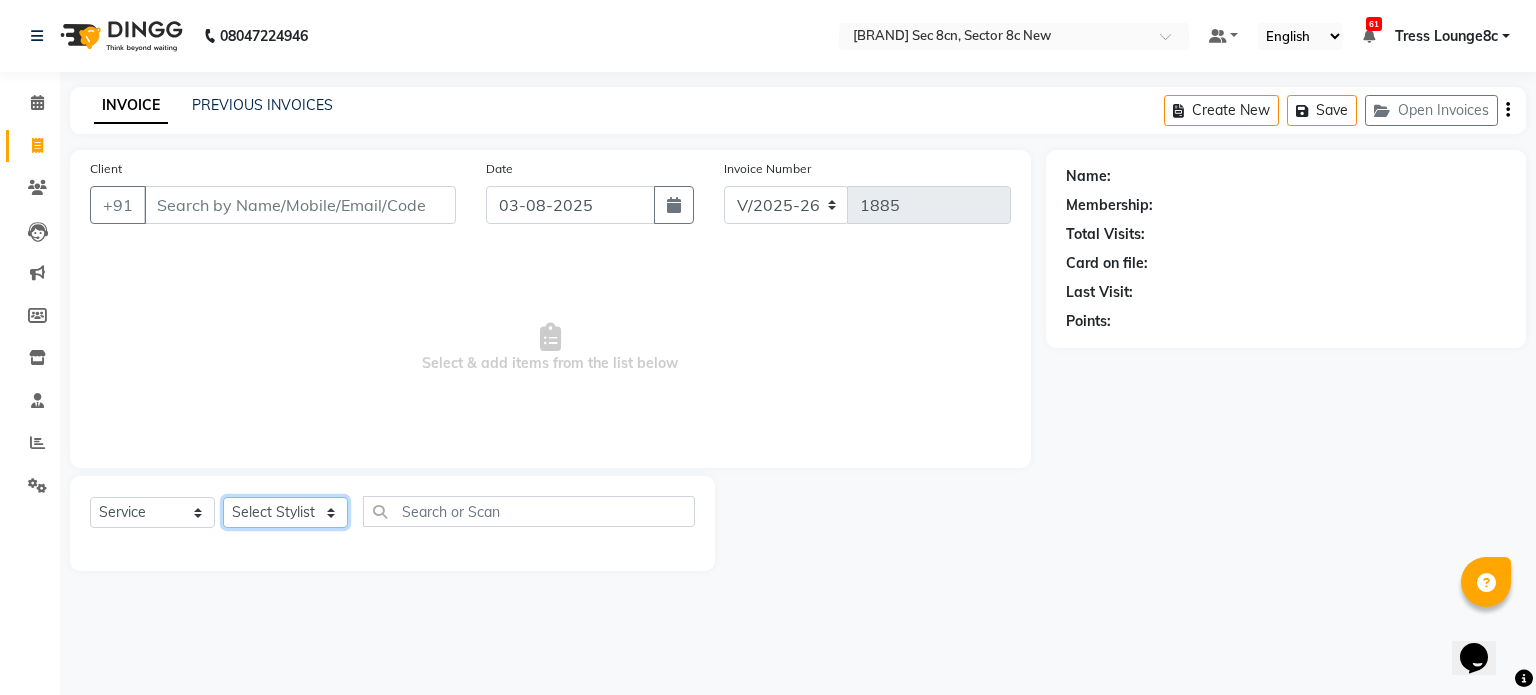 click on "Select Stylist Aamir akhil Alice Anju Annu  Arshad Ashish Bajaj sir Bony DANISH Deepak Dhrishti Farman gagan goldy [FIRST] [LAST] Ismile ISRAEL Jassi kajal KARAN Latansha Lucky MANAGER MUSKAN naina NEELU\ BONNY Raakhi  RABIA rajinder RAM Ripti ROOP Roseleen Ruth Sagar Saleem SalmaN Sameer SHAHEEN Shriya SRISHTI tomba veena VINOD WASIM zakir" 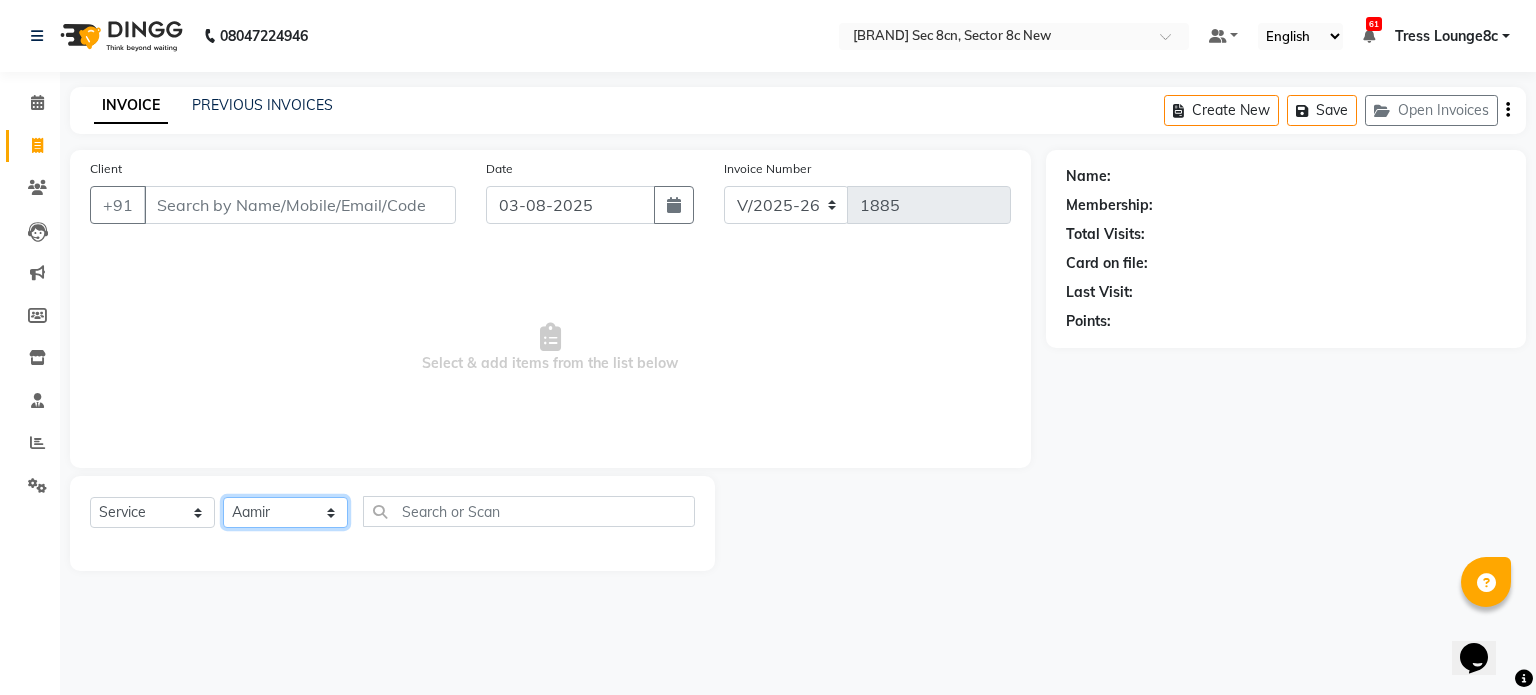 click on "Select Stylist Aamir akhil Alice Anju Annu  Arshad Ashish Bajaj sir Bony DANISH Deepak Dhrishti Farman gagan goldy [FIRST] [LAST] Ismile ISRAEL Jassi kajal KARAN Latansha Lucky MANAGER MUSKAN naina NEELU\ BONNY Raakhi  RABIA rajinder RAM Ripti ROOP Roseleen Ruth Sagar Saleem SalmaN Sameer SHAHEEN Shriya SRISHTI tomba veena VINOD WASIM zakir" 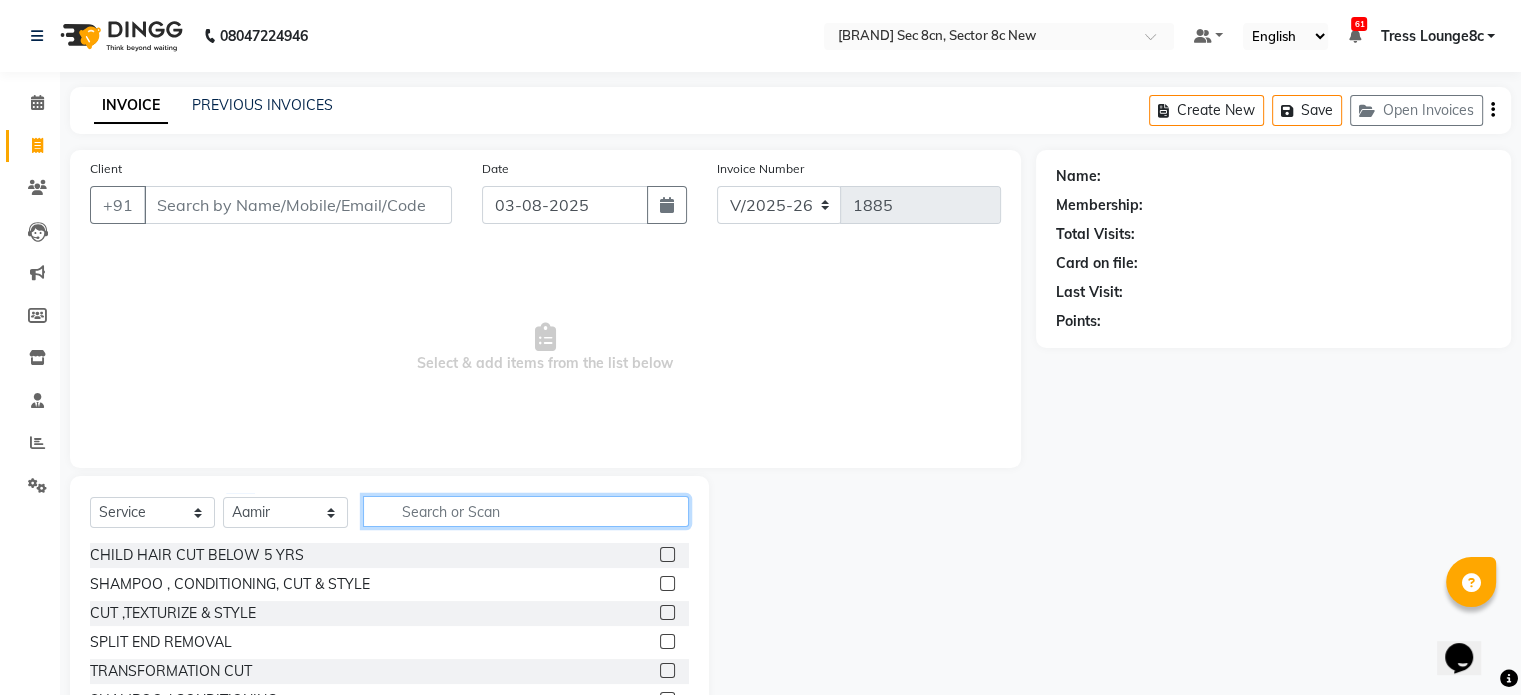 click 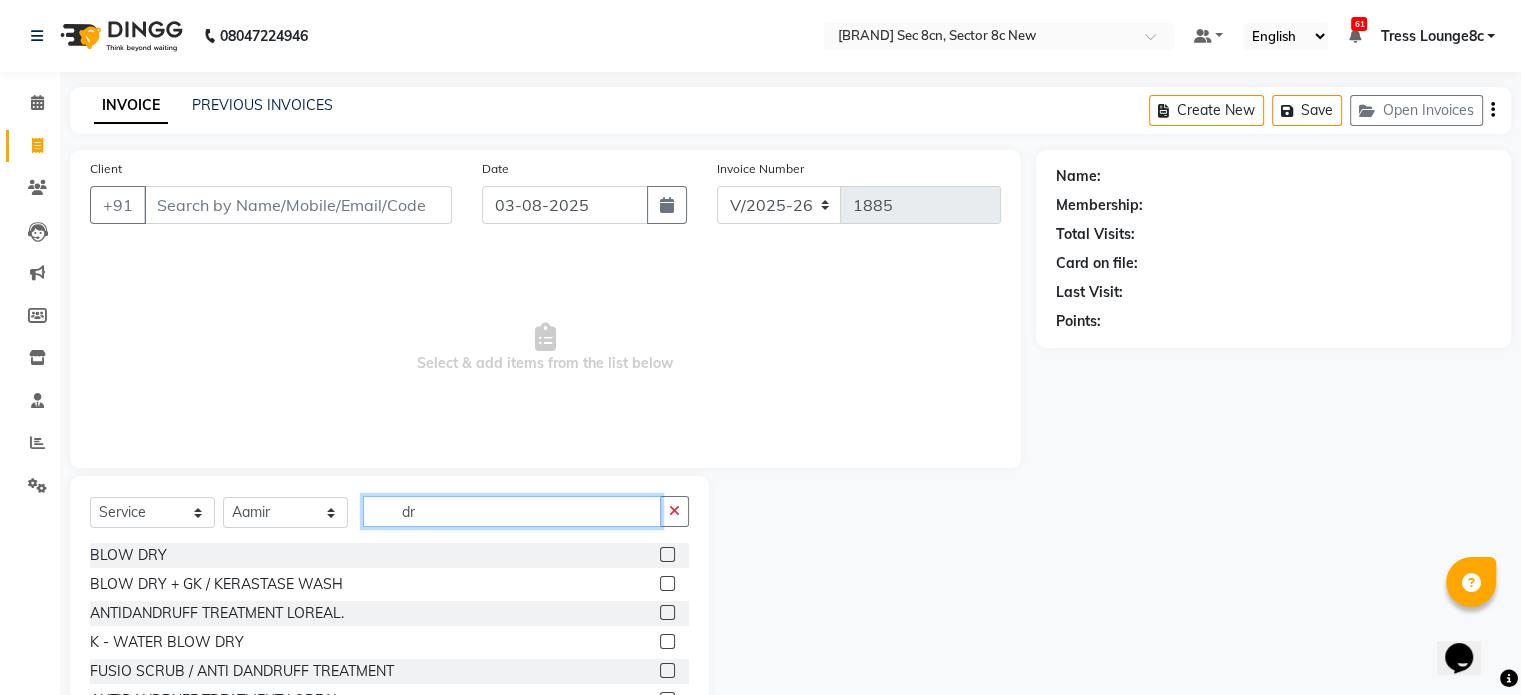 type on "dry" 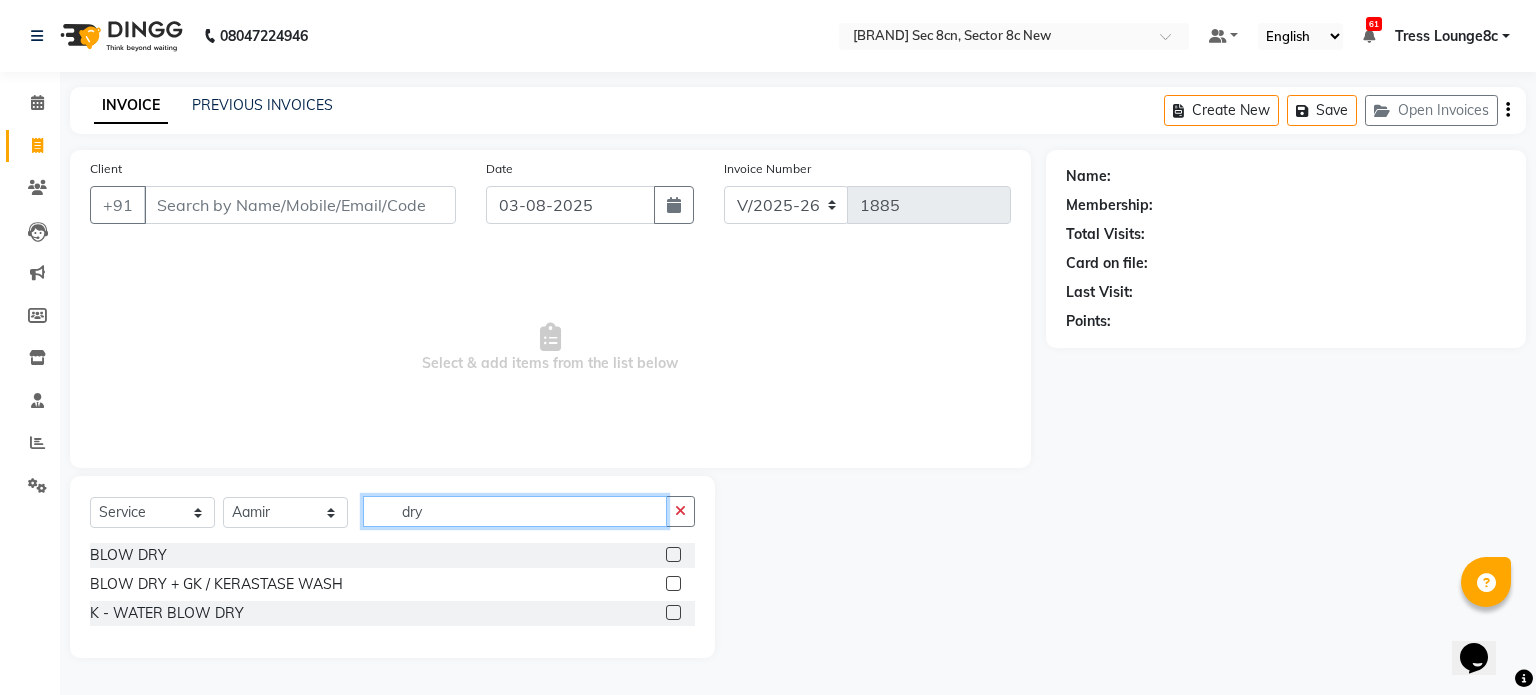 drag, startPoint x: 466, startPoint y: 513, endPoint x: 401, endPoint y: 517, distance: 65.12296 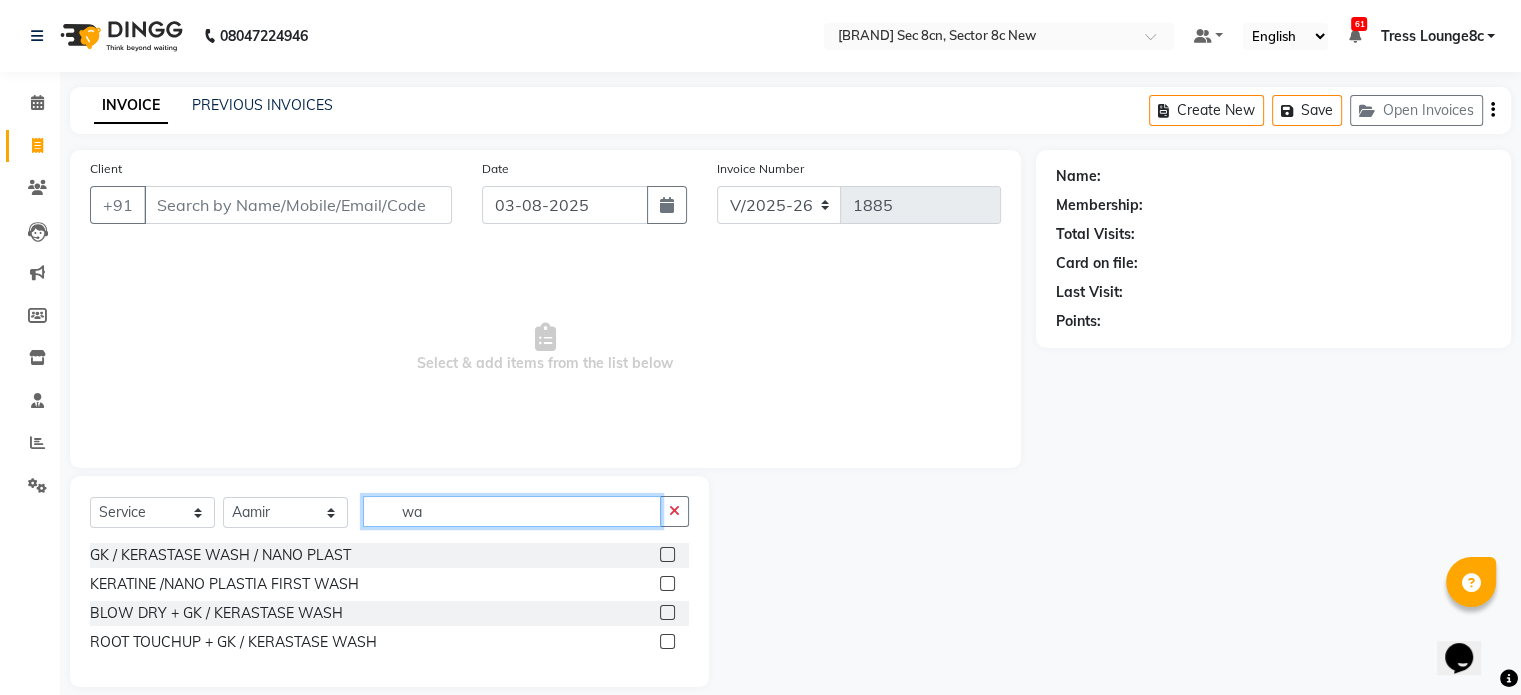 type on "w" 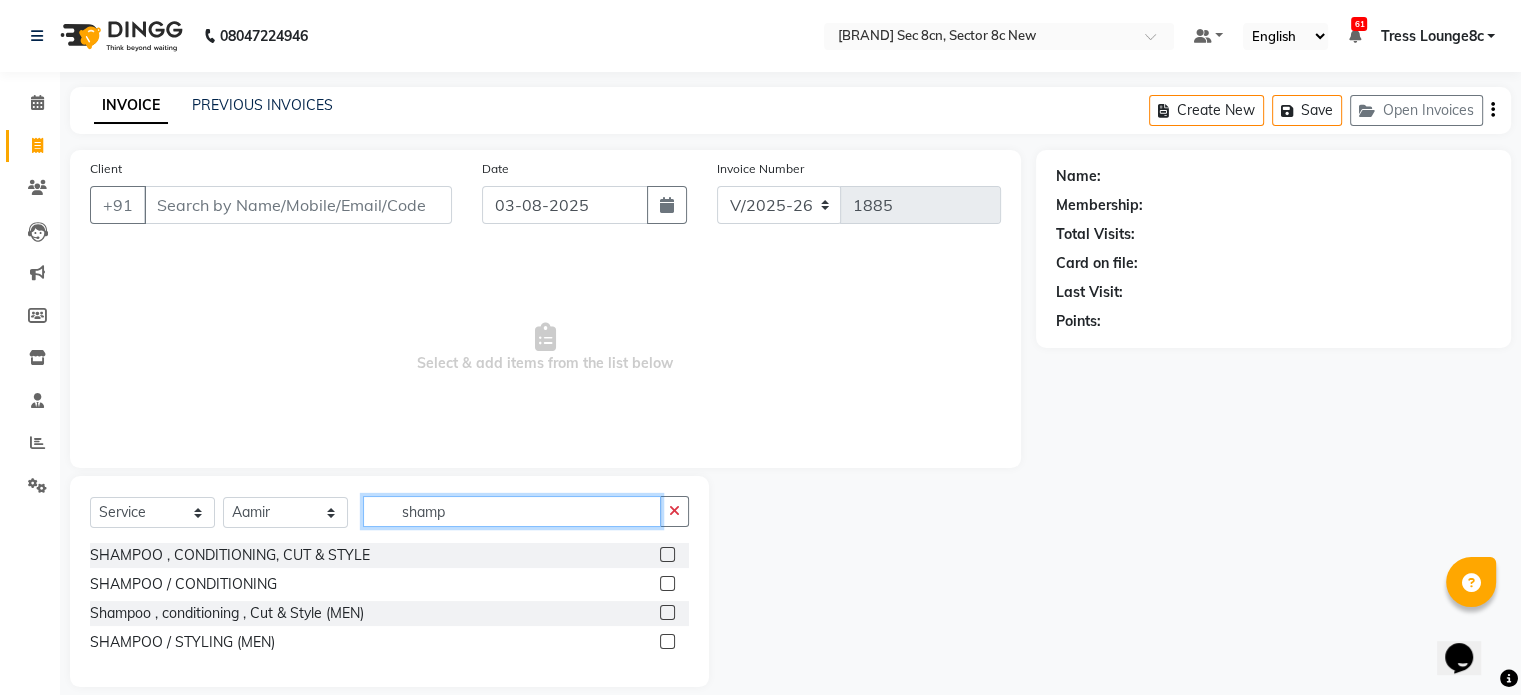 type on "shamp" 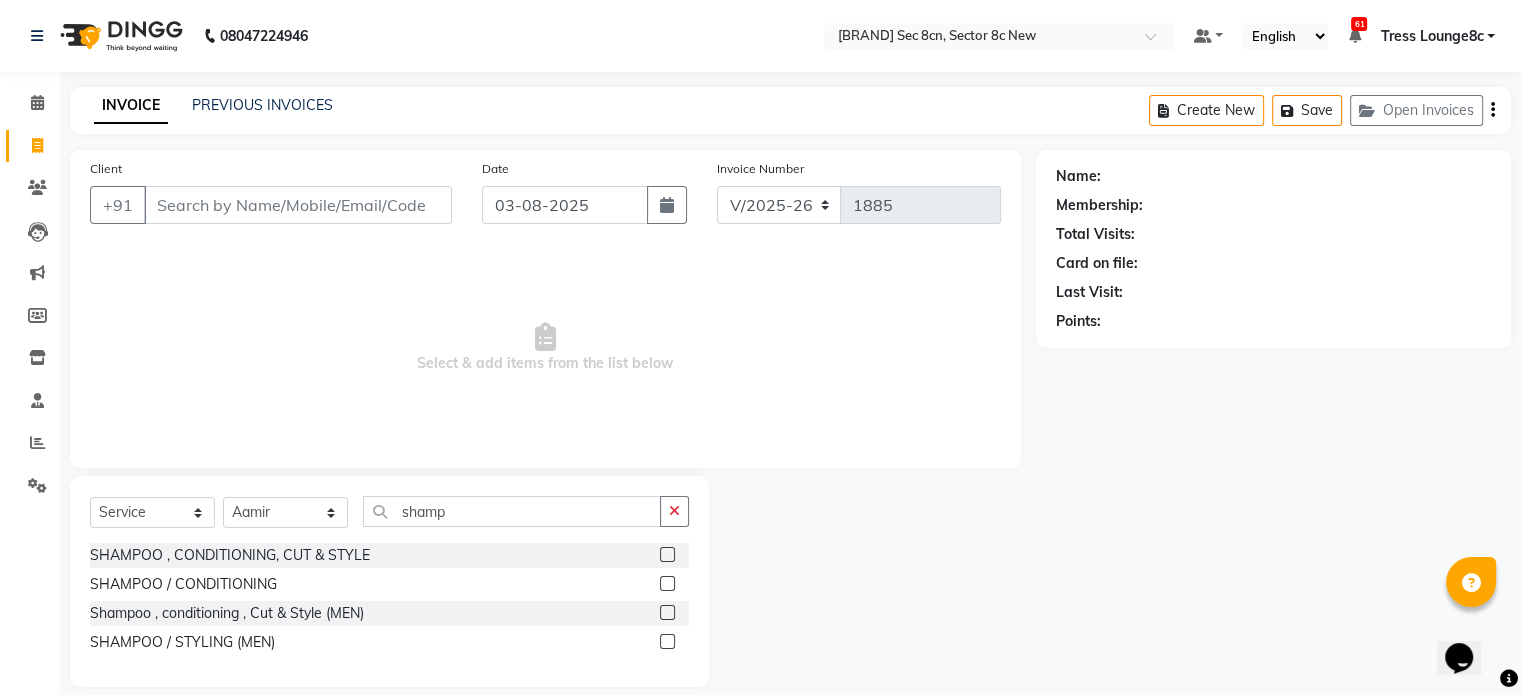 click 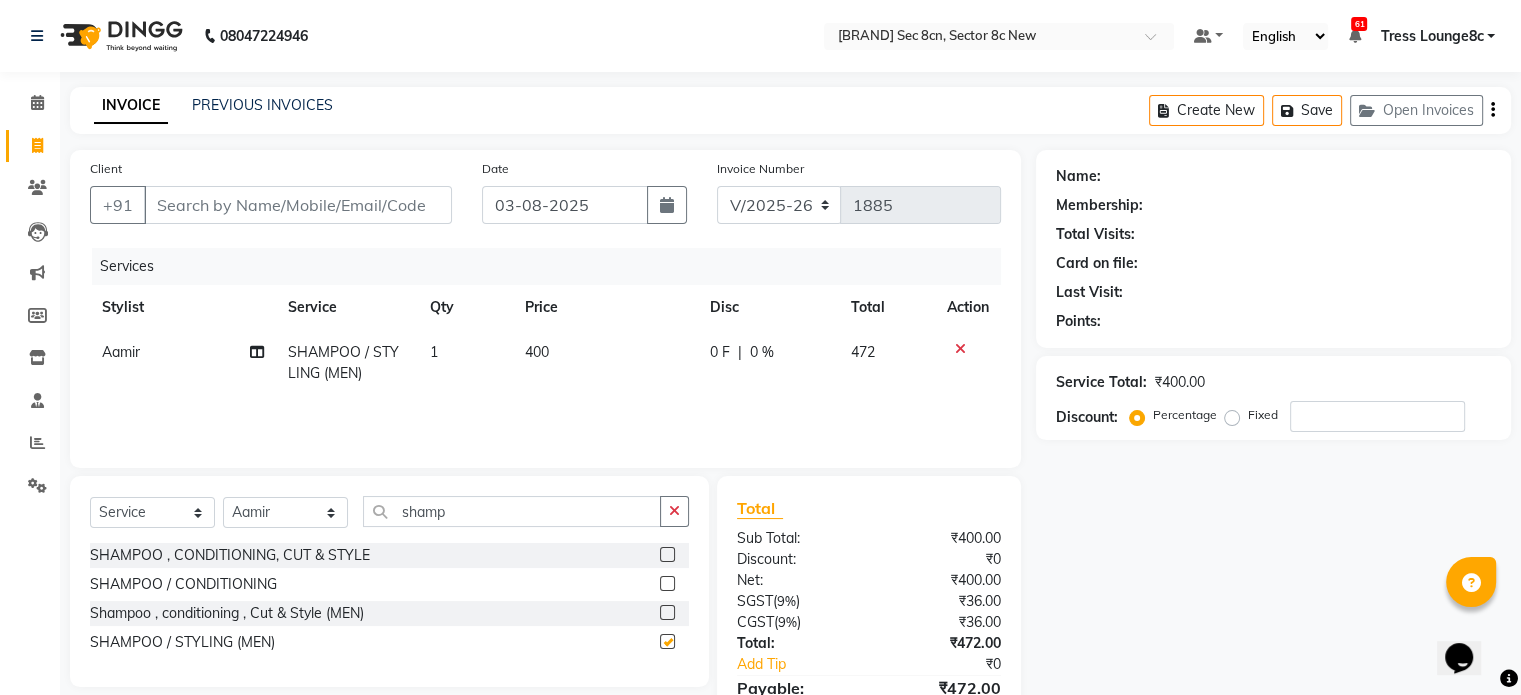 checkbox on "false" 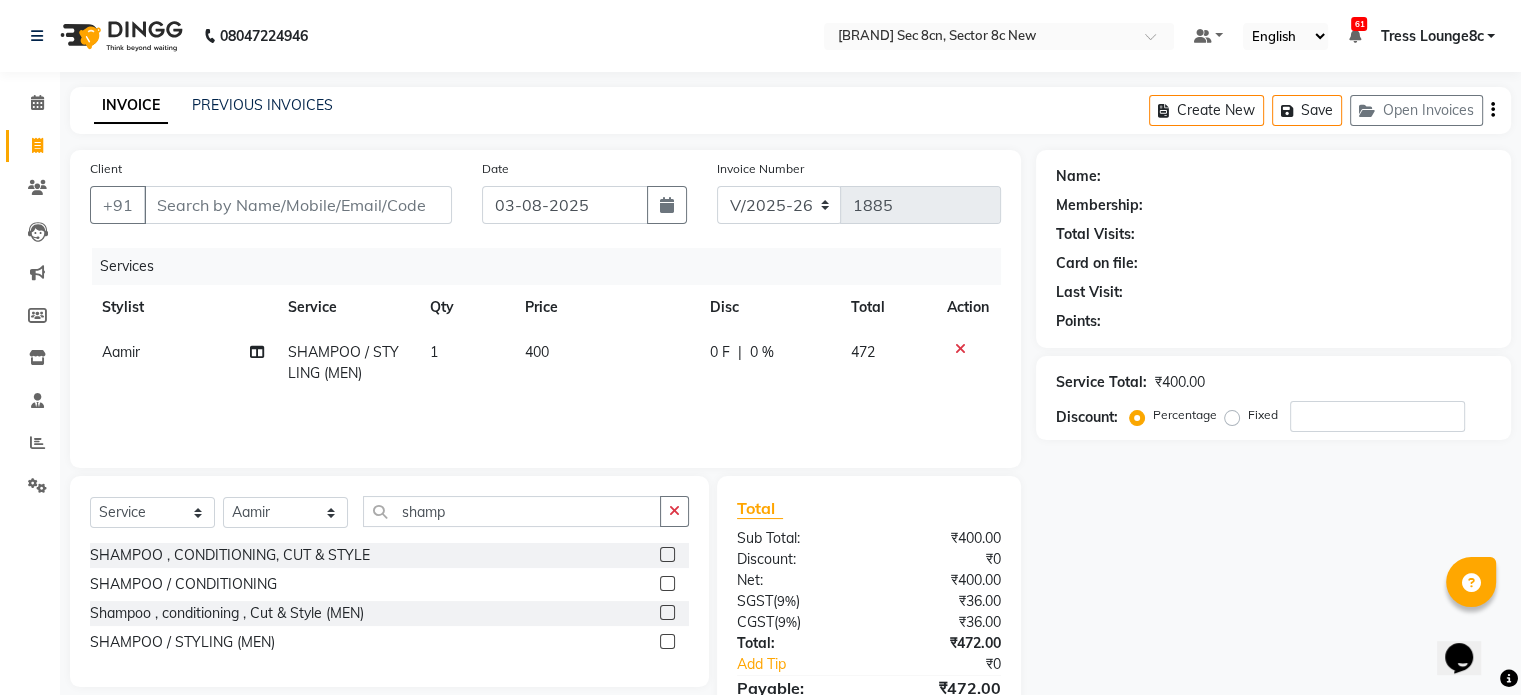 click on "400" 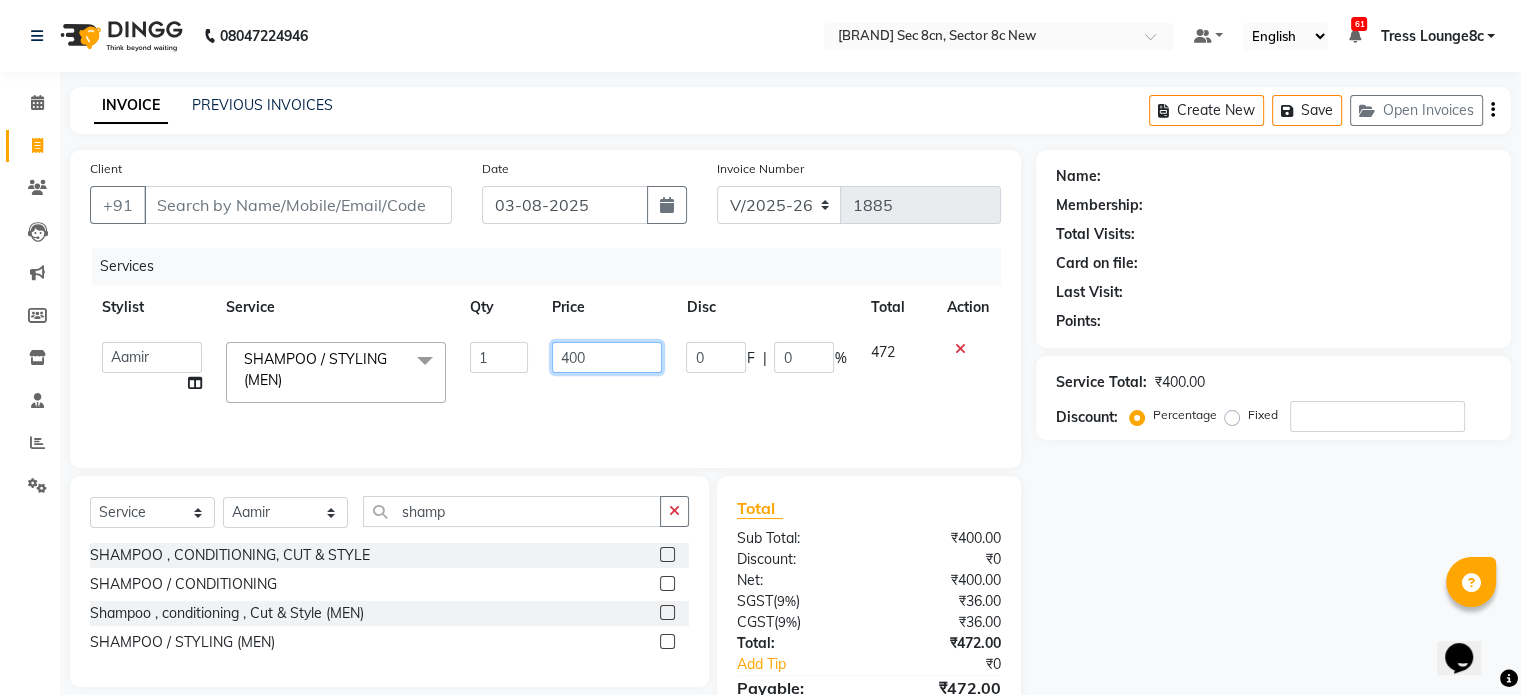 drag, startPoint x: 604, startPoint y: 355, endPoint x: 554, endPoint y: 359, distance: 50.159744 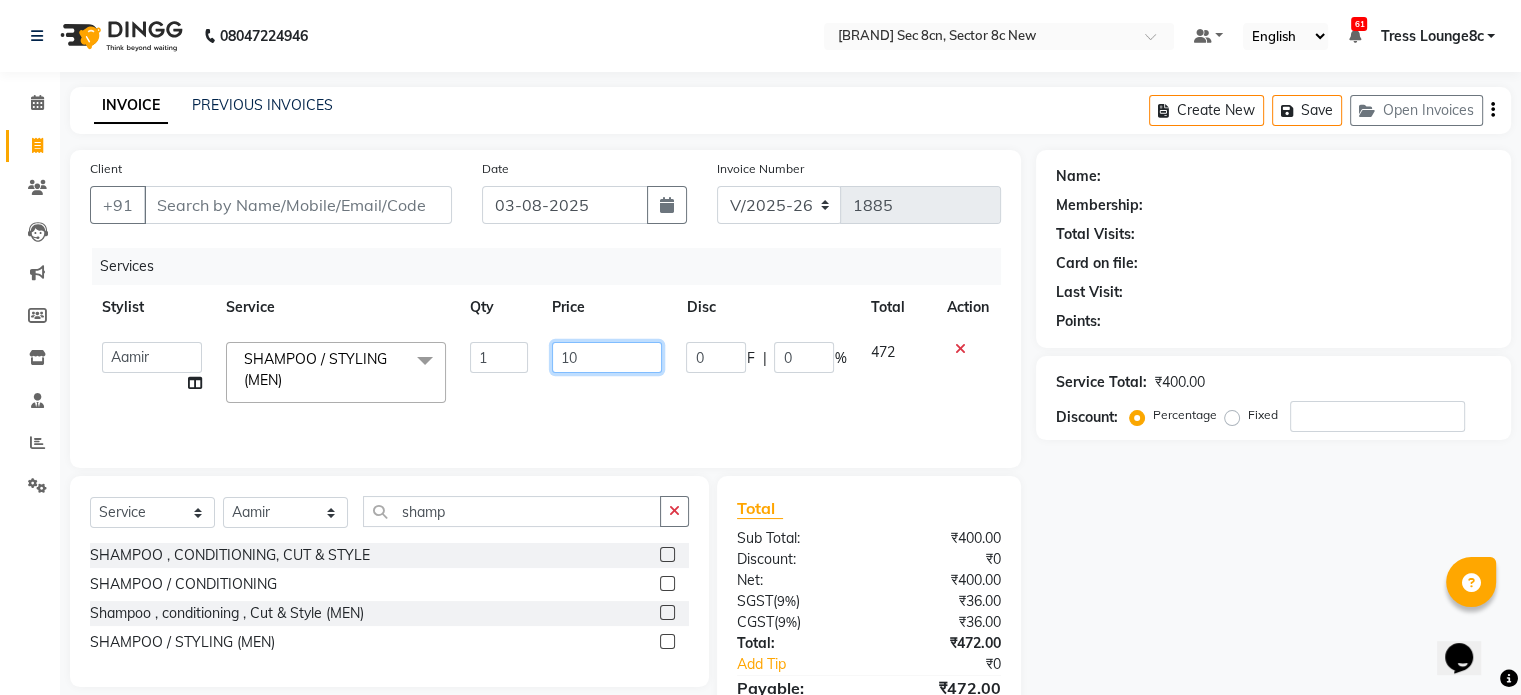 type on "100" 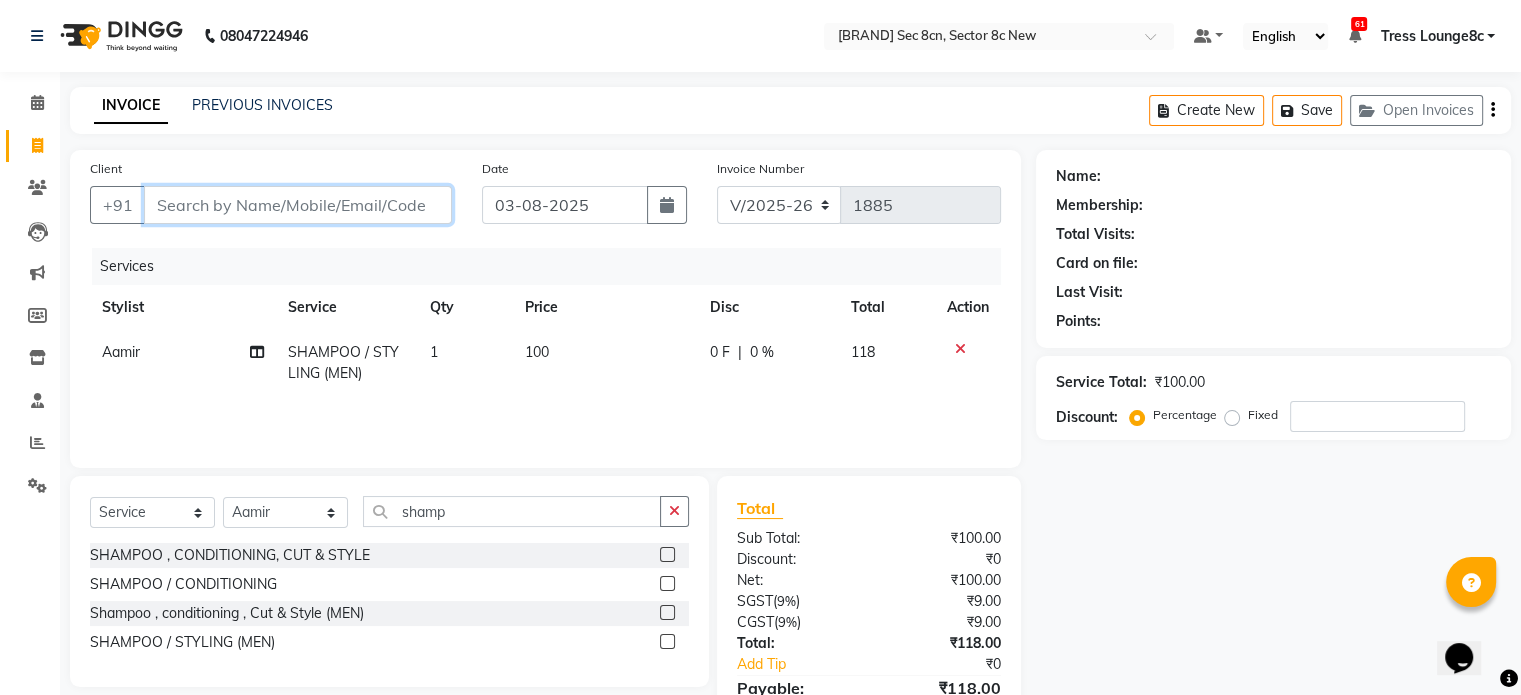 click on "Client" at bounding box center [298, 205] 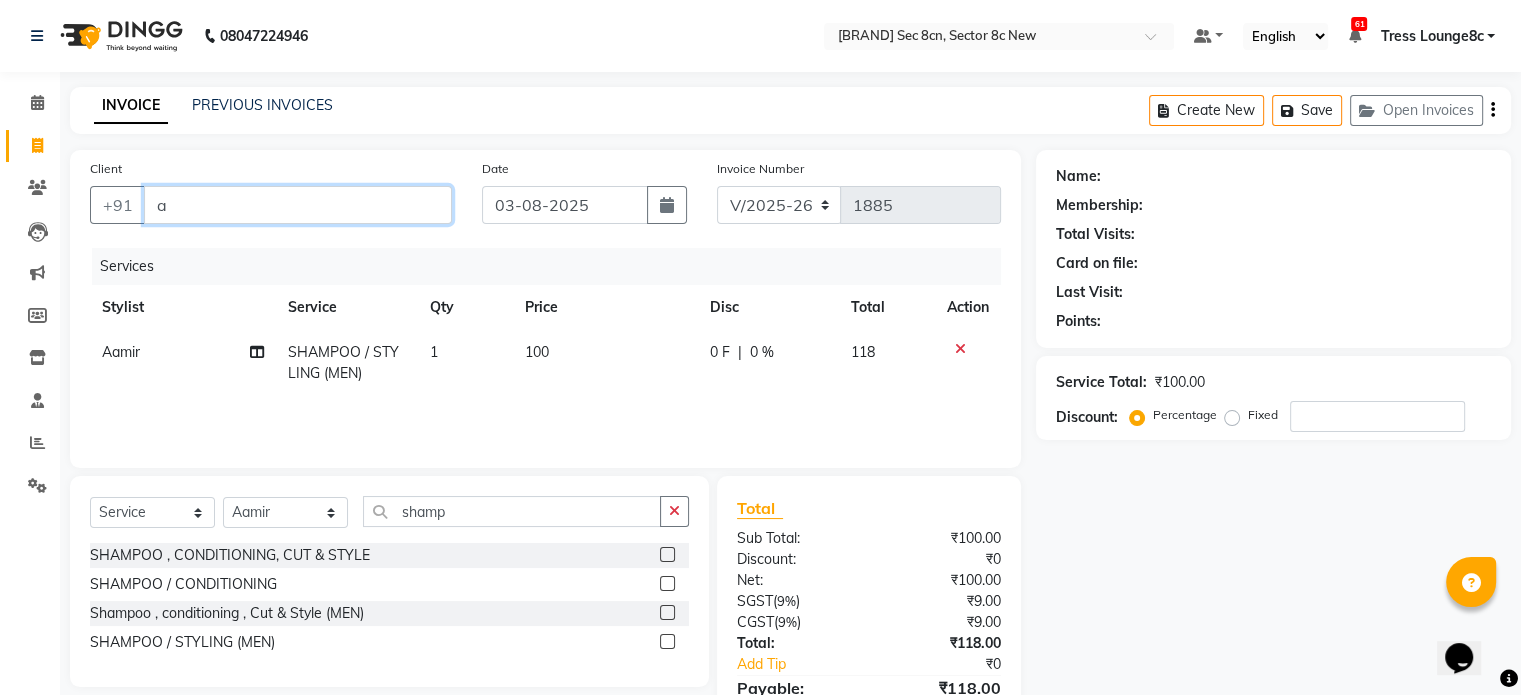 type on "0" 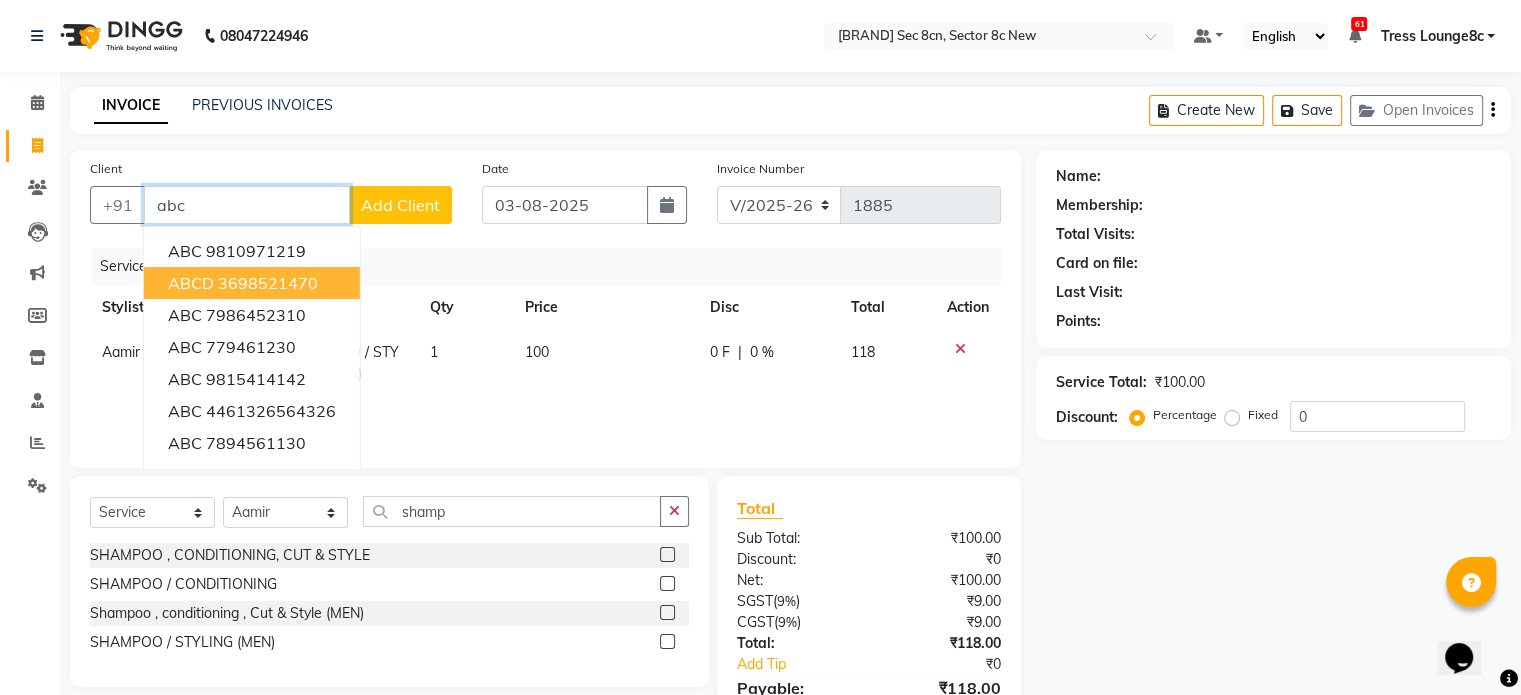 click on "3698521470" at bounding box center [268, 283] 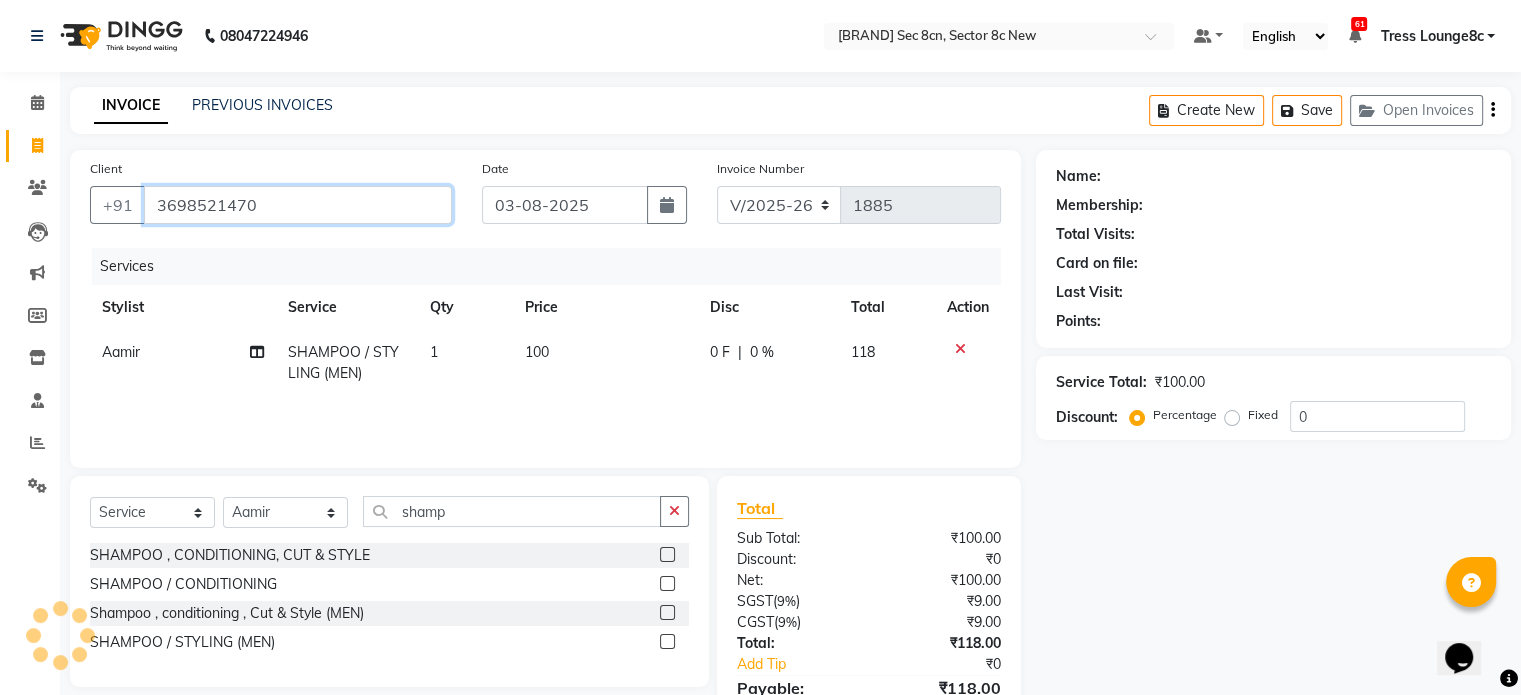 type on "3698521470" 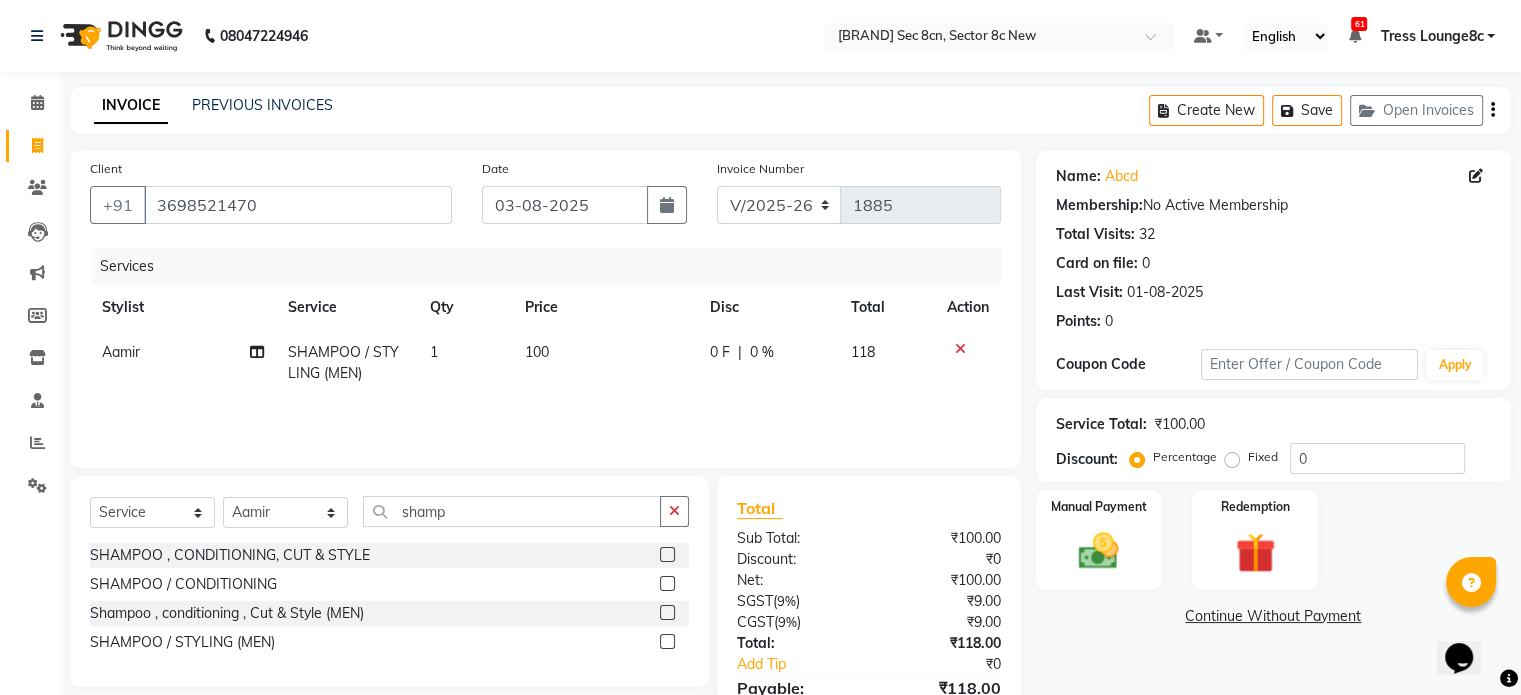 click on "0 %" 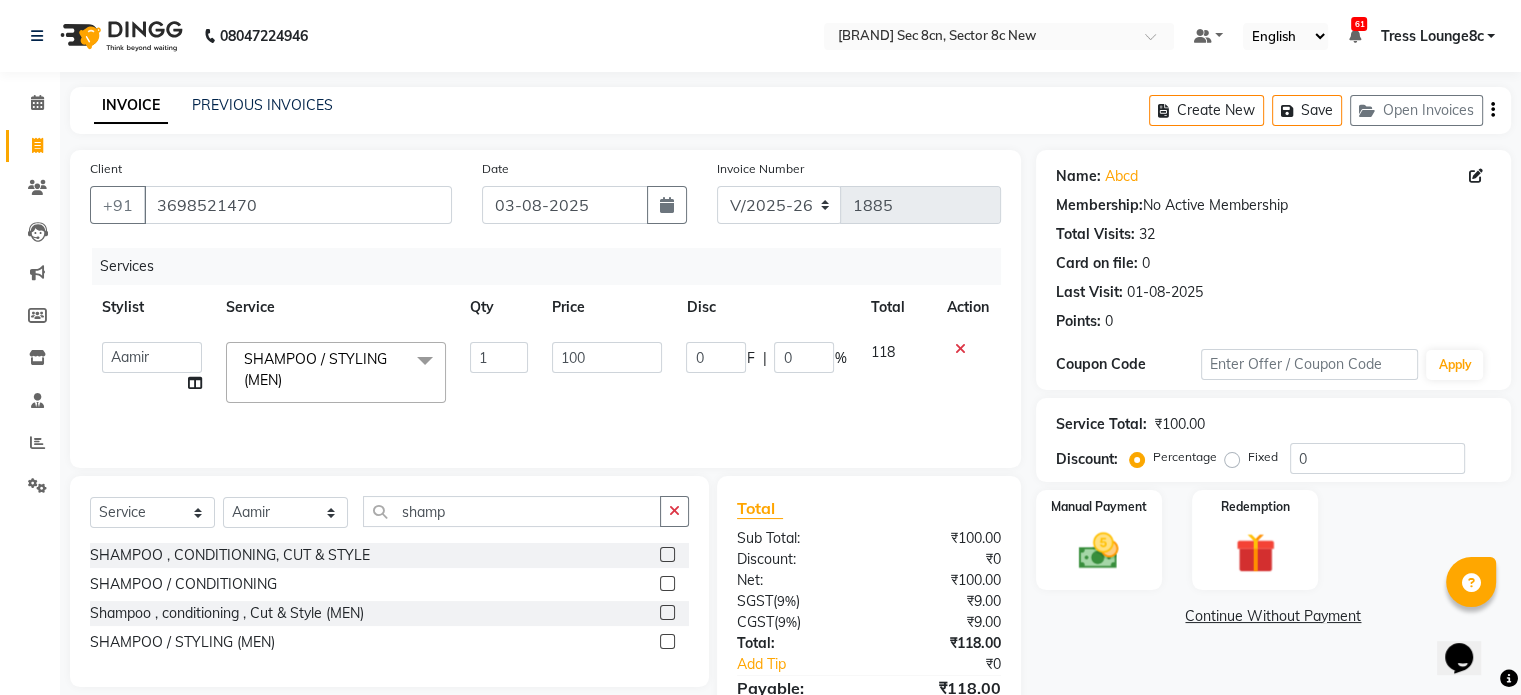 click on "0 F | 0 %" 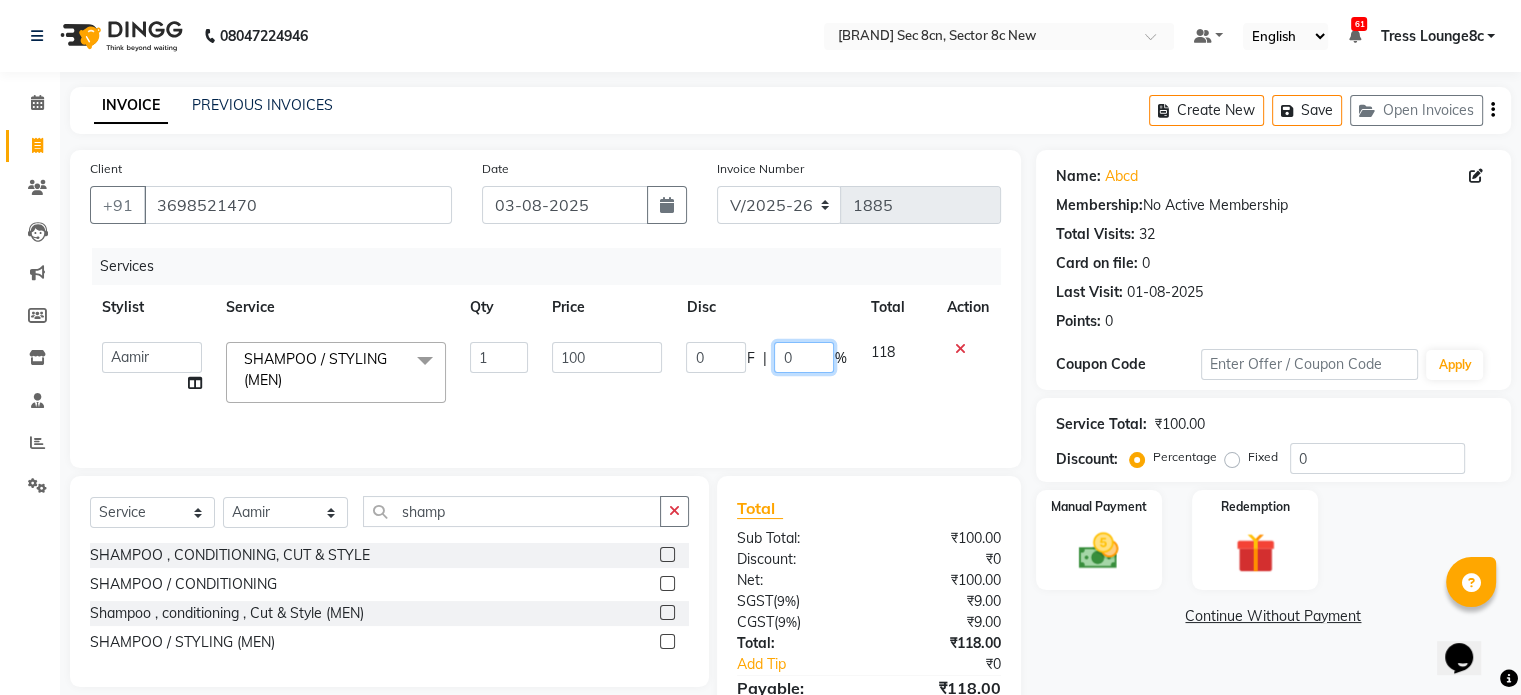 click on "0" 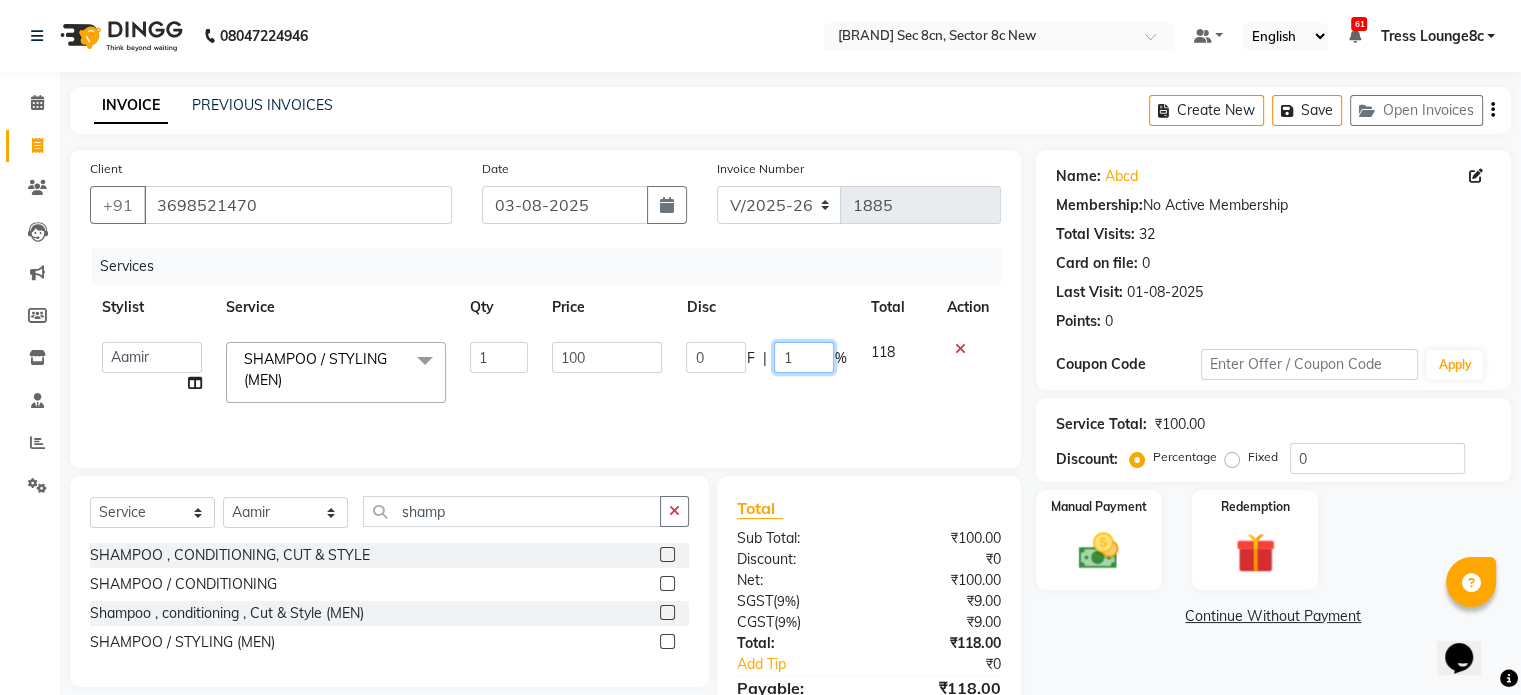 type on "18" 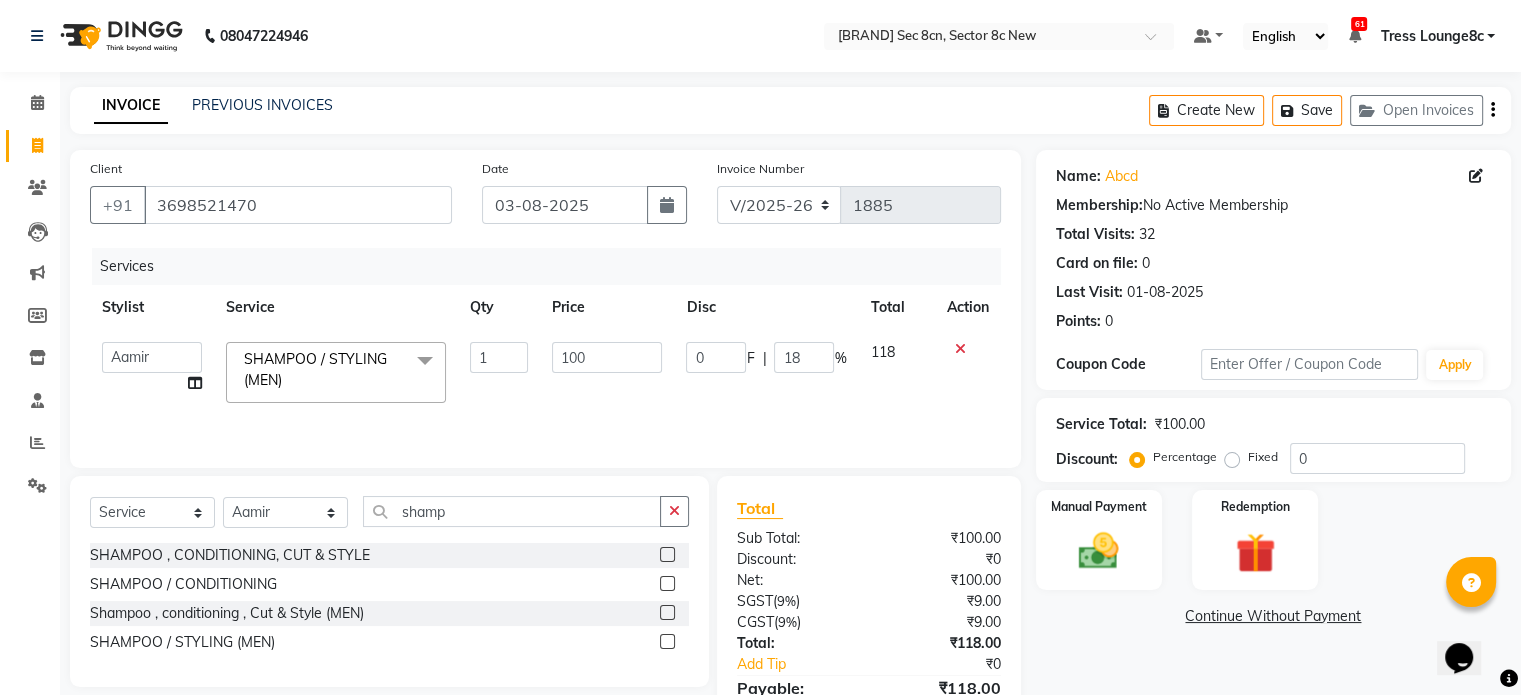 click on "Services Stylist Service Qty Price Disc Total Action  Aamir   akhil   Alice   Anju   Annu    Arshad   Ashish   Bajaj sir   Bony   DANISH   Deepak   Dhrishti   Farman   gagan   goldy   [FIRST] [LAST]   Ismile   ISRAEL   Jassi   kajal   KARAN   Latansha   Lucky   MANAGER   MUSKAN   naina   NEELU\ BONNY   Raakhi    RABIA   rajinder   RAM   Ripti   ROOP   Roseleen   Ruth   Sagar   Saleem   SalmaN   Sameer   SHAHEEN   Shriya   SRISHTI   tomba   veena   VINOD   WASIM   zakir  SHAMPOO / STYLING (MEN)  xCHILD HAIR CUT BELOW 5 YRS SHAMPOO , CONDITIONING, CUT & STYLE CUT ,TEXTURIZE & STYLE SPLIT END REMOVAL TRANSFORMATION CUT SHAMPOO / CONDITIONING GK / KERASTASE WASH / NANO PLAST KERATINE /NANO PLASTIA FIRST WASH BLOW DRY BLOW DRY  + GK / KERASTASE WASH DEEP CONDITIONING HEAD REJUVENATION IRONING CRISP & CURLS ROLLER SET URBAN CRIMP SPECIAL OCCASION / UP STYLE Travel charges ROOT TOUCHUP ROOT TOUCHUP + GK / KERASTASE WASH COLOR ON COLOR COLOR HIGHLIGHTS / COLOR CHUNKS COLOR HIGH ON FASHION COLOR BALAYAGE / OMBRE KERATIN" 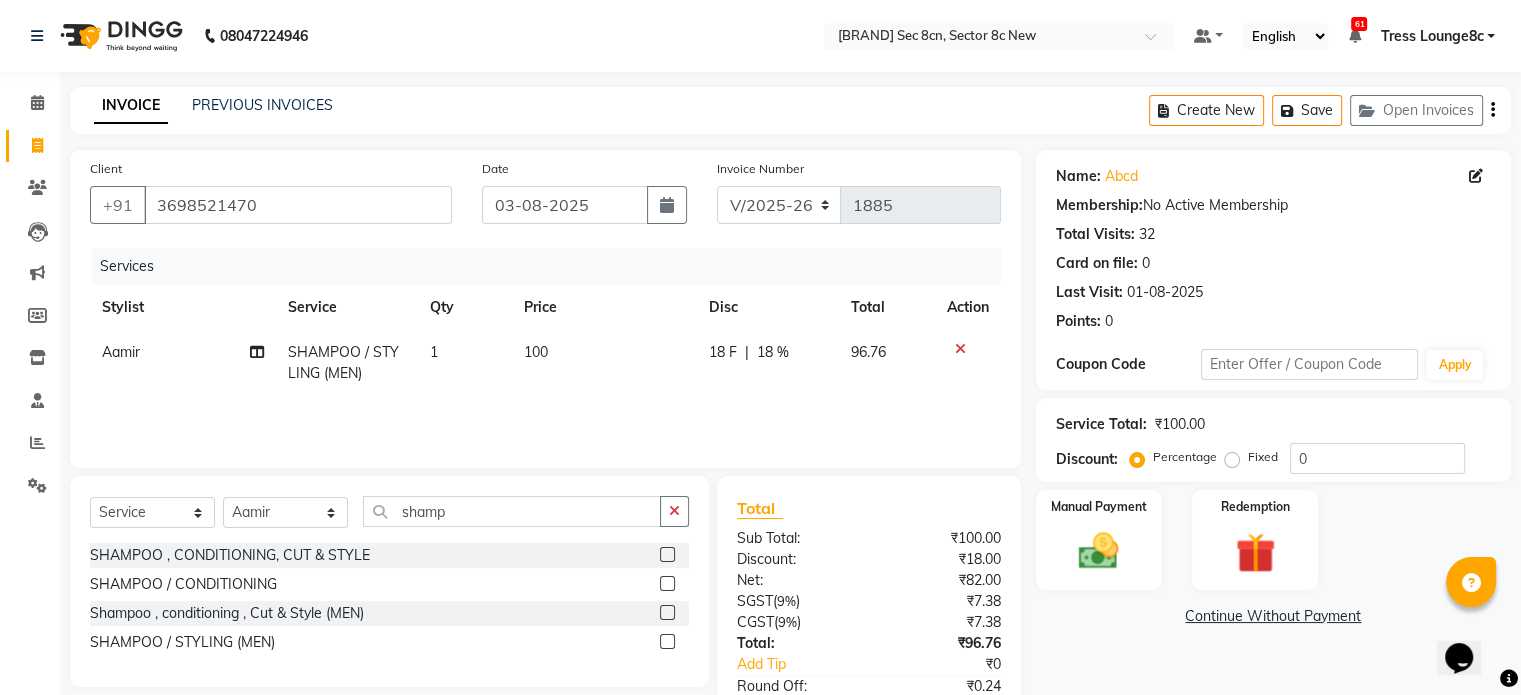 scroll, scrollTop: 126, scrollLeft: 0, axis: vertical 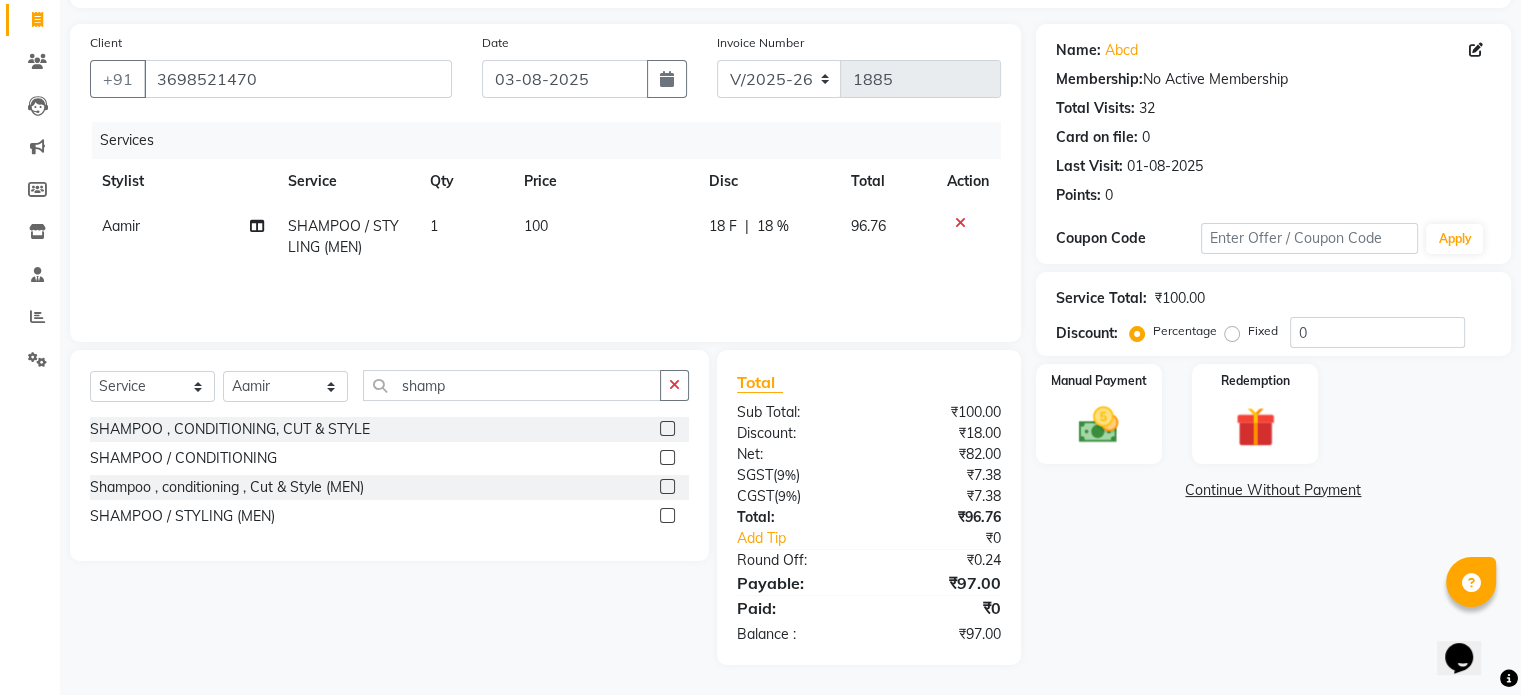 click on "18 %" 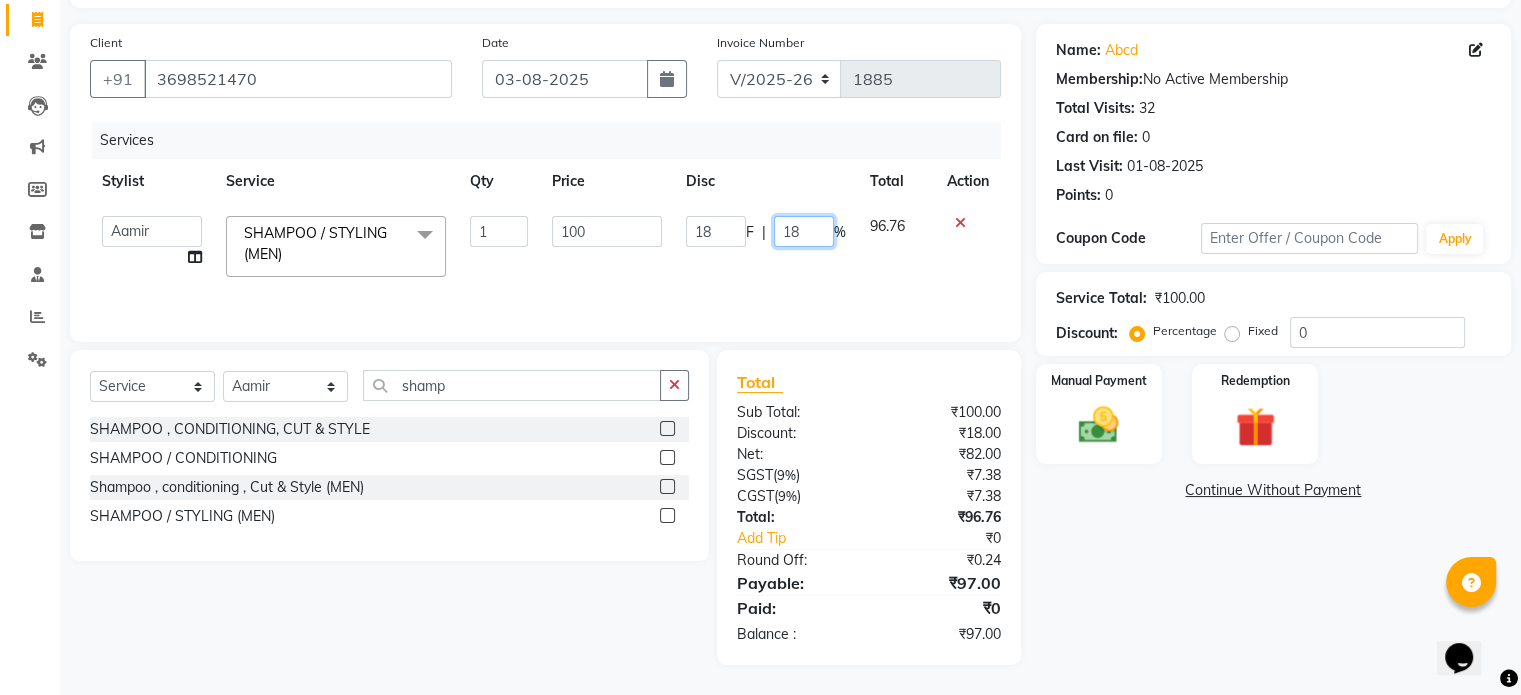 click on "18" 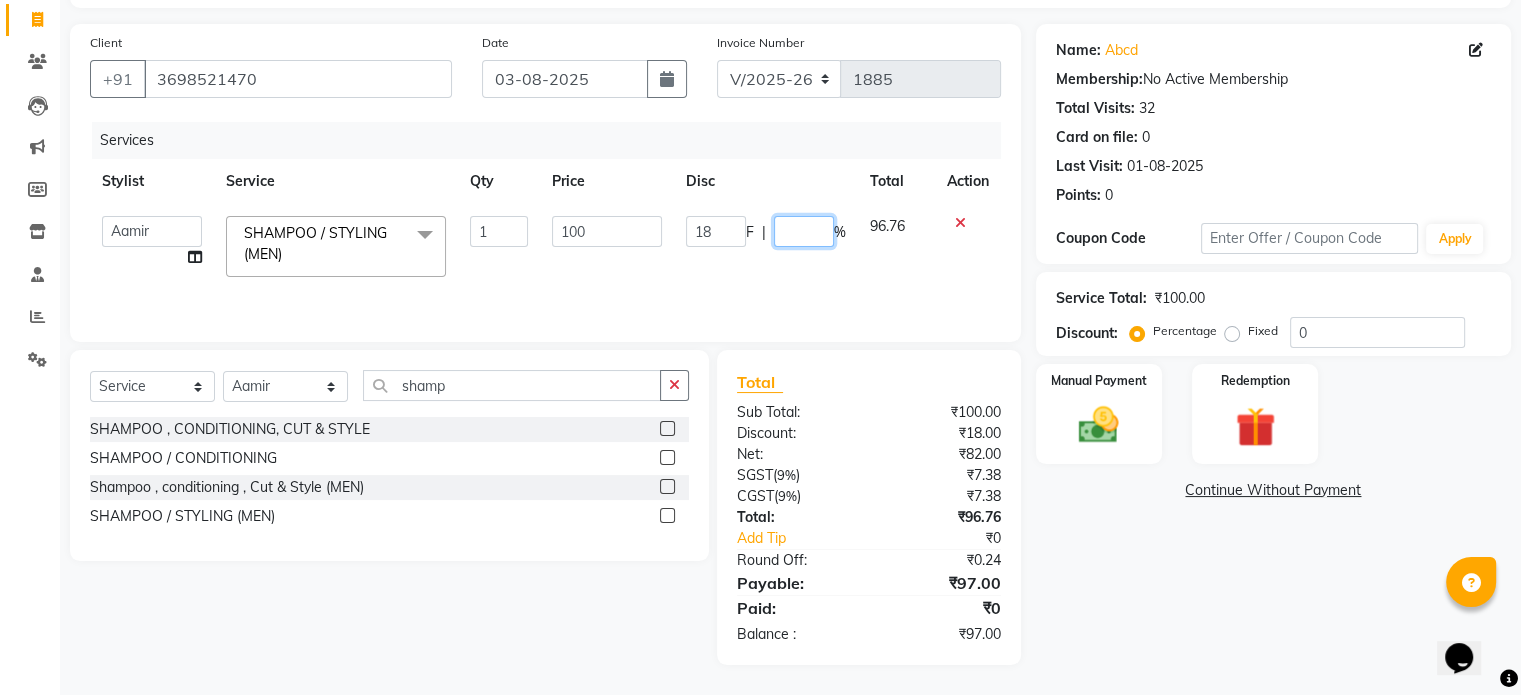 type on "0" 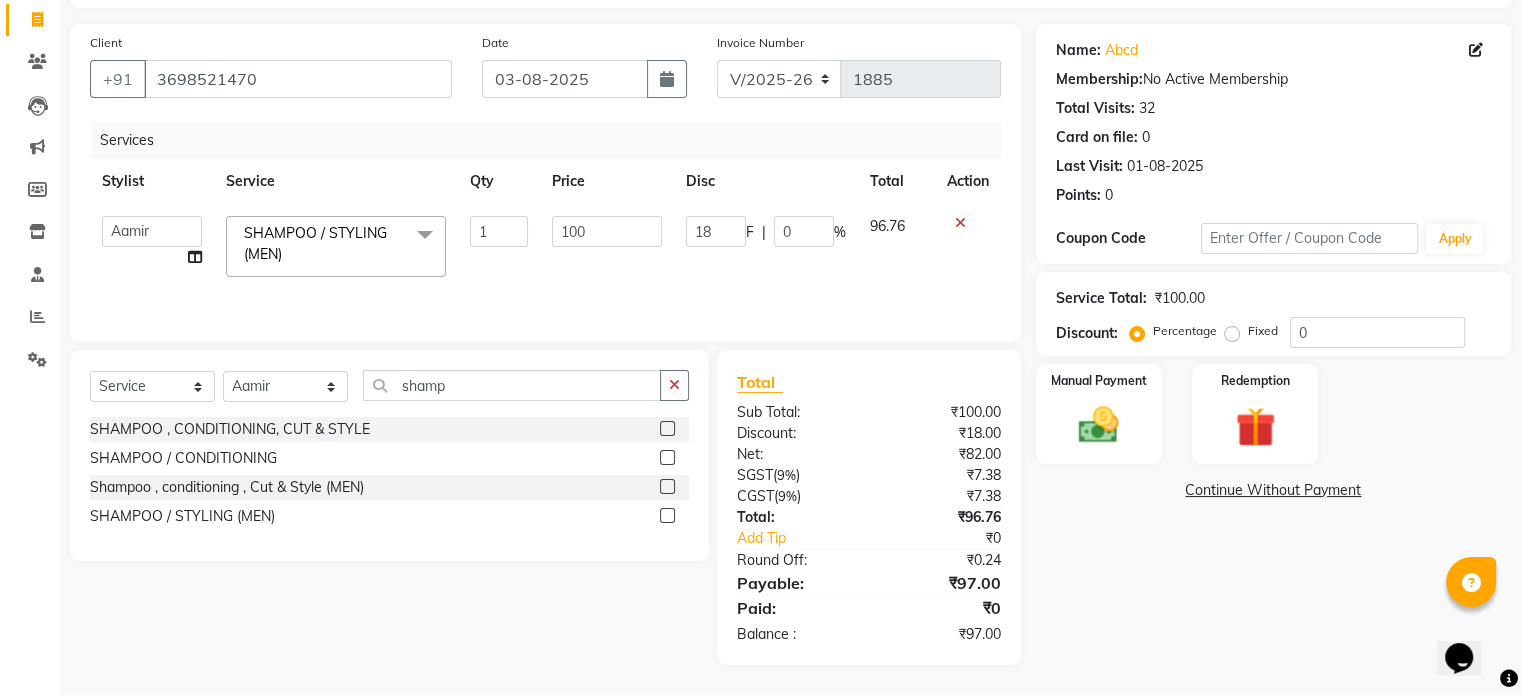click on "Services Stylist Service Qty Price Disc Total Action  Aamir   akhil   Alice   Anju   Annu    Arshad   Ashish   Bajaj sir   Bony   DANISH   Deepak   Dhrishti   Farman   gagan   goldy   [FIRST] [LAST]   Ismile   ISRAEL   Jassi   kajal   KARAN   Latansha   Lucky   MANAGER   MUSKAN   naina   NEELU\ BONNY   Raakhi    RABIA   rajinder   RAM   Ripti   ROOP   Roseleen   Ruth   Sagar   Saleem   SalmaN   Sameer   SHAHEEN   Shriya   SRISHTI   tomba   veena   VINOD   WASIM   zakir  SHAMPOO / STYLING (MEN)  xCHILD HAIR CUT BELOW 5 YRS SHAMPOO , CONDITIONING, CUT & STYLE CUT ,TEXTURIZE & STYLE SPLIT END REMOVAL TRANSFORMATION CUT SHAMPOO / CONDITIONING GK / KERASTASE WASH / NANO PLAST KERATINE /NANO PLASTIA FIRST WASH BLOW DRY BLOW DRY  + GK / KERASTASE WASH DEEP CONDITIONING HEAD REJUVENATION IRONING CRISP & CURLS ROLLER SET URBAN CRIMP SPECIAL OCCASION / UP STYLE Travel charges ROOT TOUCHUP ROOT TOUCHUP + GK / KERASTASE WASH COLOR ON COLOR COLOR HIGHLIGHTS / COLOR CHUNKS COLOR HIGH ON FASHION COLOR BALAYAGE / OMBRE KERATIN" 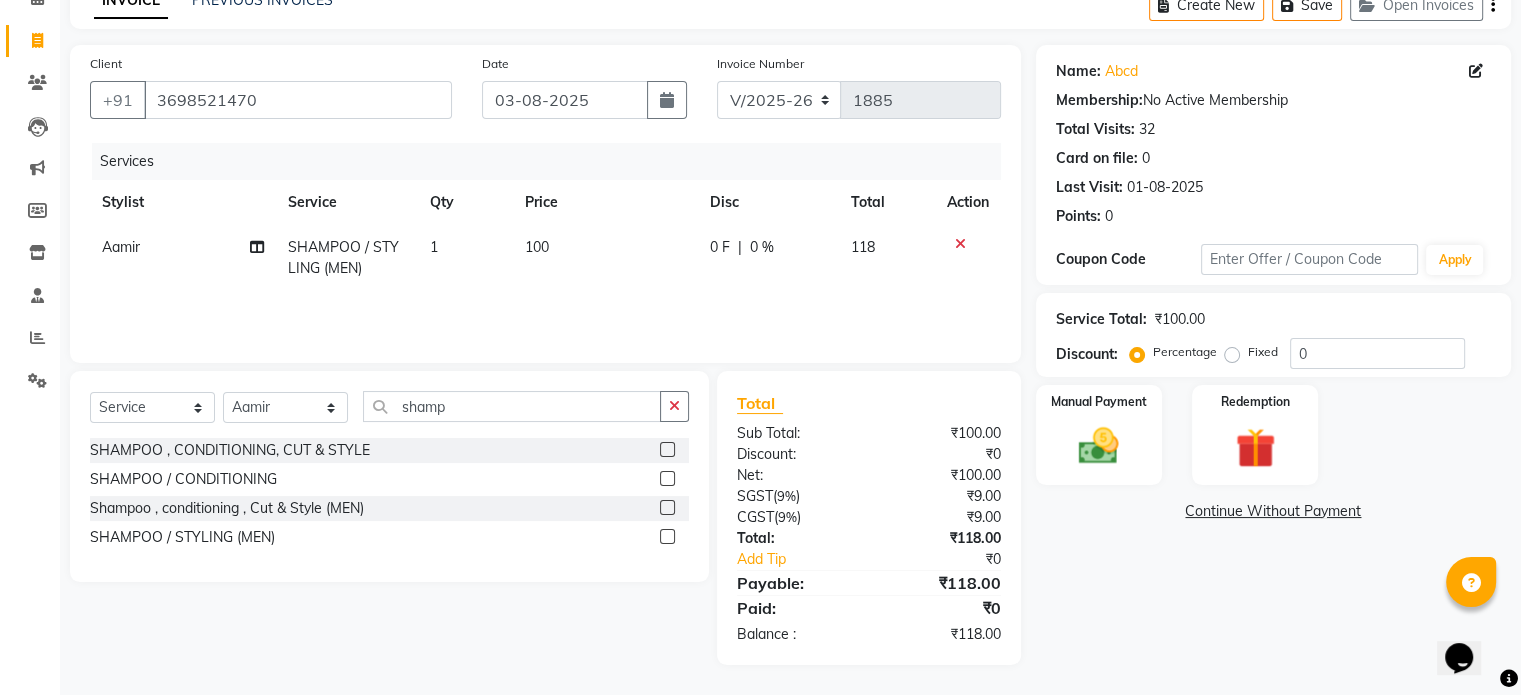 click on "Fixed" 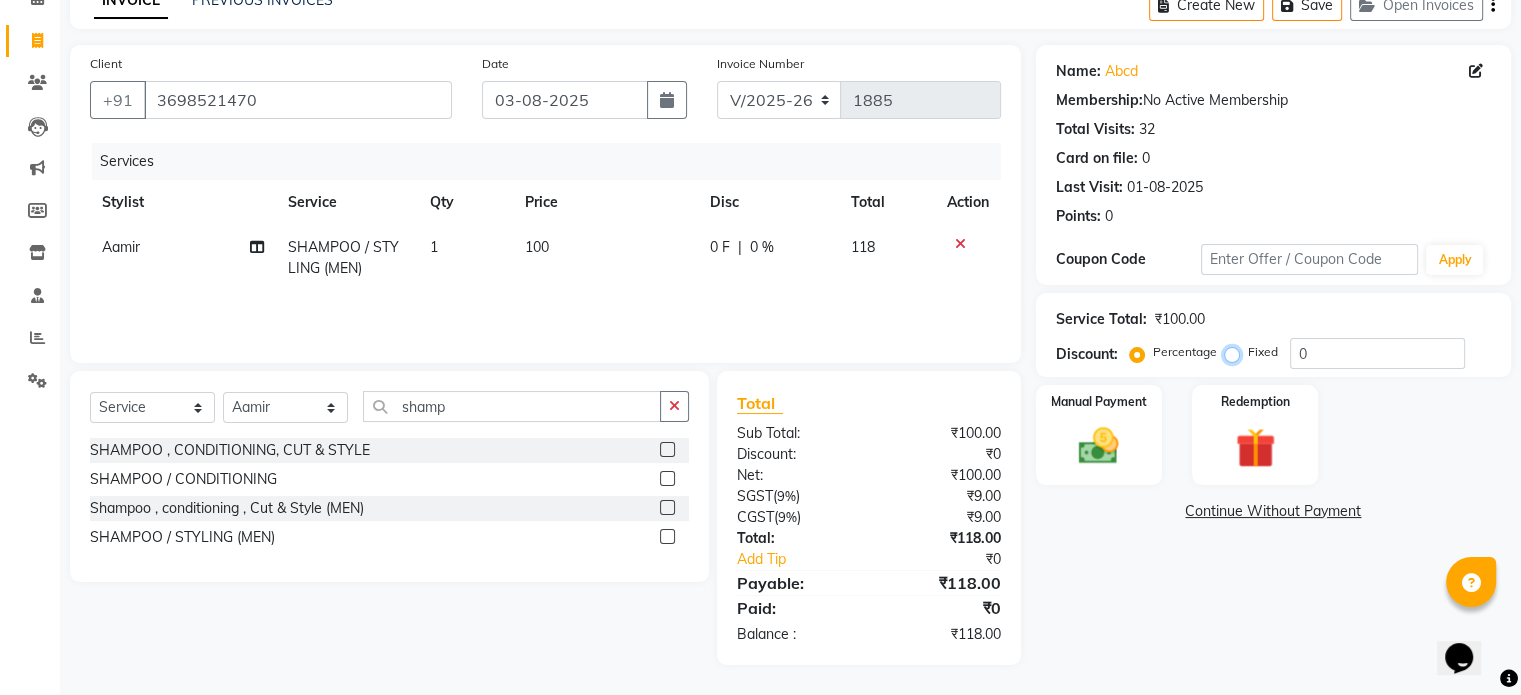 click on "Fixed" at bounding box center (1236, 352) 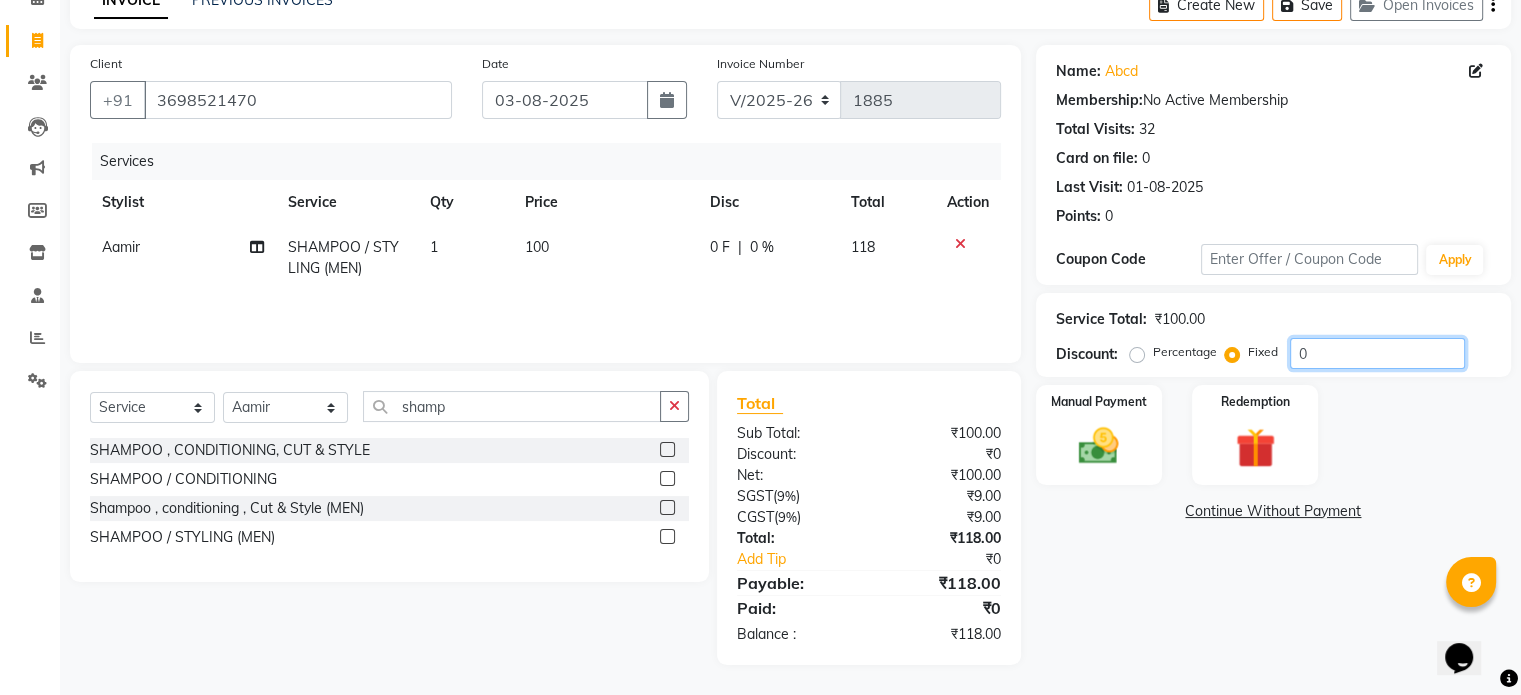 drag, startPoint x: 1339, startPoint y: 355, endPoint x: 1280, endPoint y: 355, distance: 59 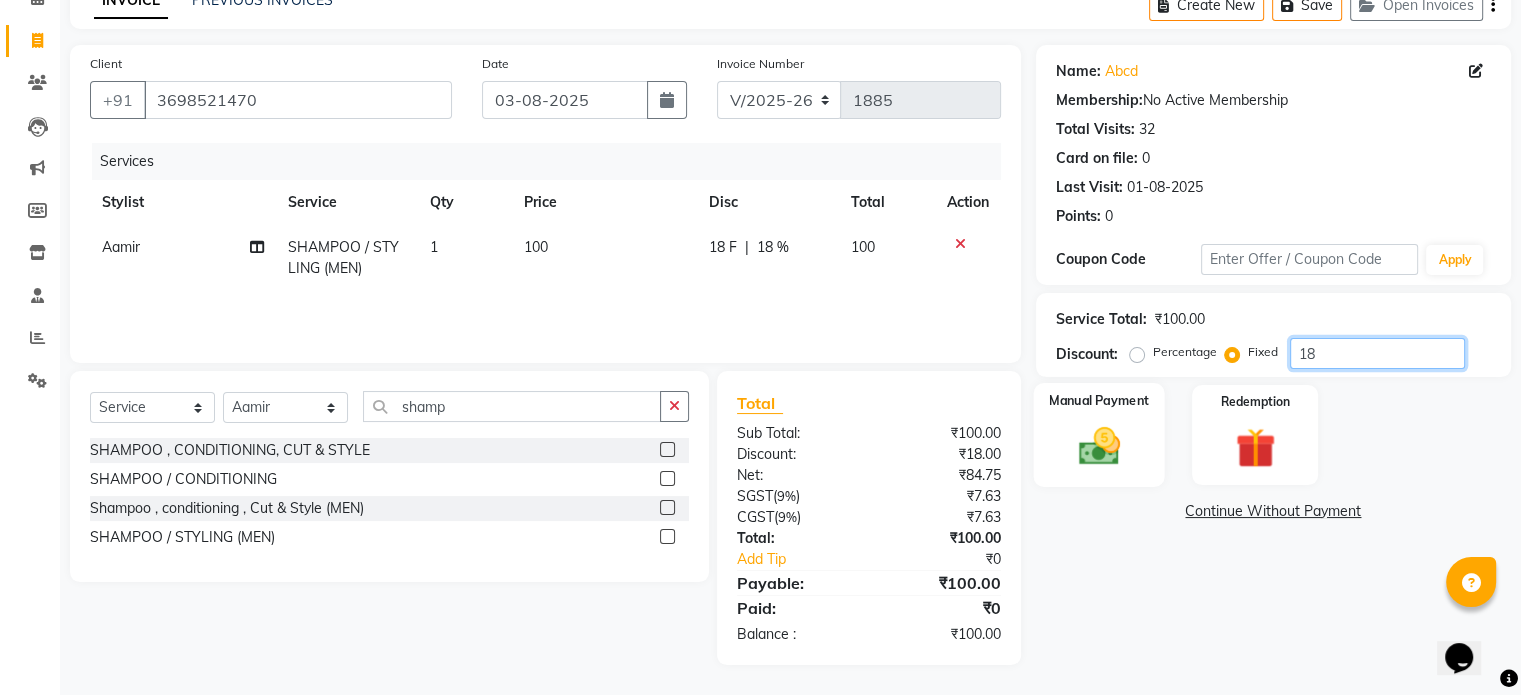 type on "18" 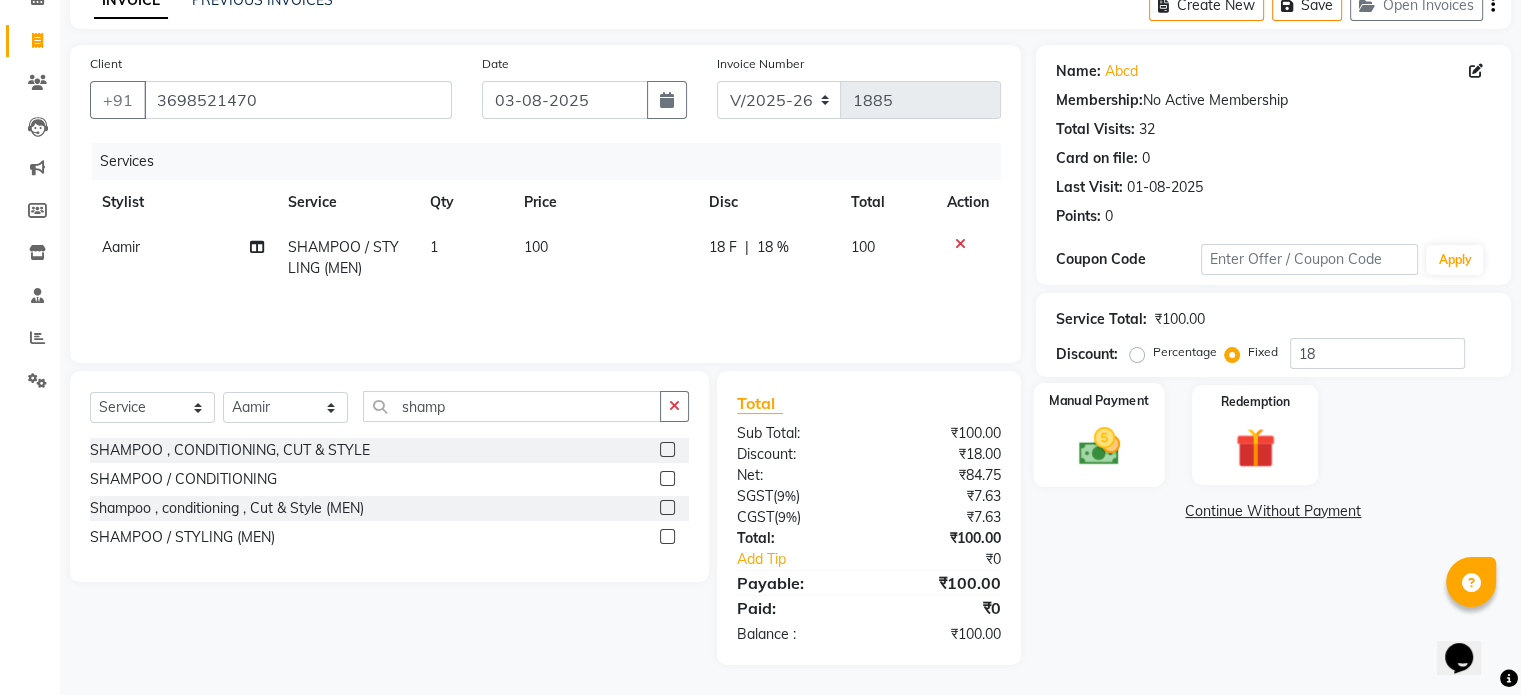 click 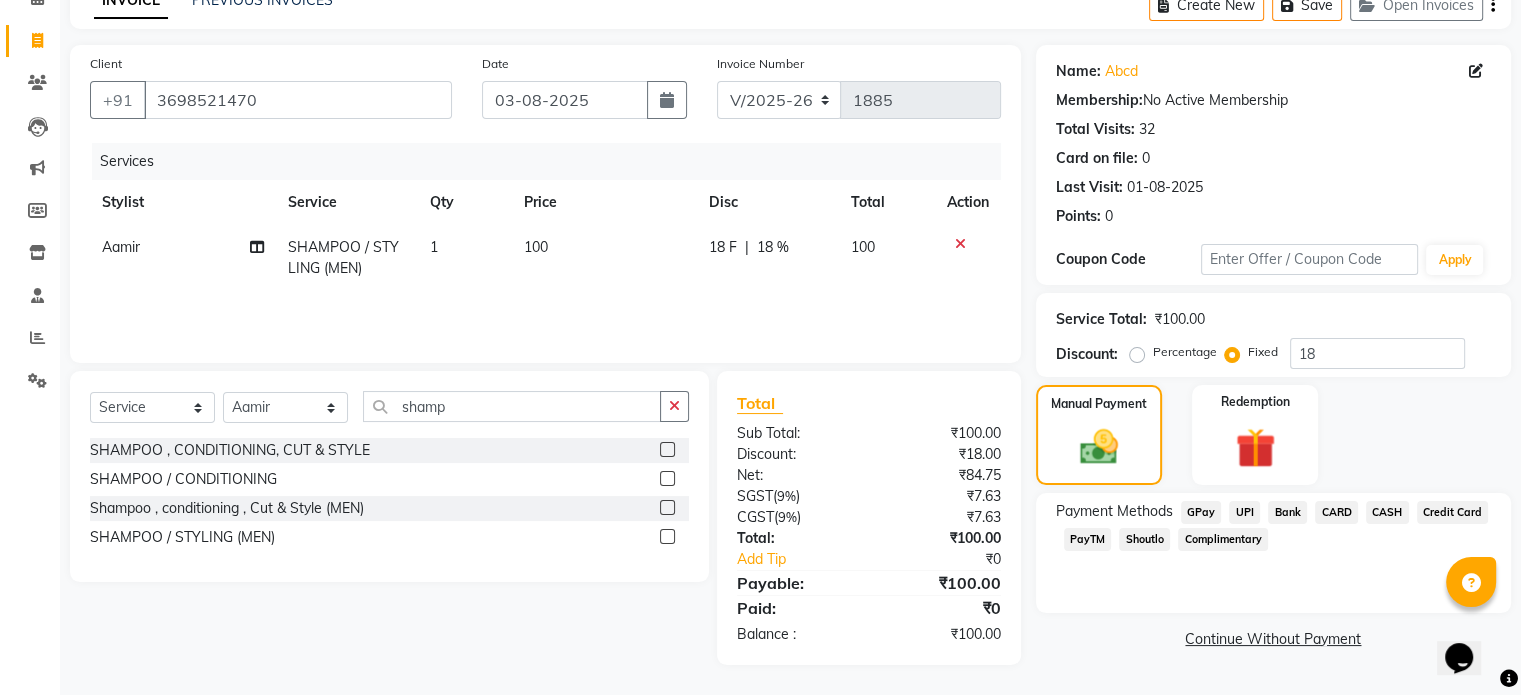 click on "UPI" 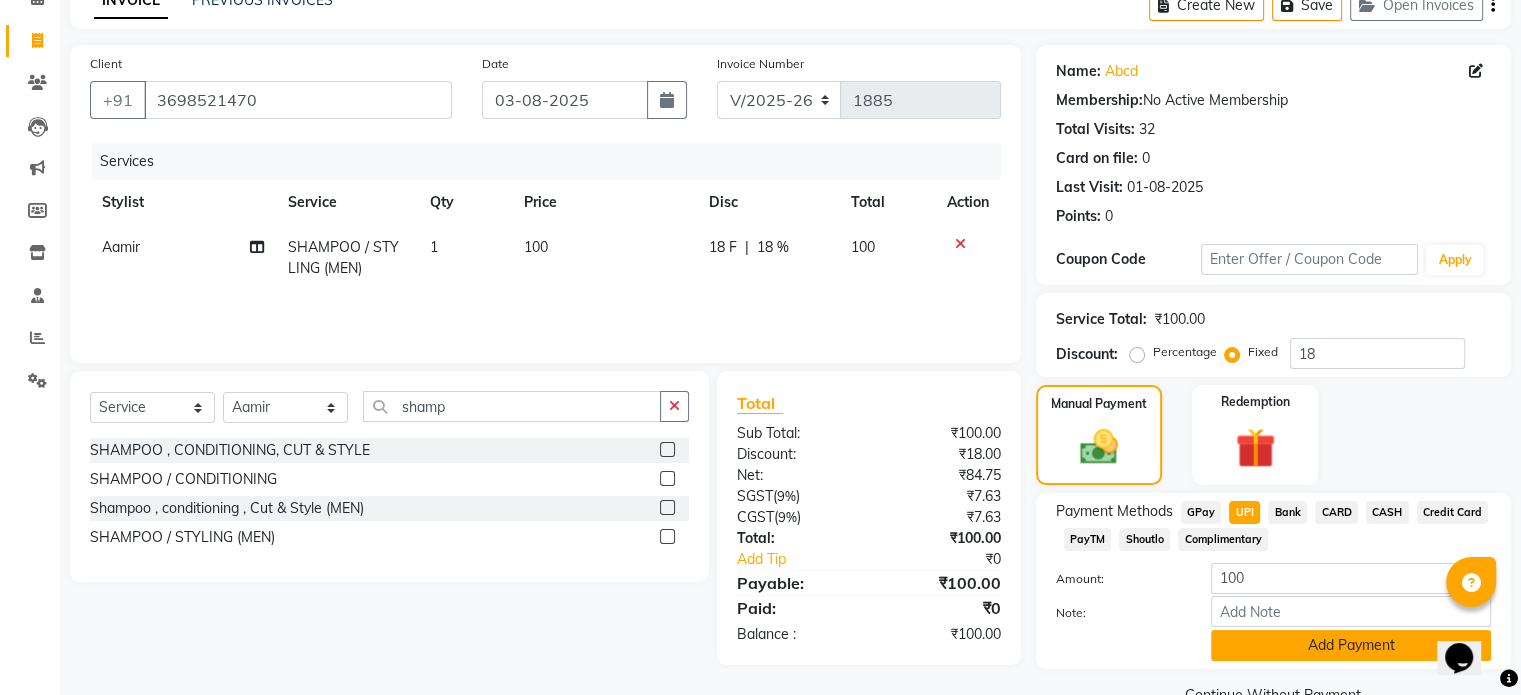scroll, scrollTop: 152, scrollLeft: 0, axis: vertical 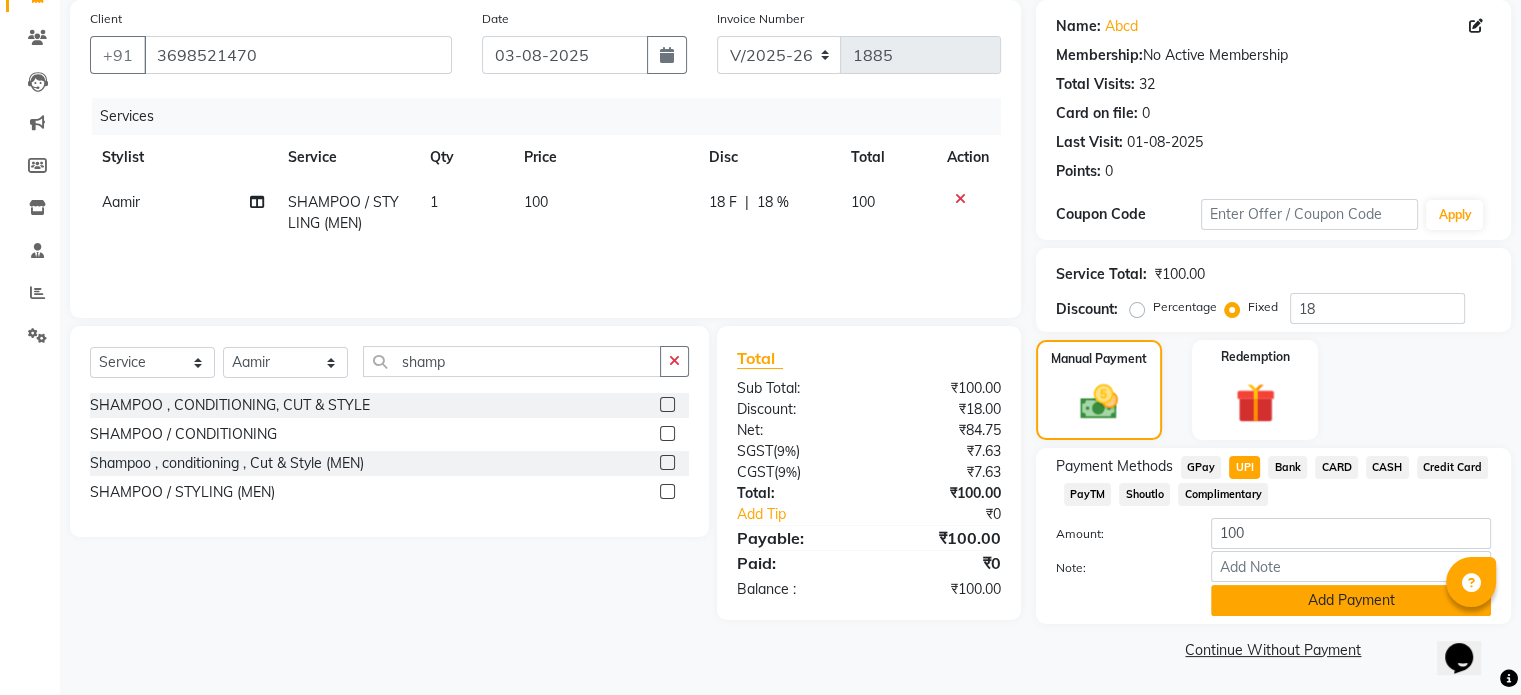 click on "Add Payment" 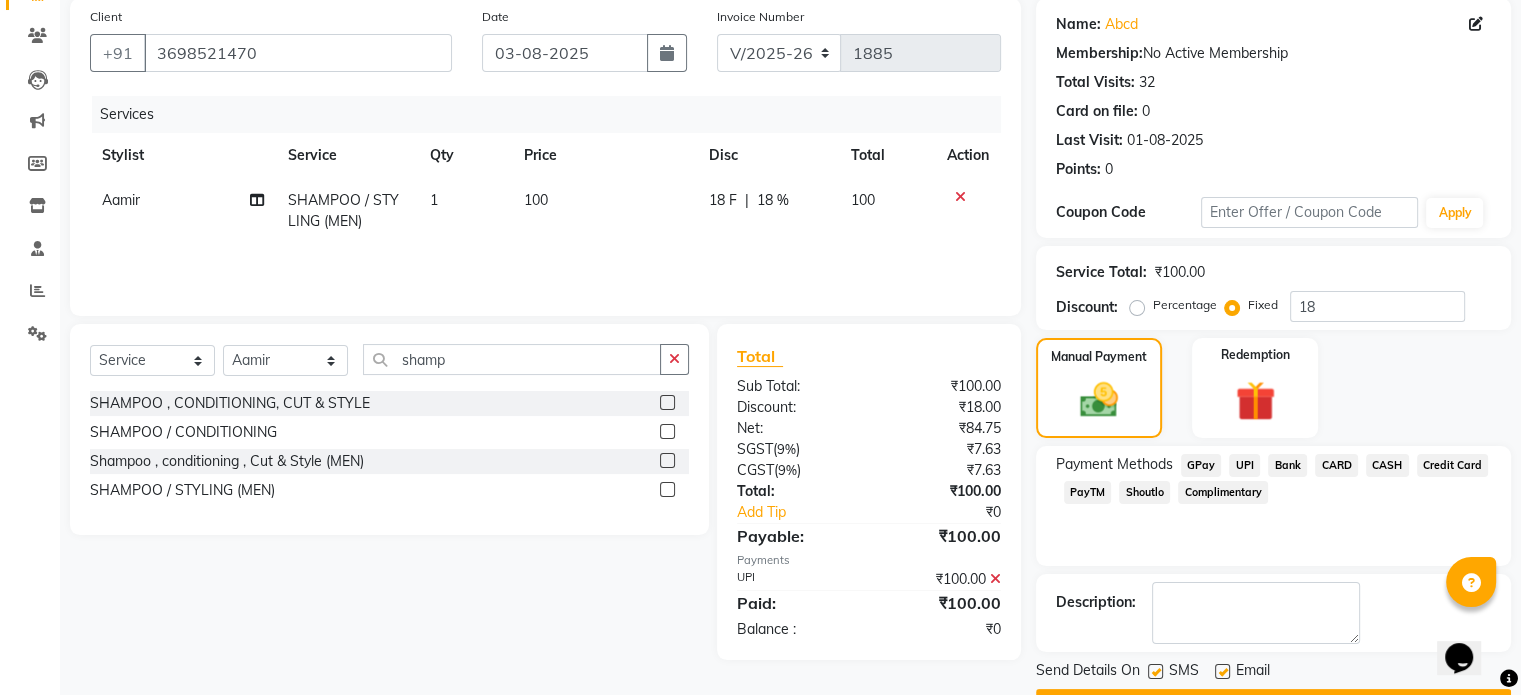 scroll, scrollTop: 205, scrollLeft: 0, axis: vertical 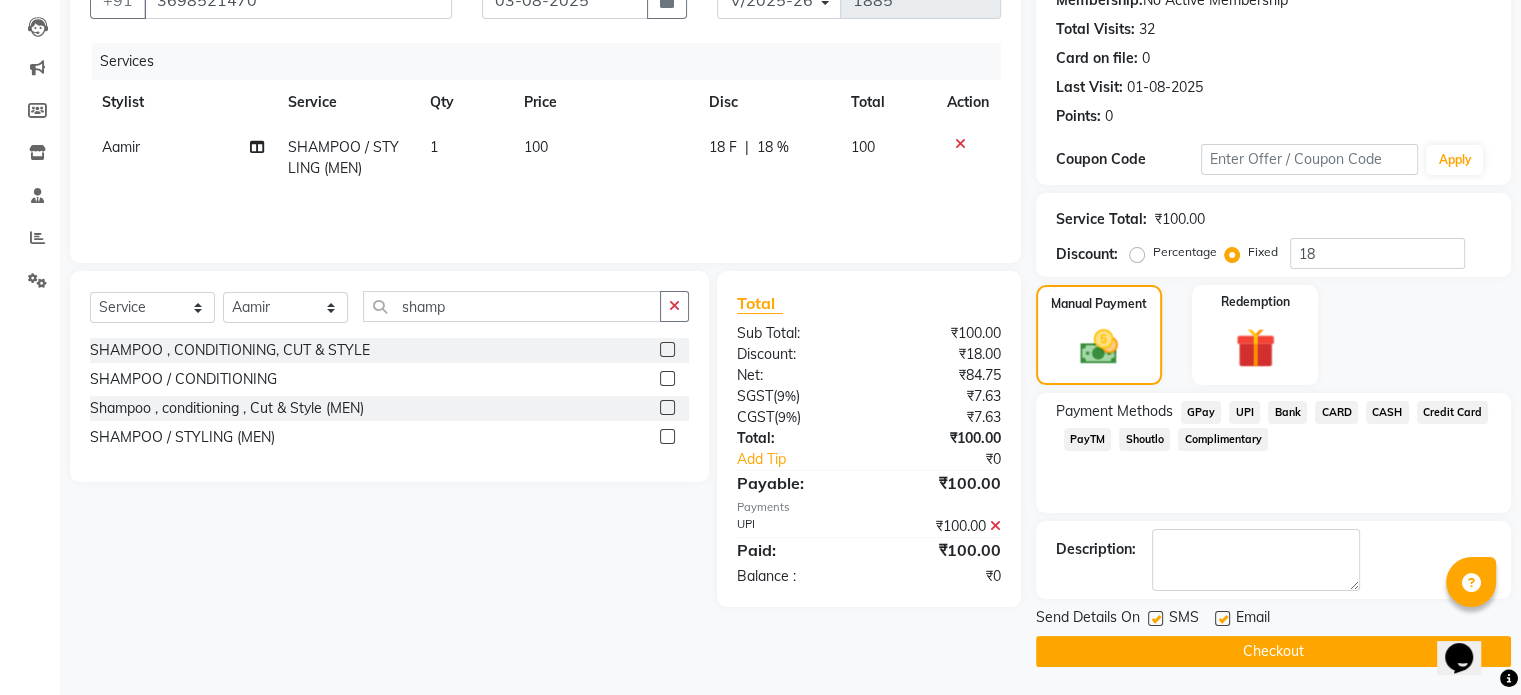 click on "Checkout" 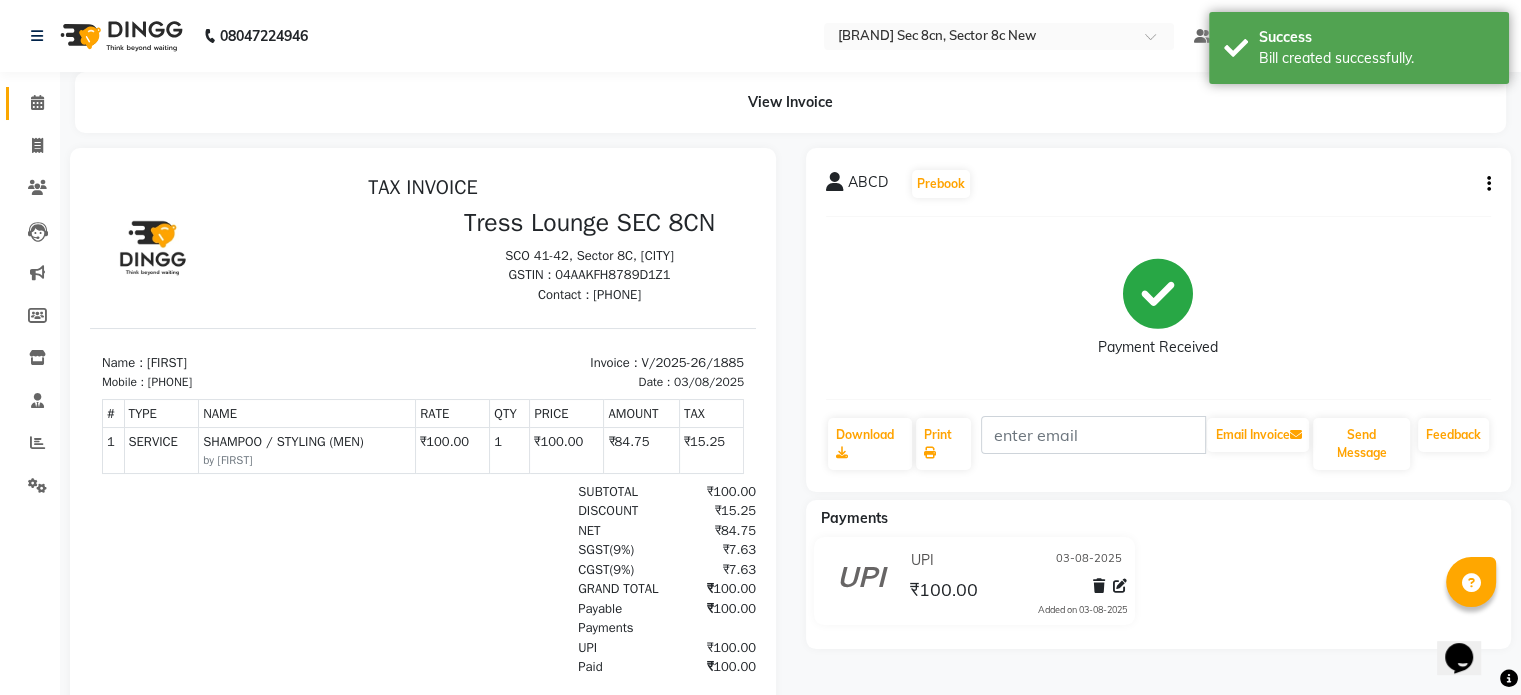 scroll, scrollTop: 0, scrollLeft: 0, axis: both 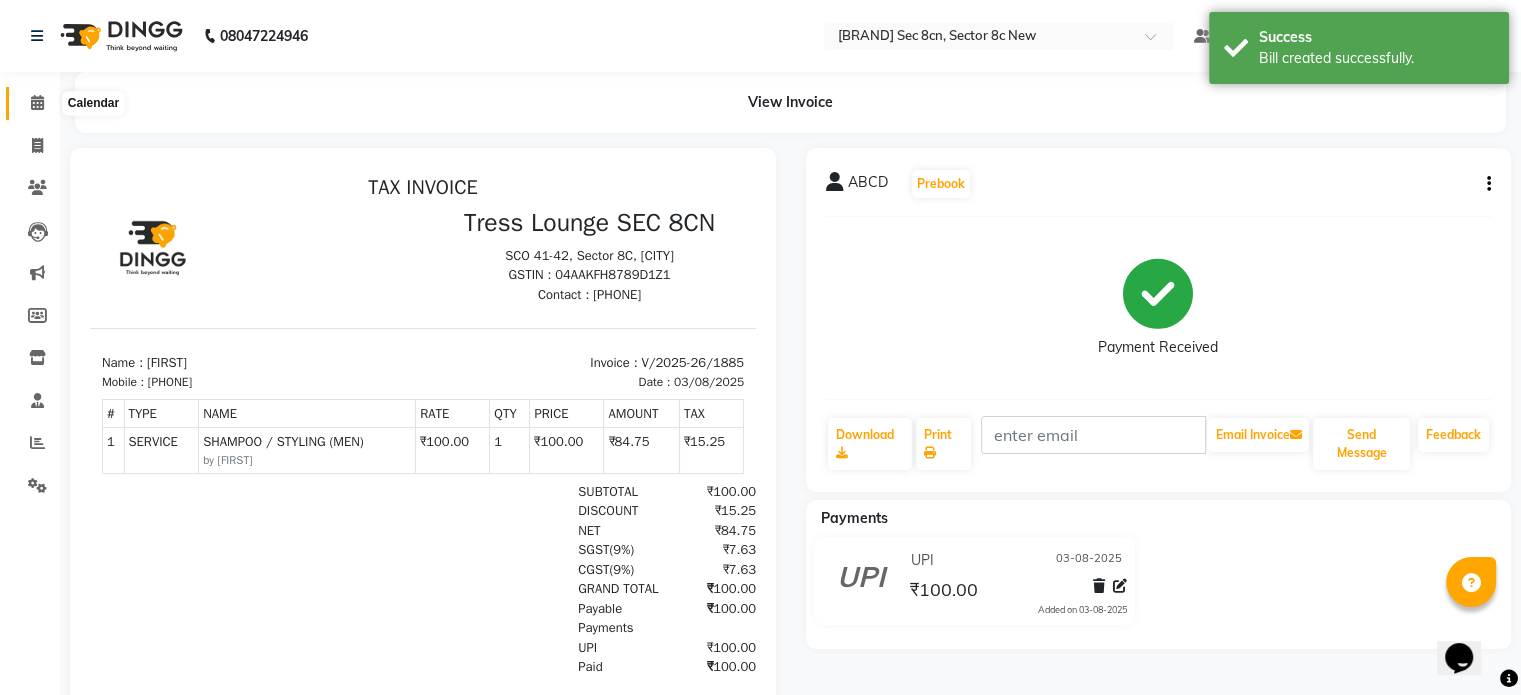 click 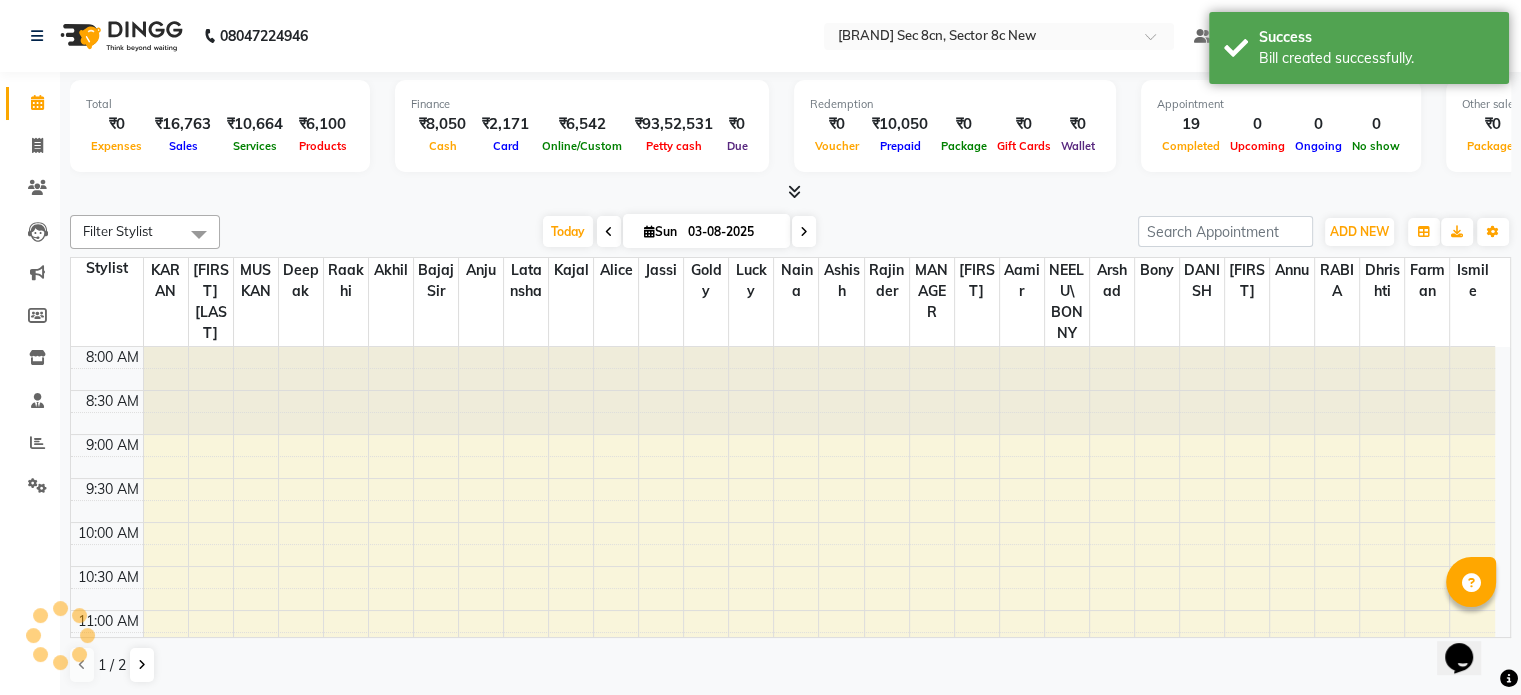 scroll, scrollTop: 0, scrollLeft: 0, axis: both 